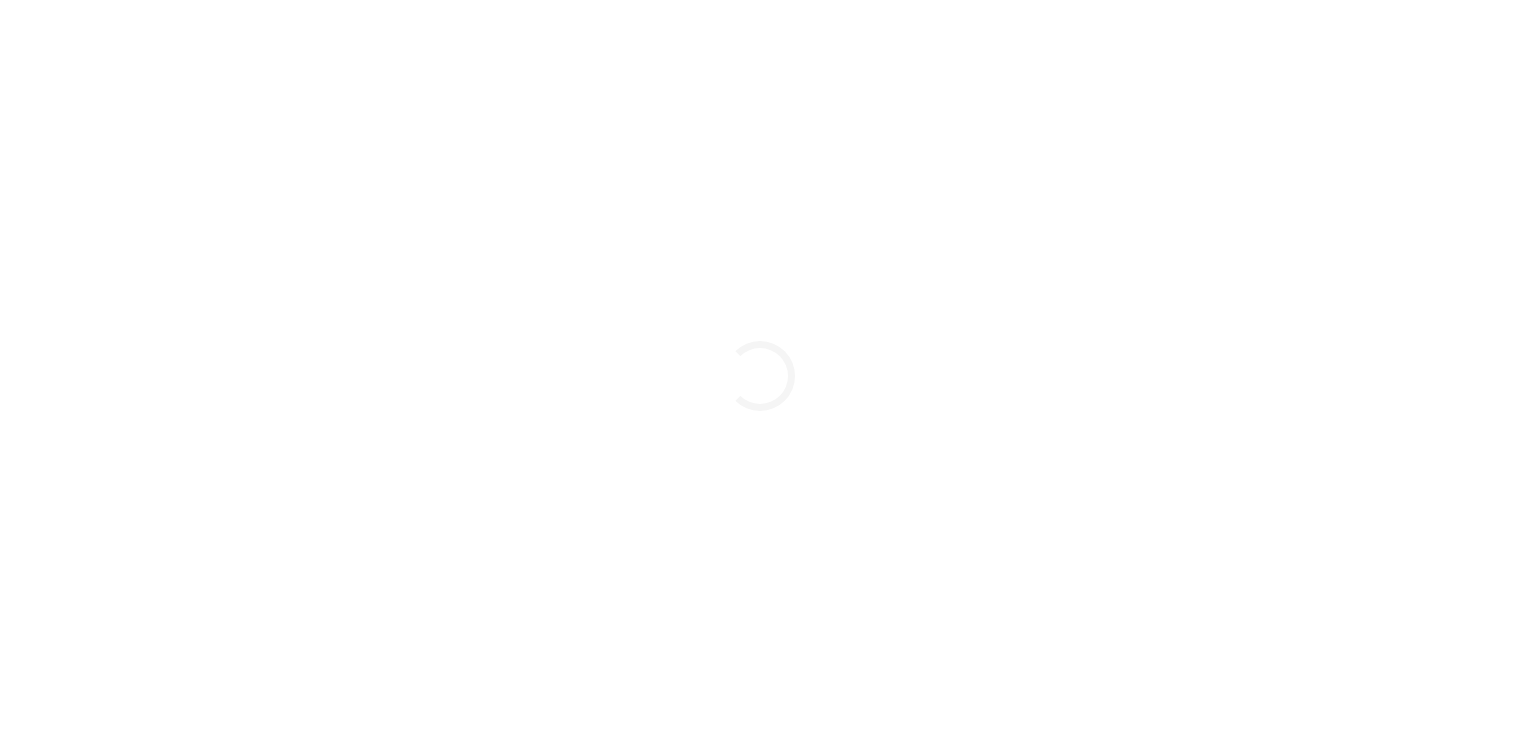 scroll, scrollTop: 0, scrollLeft: 0, axis: both 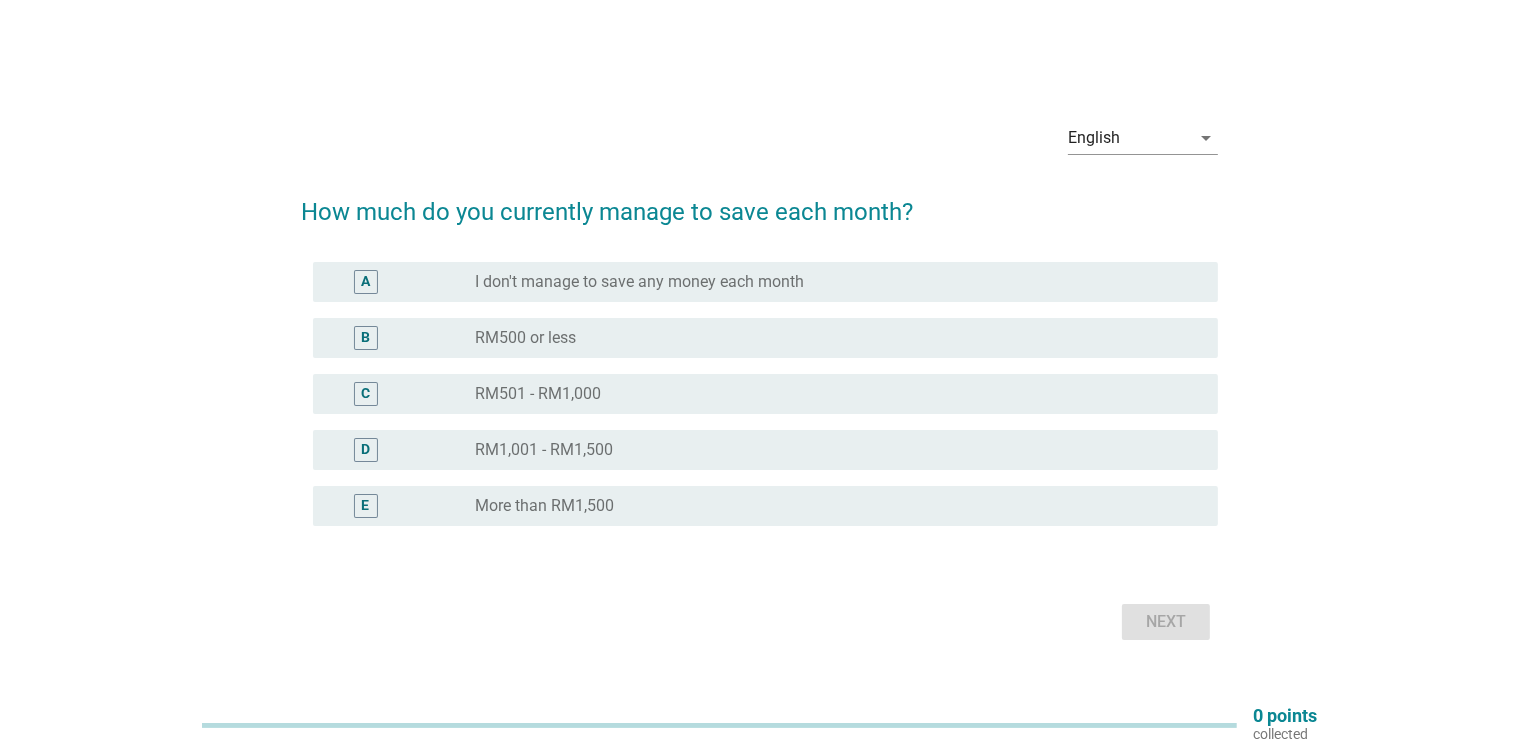 click on "RM501 - RM1,000" at bounding box center [538, 394] 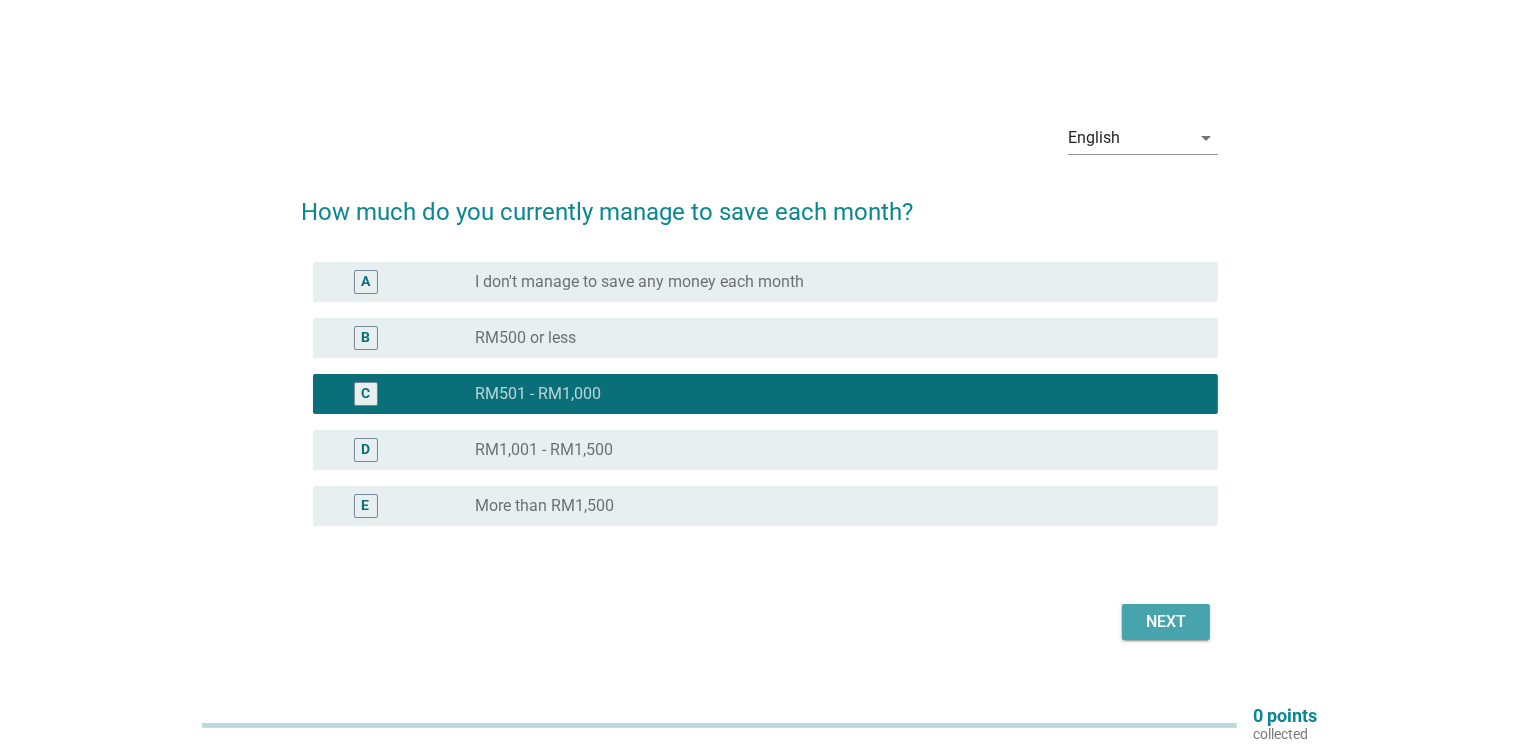 drag, startPoint x: 1152, startPoint y: 615, endPoint x: 1135, endPoint y: 618, distance: 17.262676 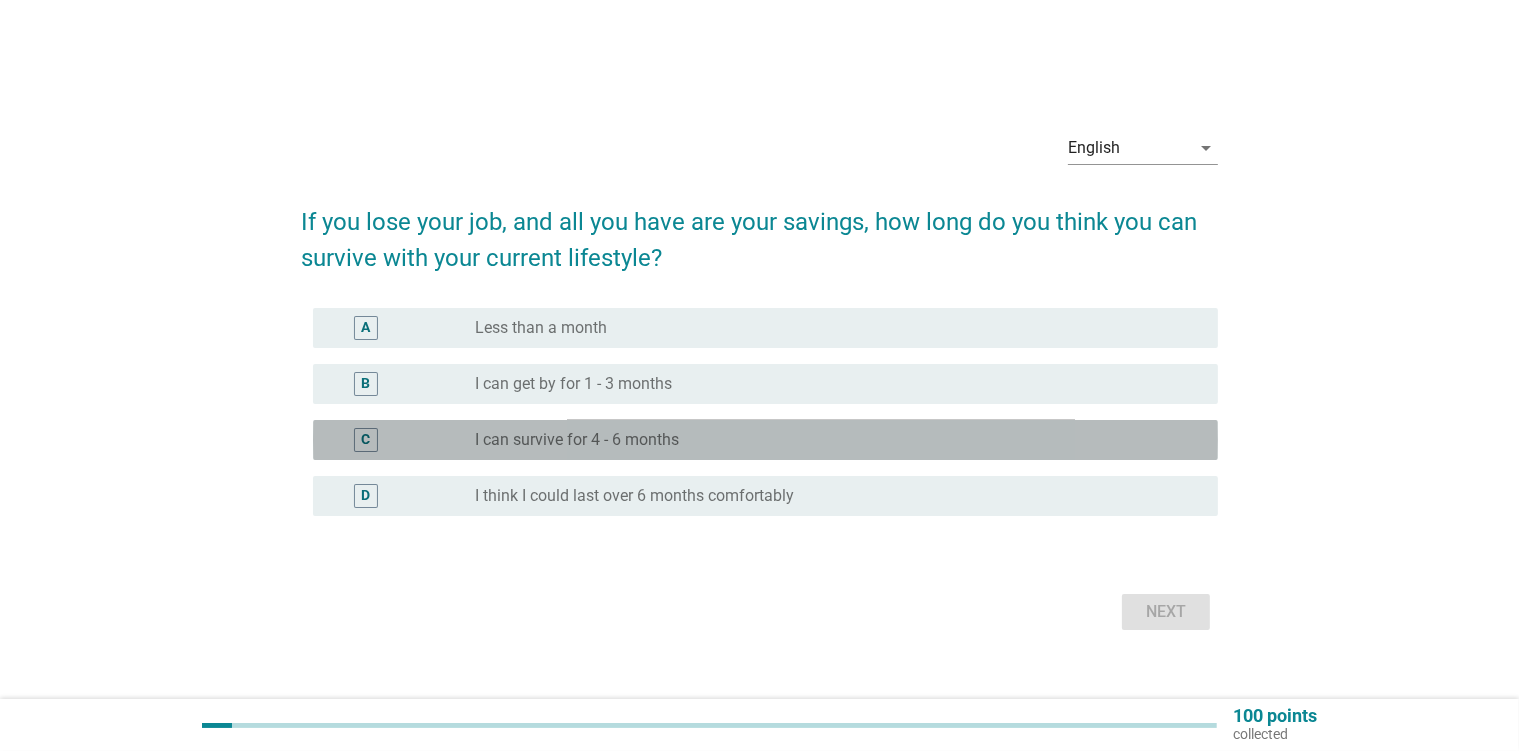 click on "I can survive for 4 - 6 months" at bounding box center (577, 440) 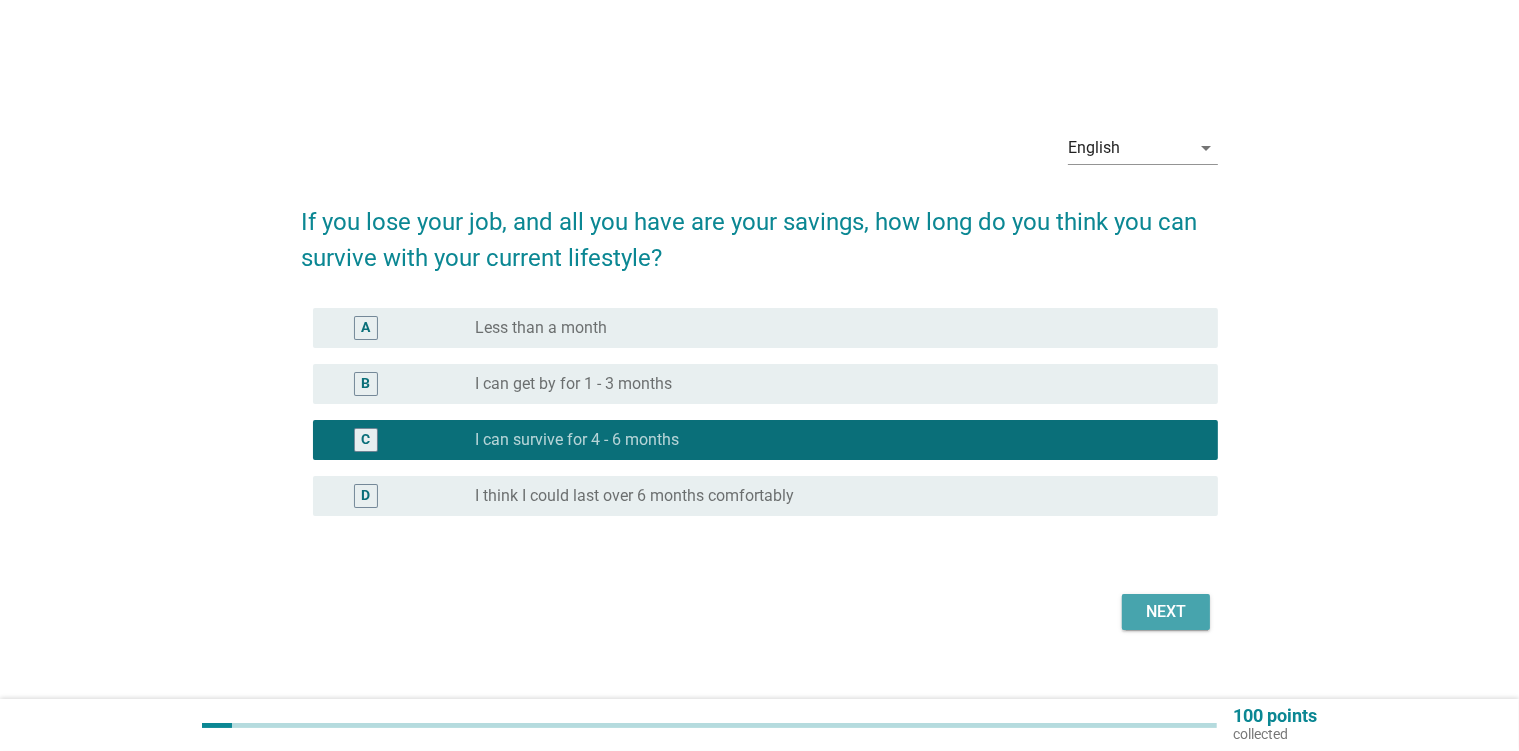 click on "Next" at bounding box center [1166, 612] 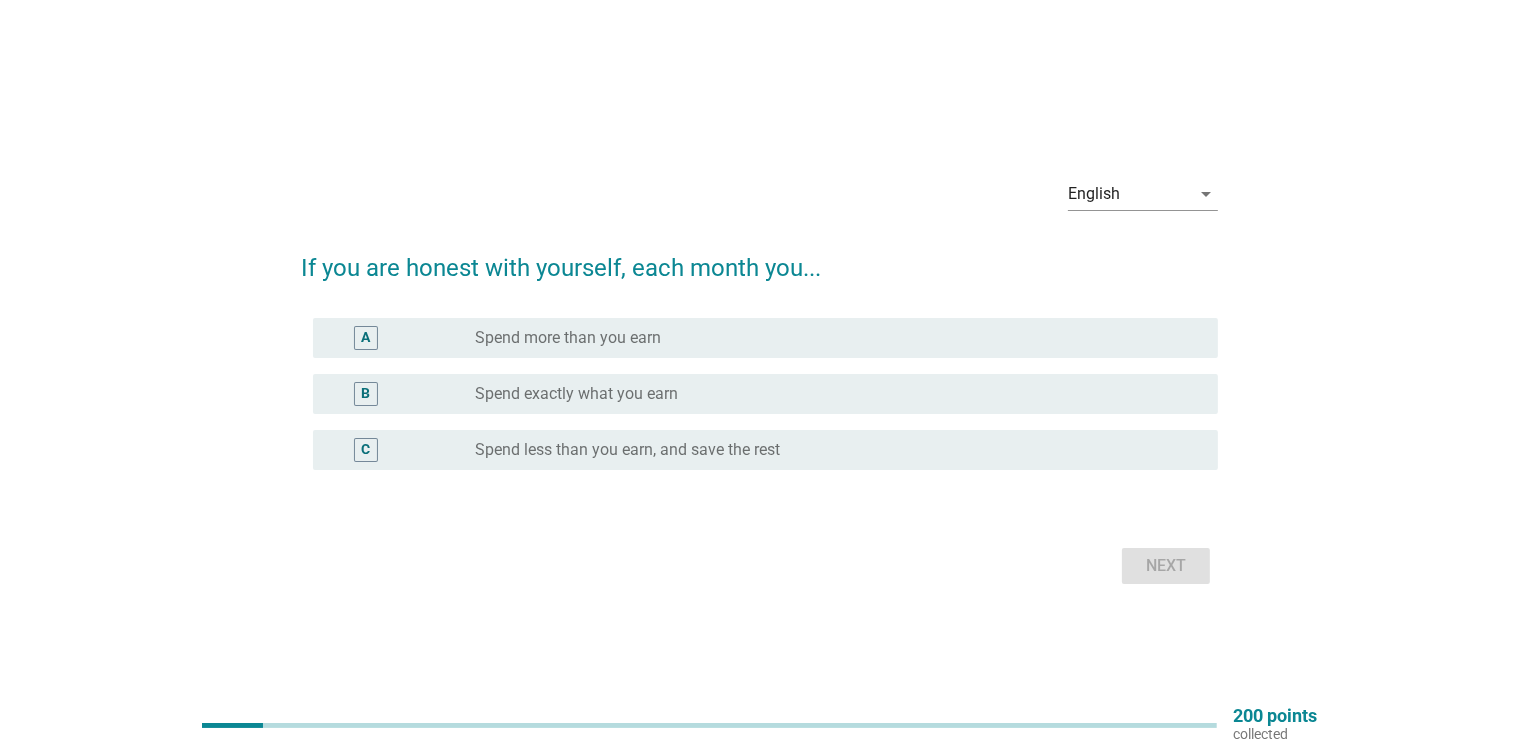 click on "Spend less than you earn, and save the rest" at bounding box center (627, 450) 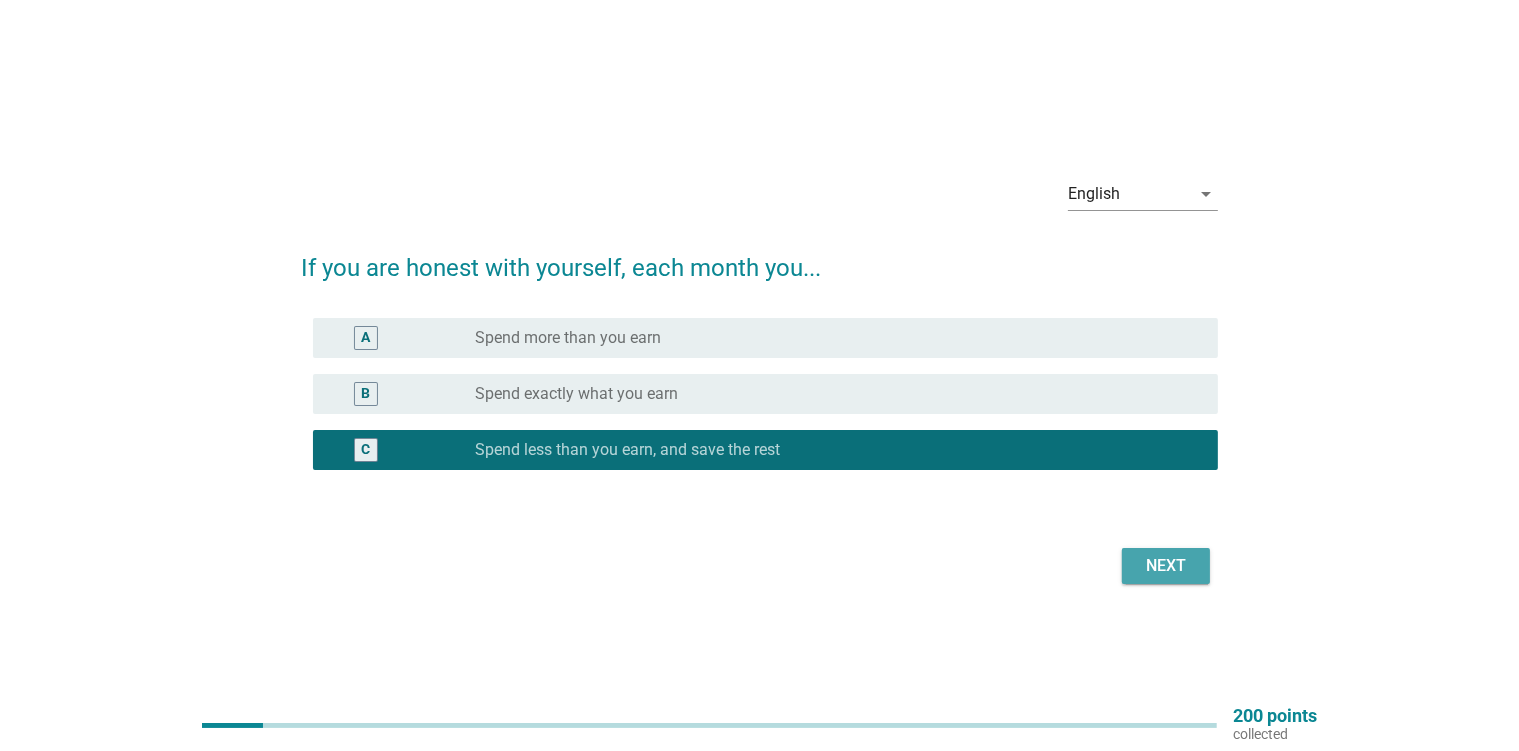 click on "Next" at bounding box center (1166, 566) 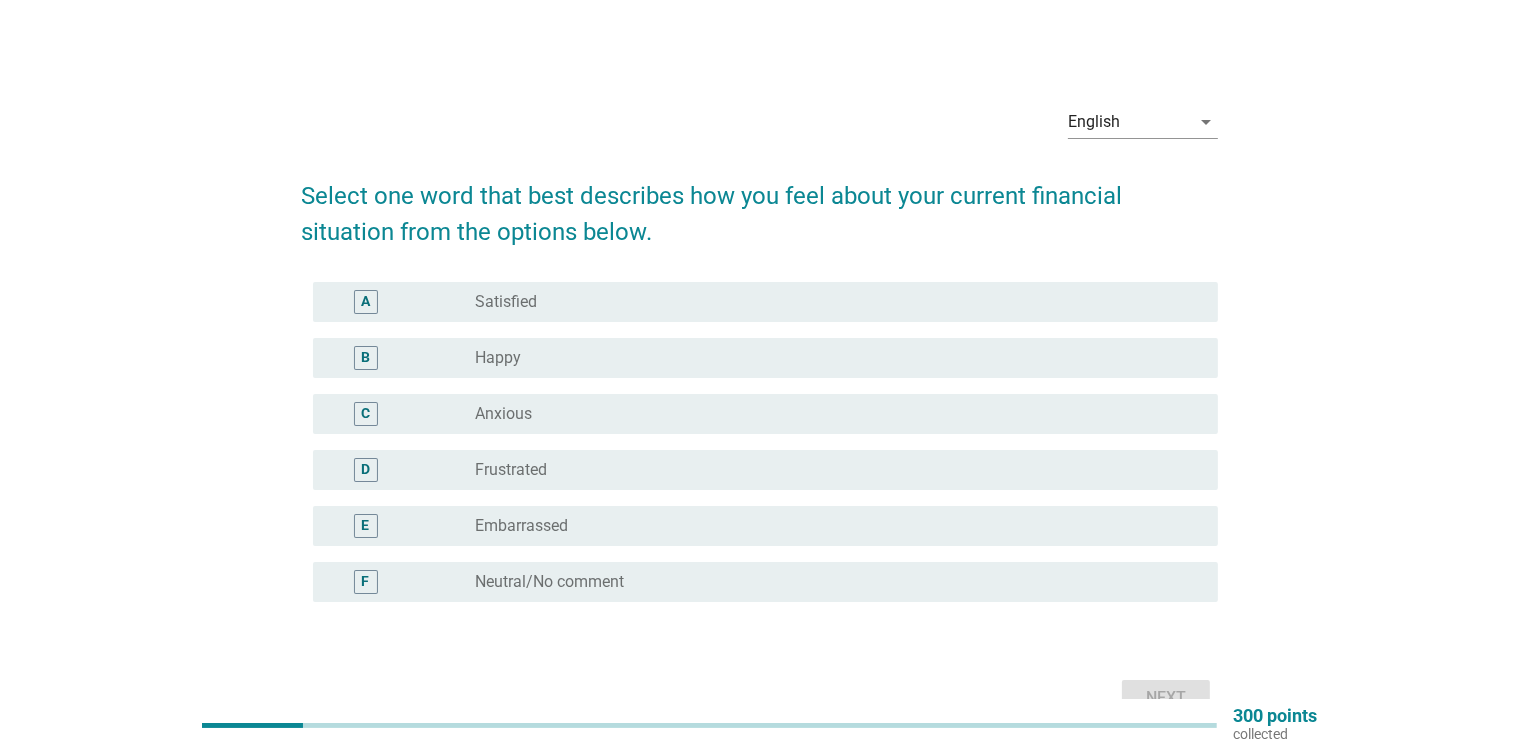 click on "Satisfied" at bounding box center [506, 302] 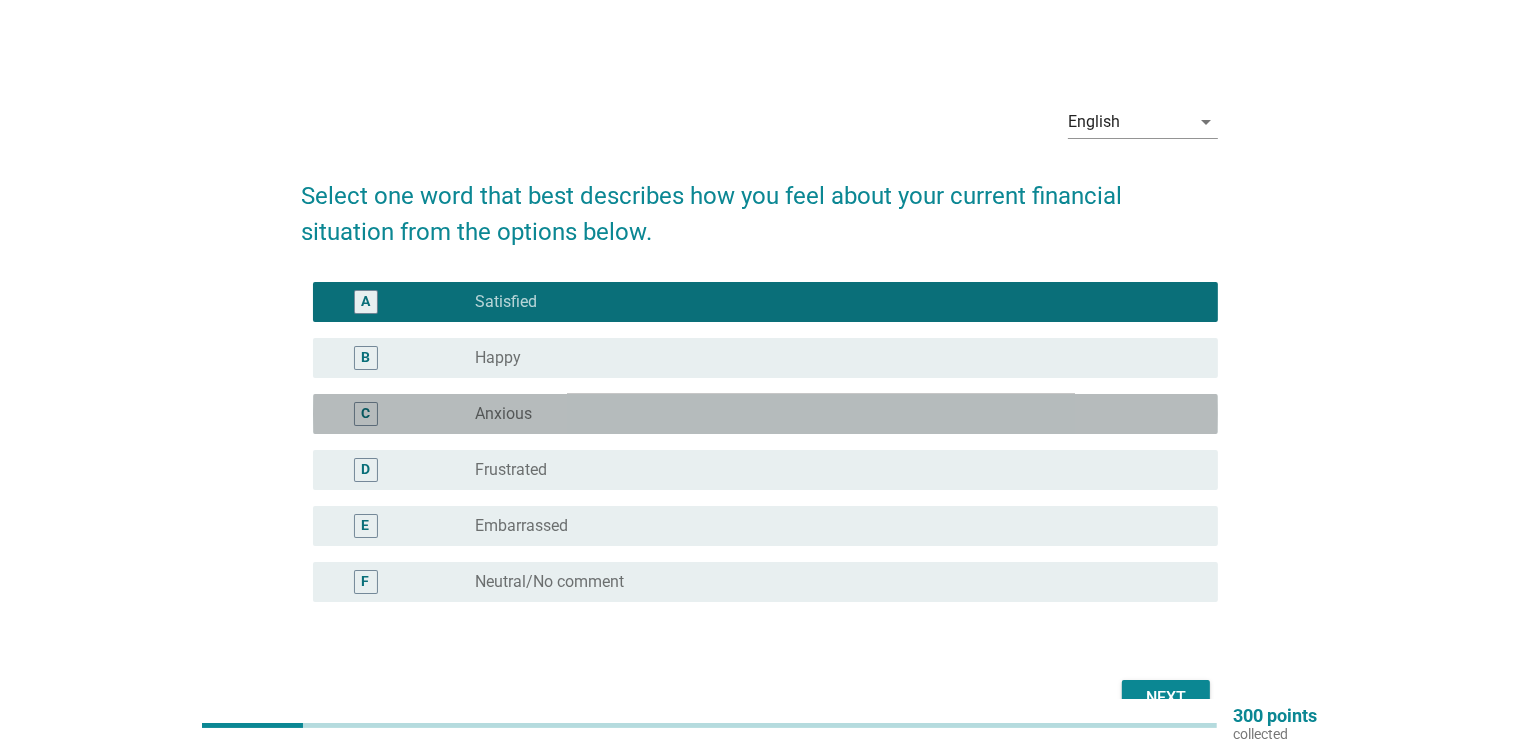 click on "radio_button_unchecked Anxious" at bounding box center (838, 414) 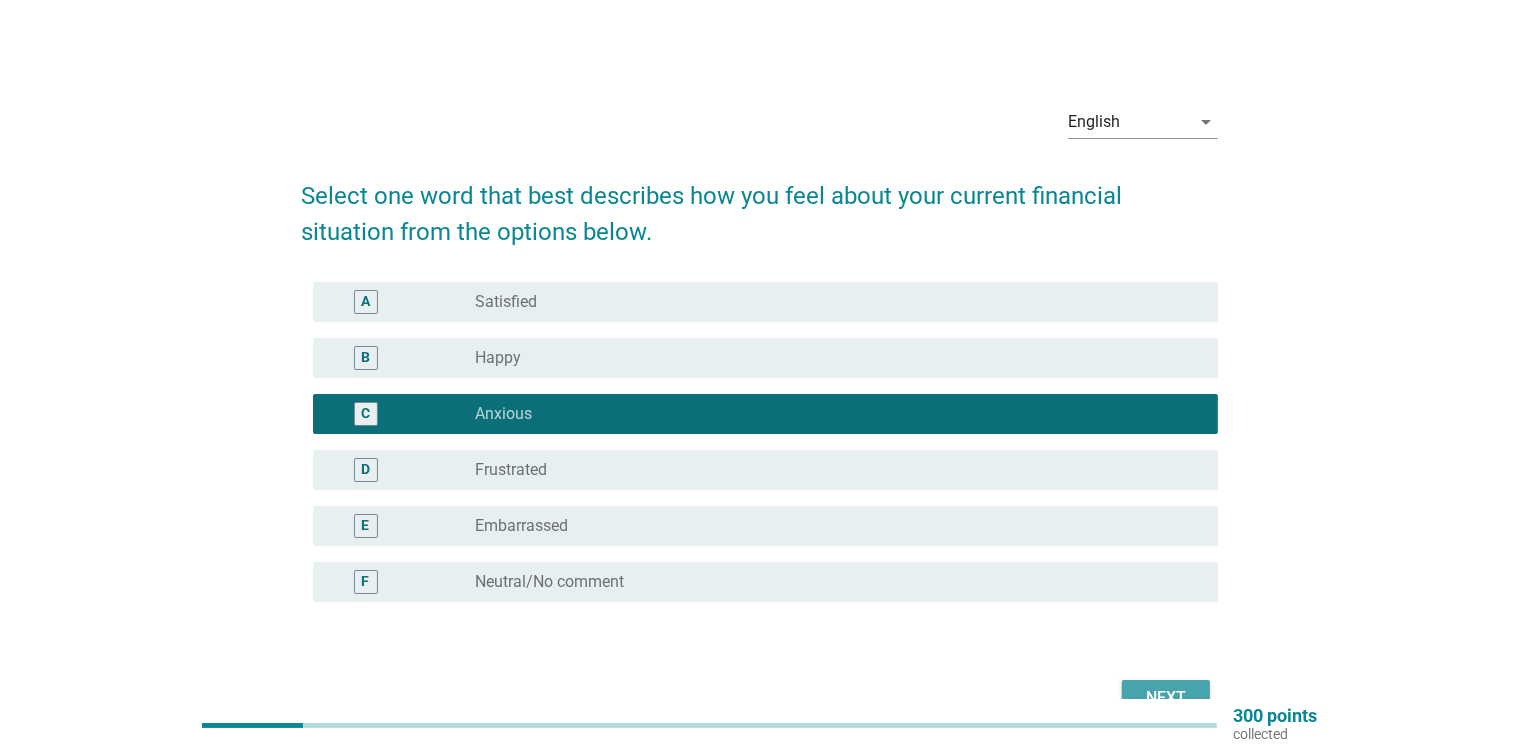 click on "Next" at bounding box center (1166, 698) 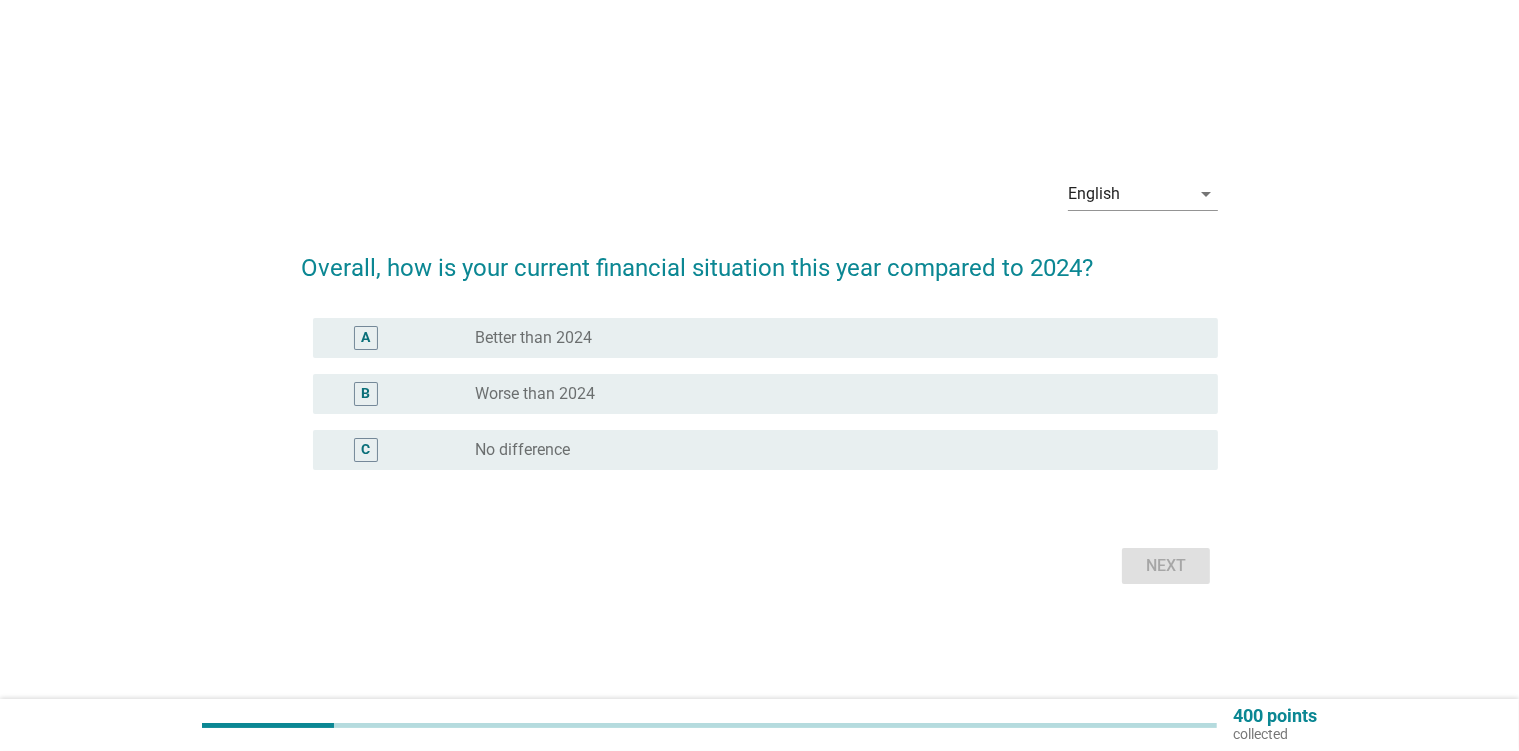 click on "A     radio_button_unchecked Better than 2024" at bounding box center [765, 338] 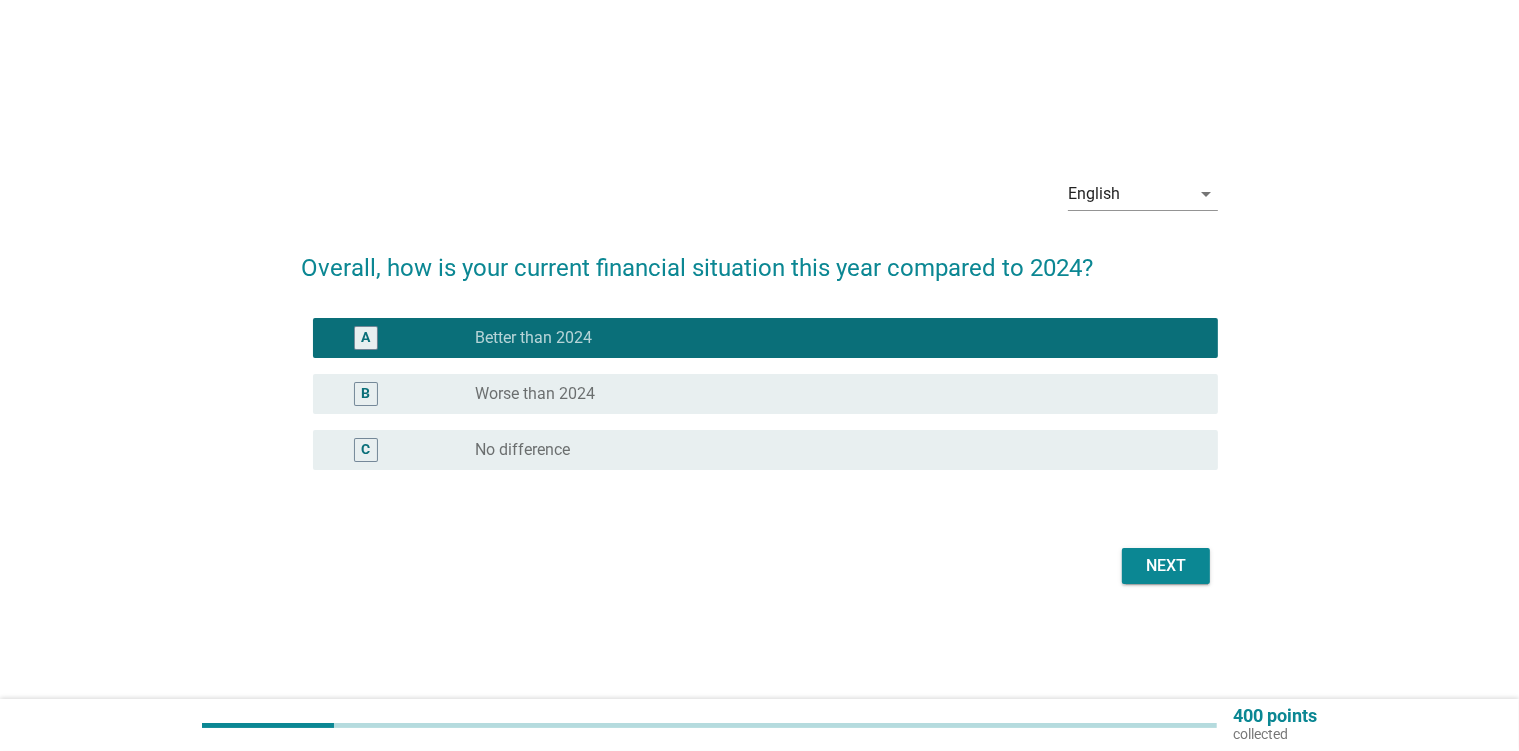 click on "No difference" at bounding box center (522, 450) 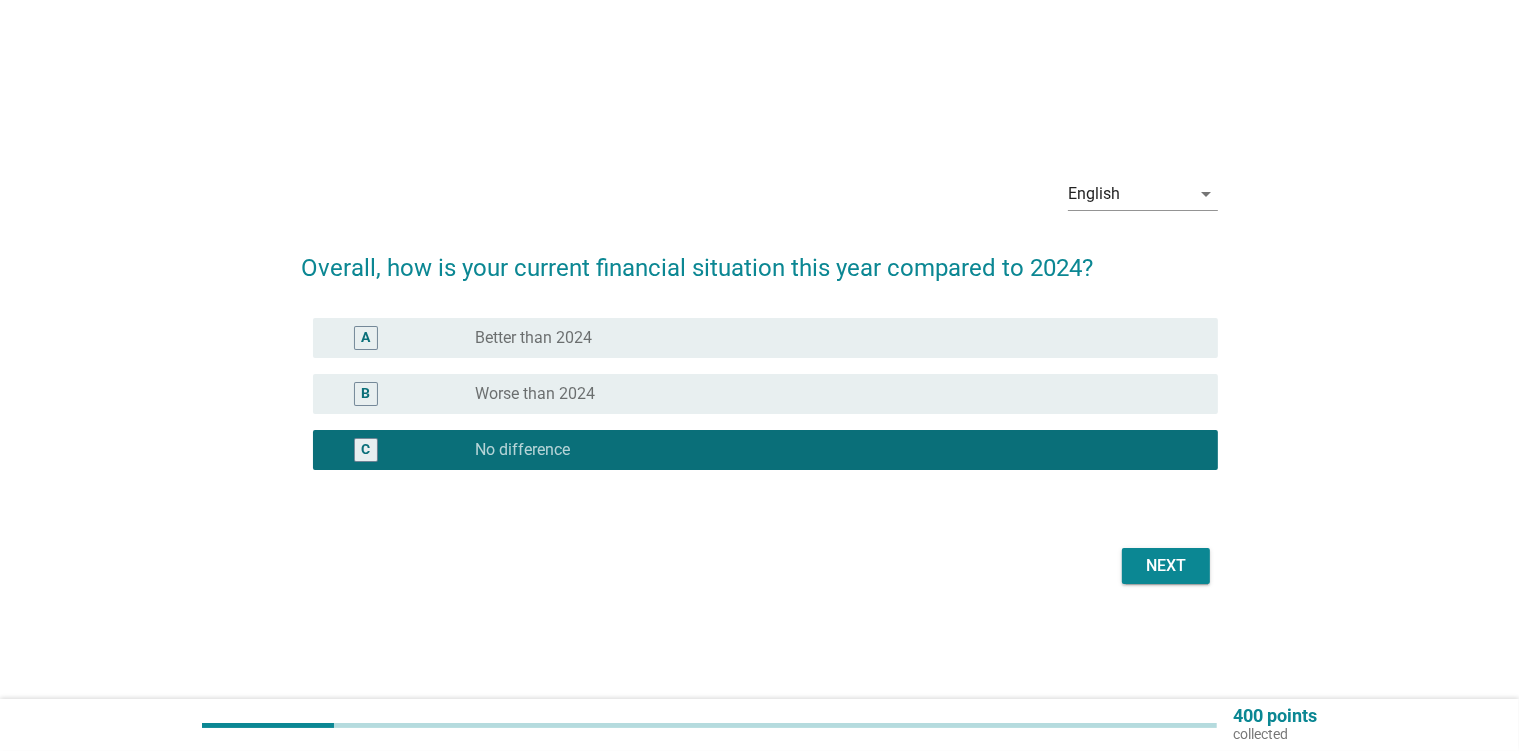 click on "Next" at bounding box center [1166, 566] 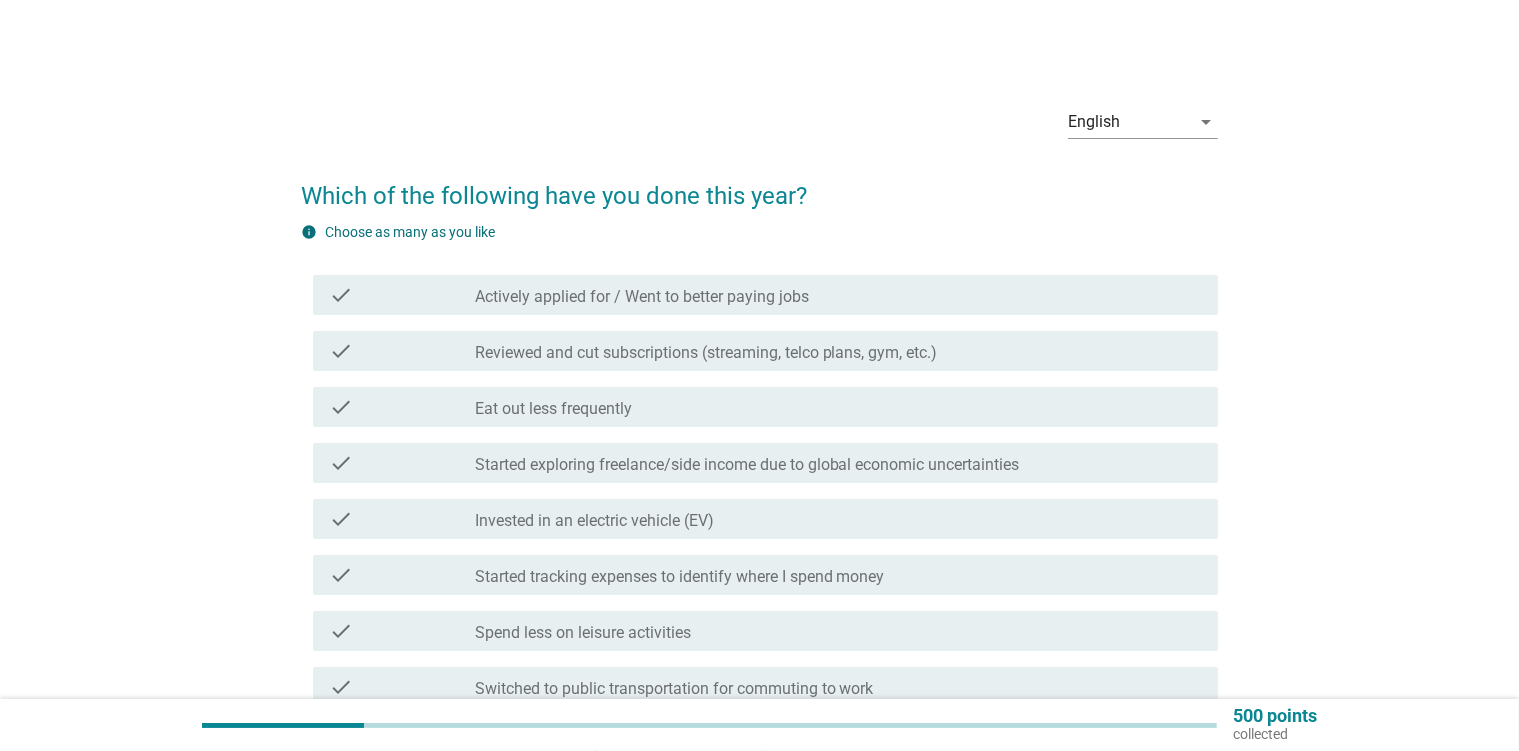scroll, scrollTop: 105, scrollLeft: 0, axis: vertical 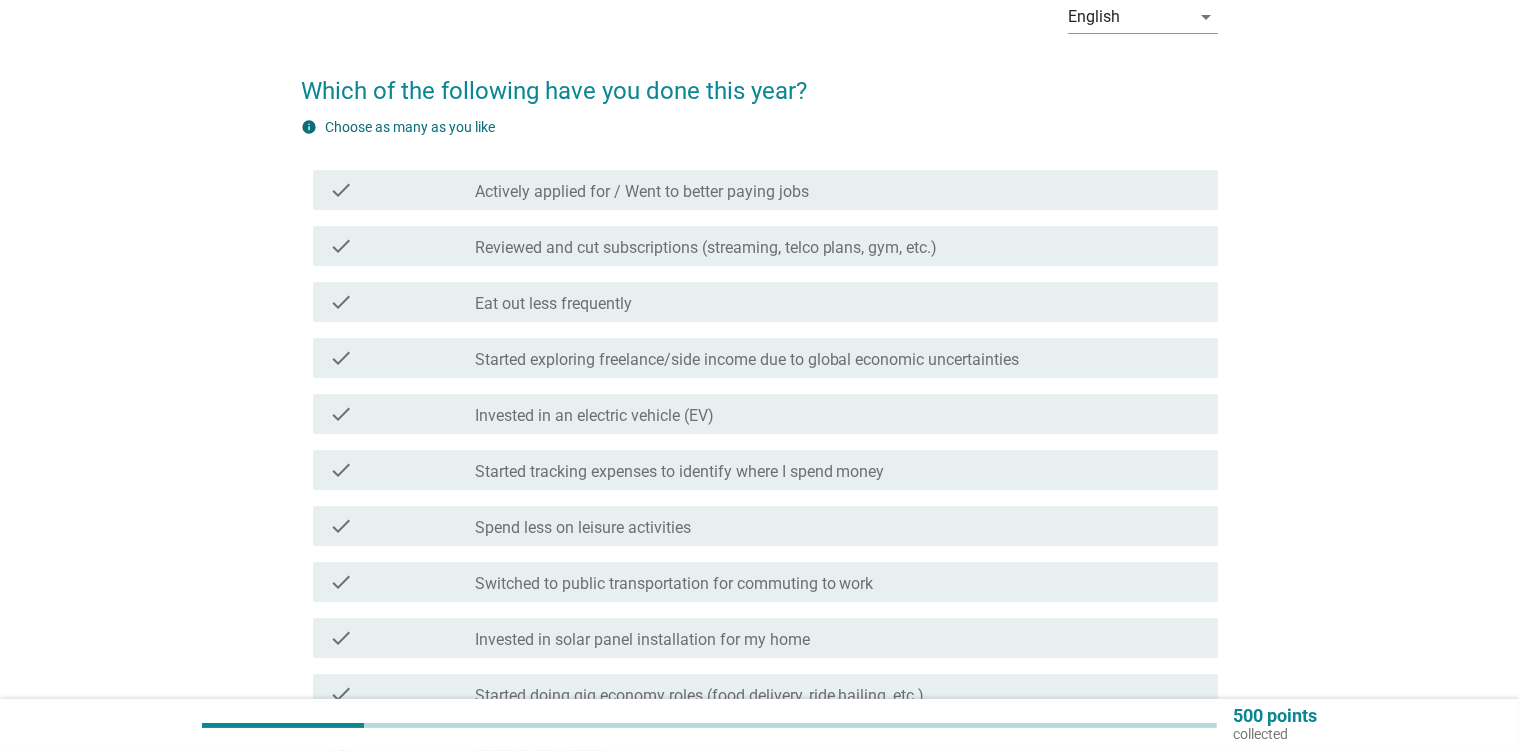 click on "Eat out less frequently" at bounding box center [553, 304] 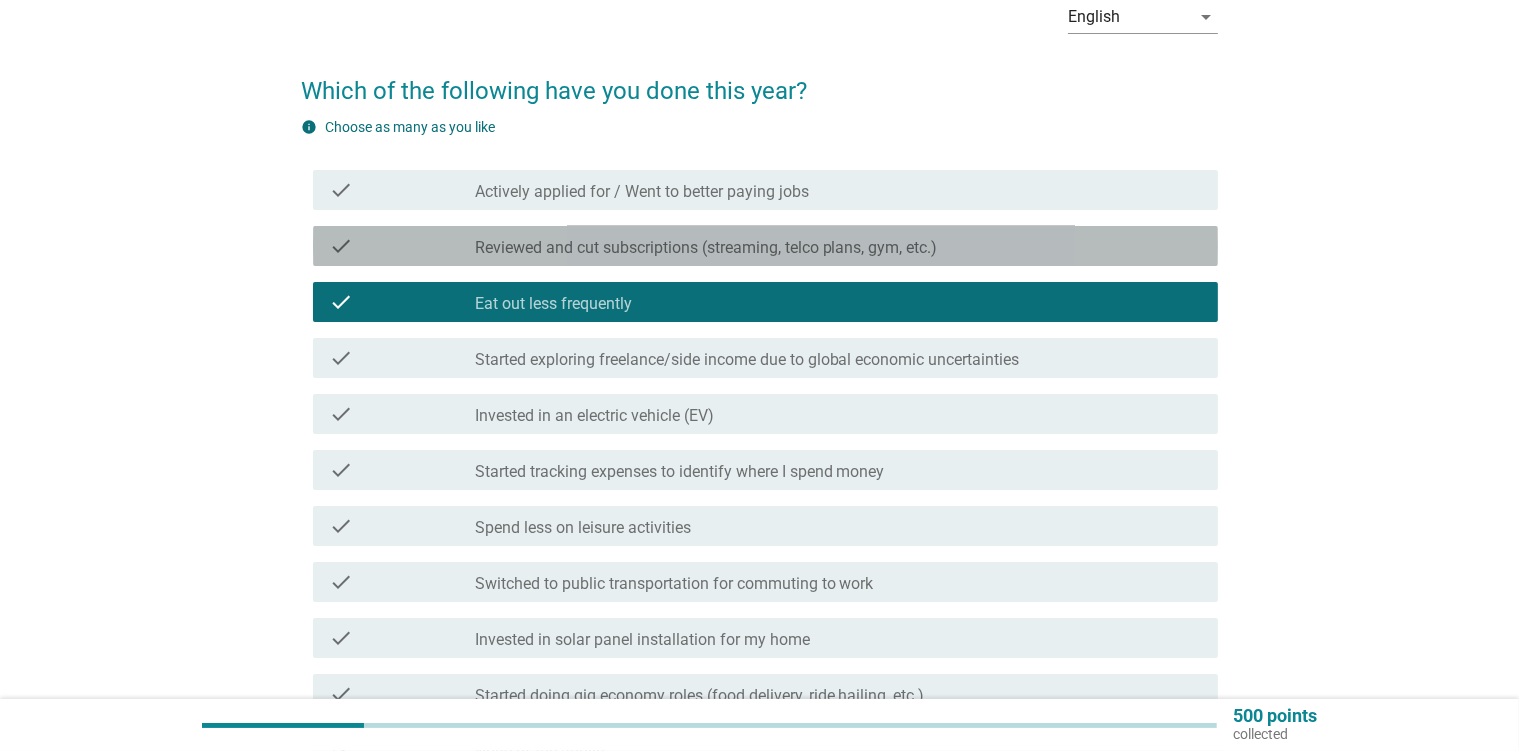click on "check     check_box_outline_blank Reviewed and cut subscriptions (streaming, telco plans, gym, etc.)" at bounding box center [765, 246] 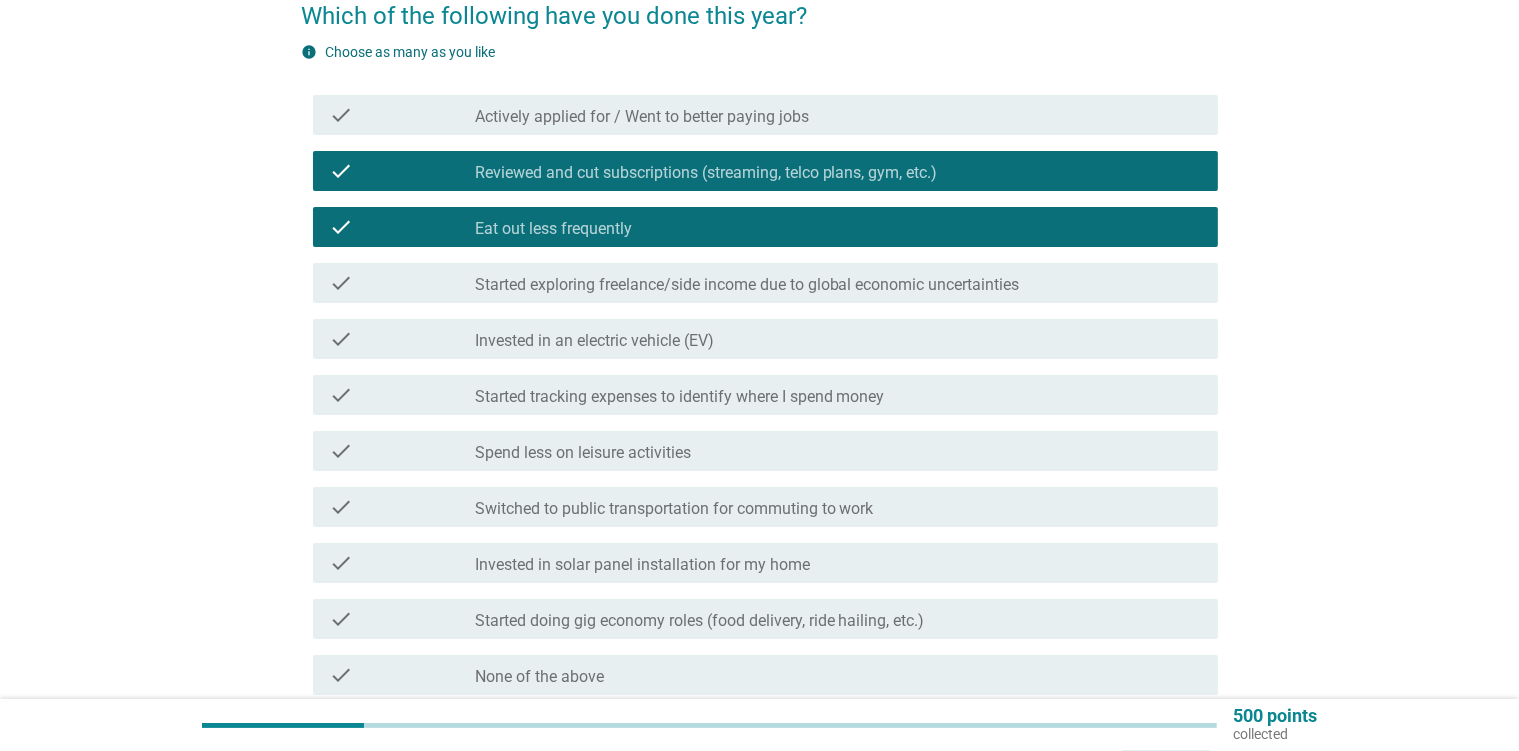 scroll, scrollTop: 211, scrollLeft: 0, axis: vertical 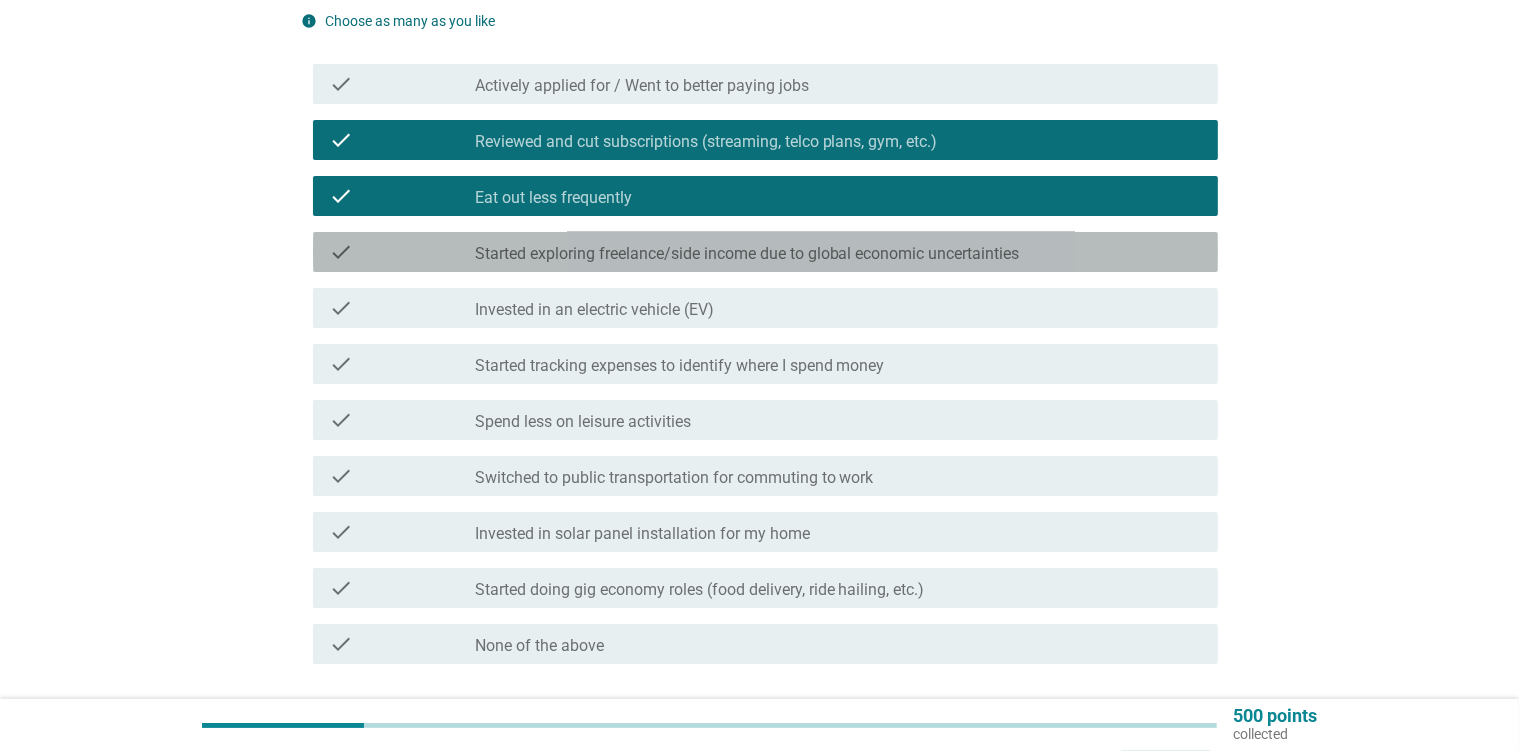 click on "check     check_box_outline_blank Started exploring freelance/side income due to global economic uncertainties" at bounding box center [765, 252] 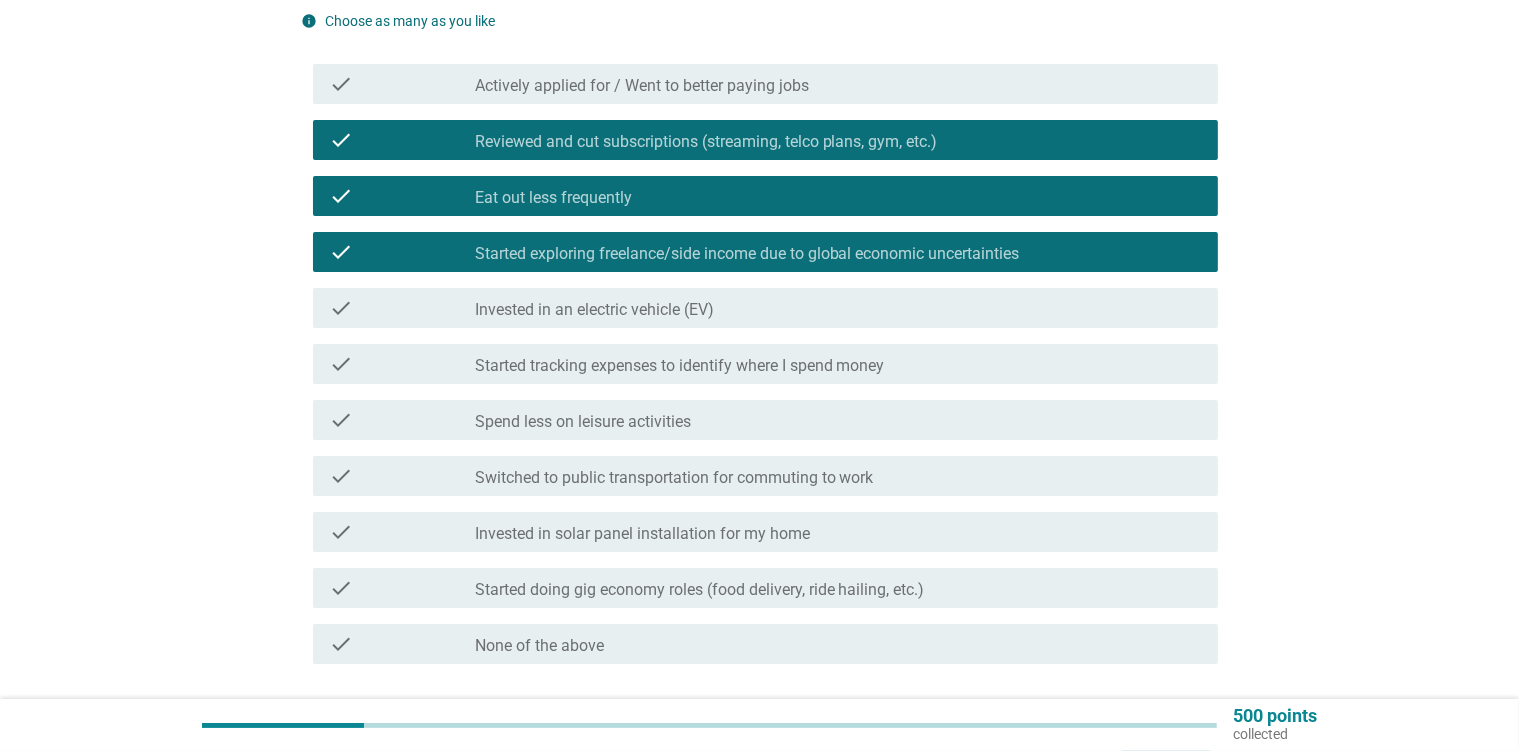 click on "Spend less on leisure activities" at bounding box center (583, 422) 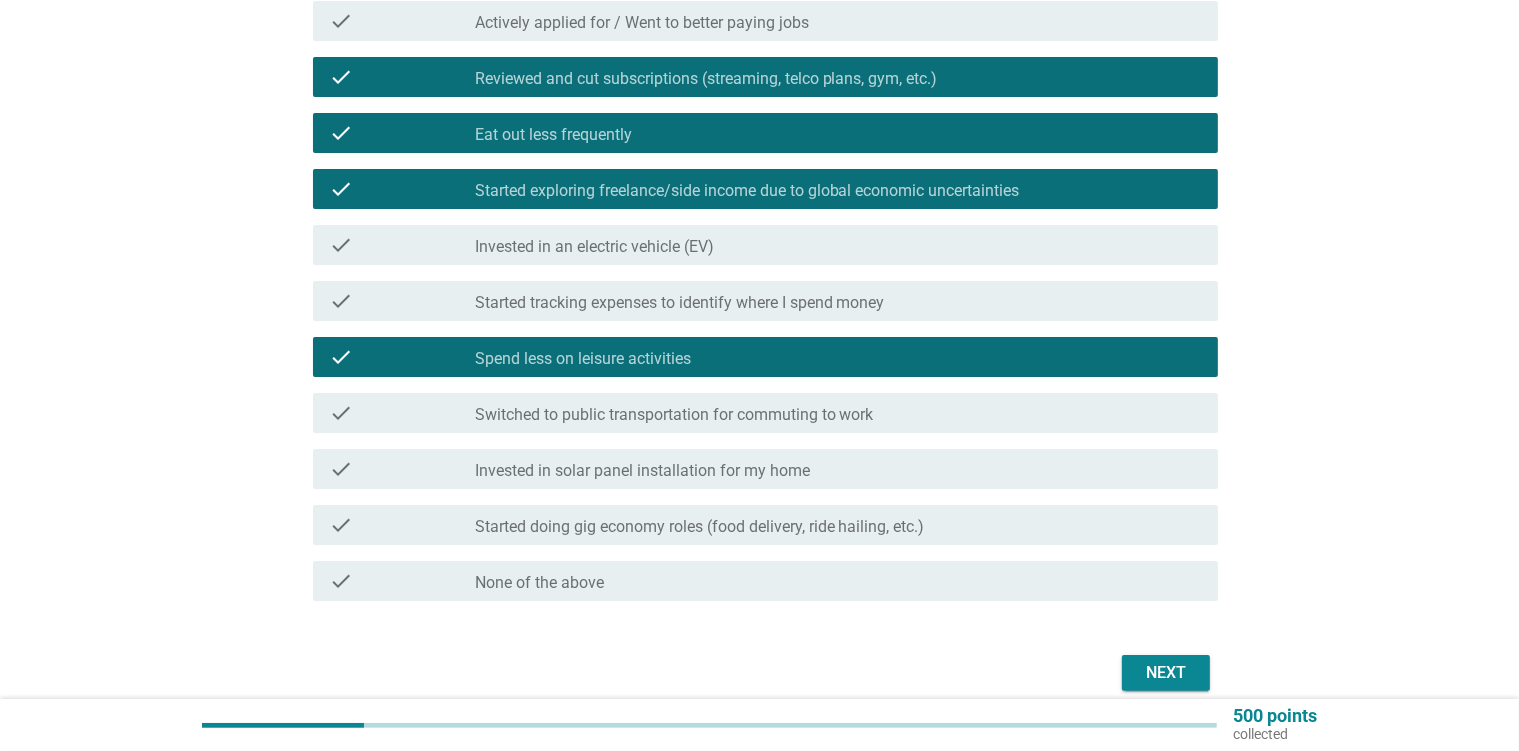 scroll, scrollTop: 316, scrollLeft: 0, axis: vertical 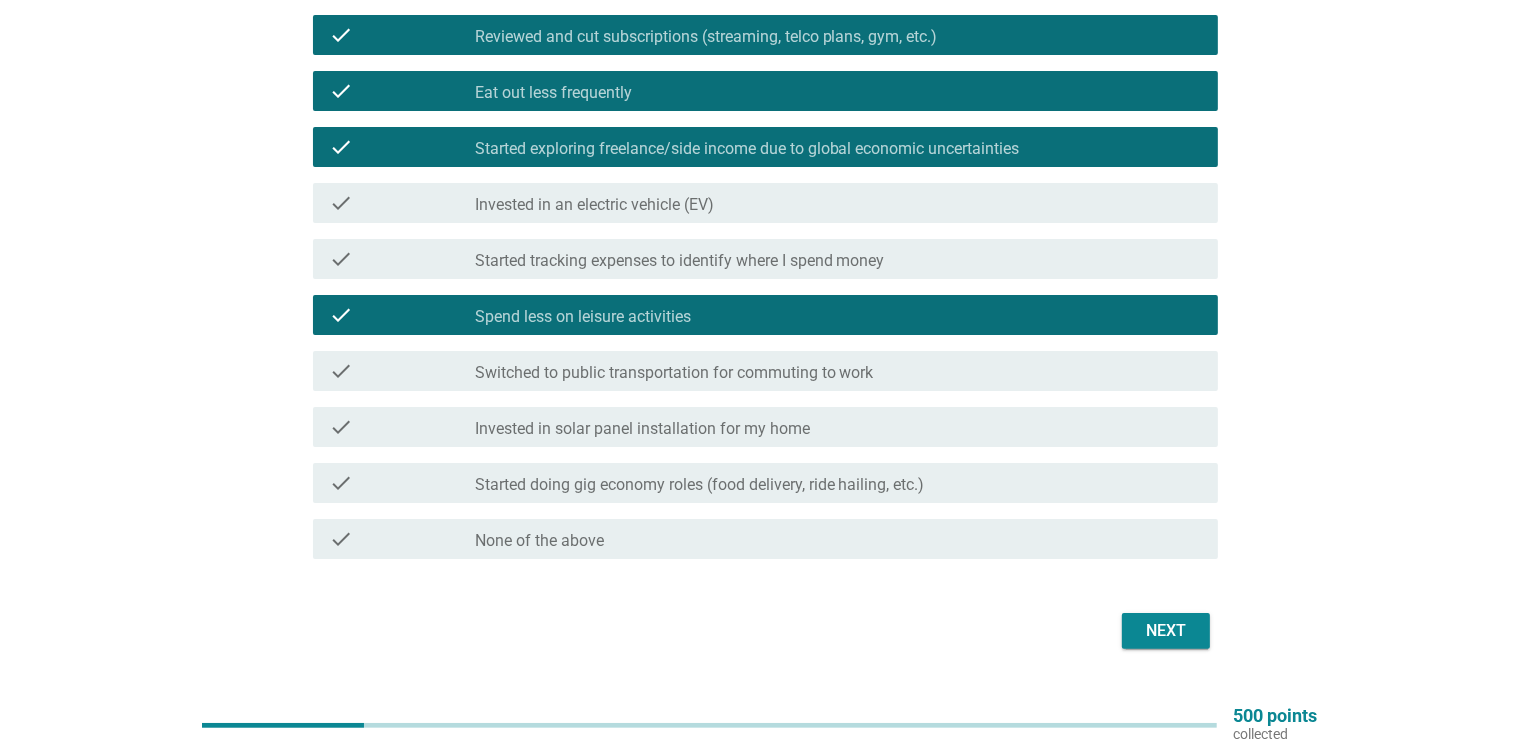 click on "Next" at bounding box center (1166, 631) 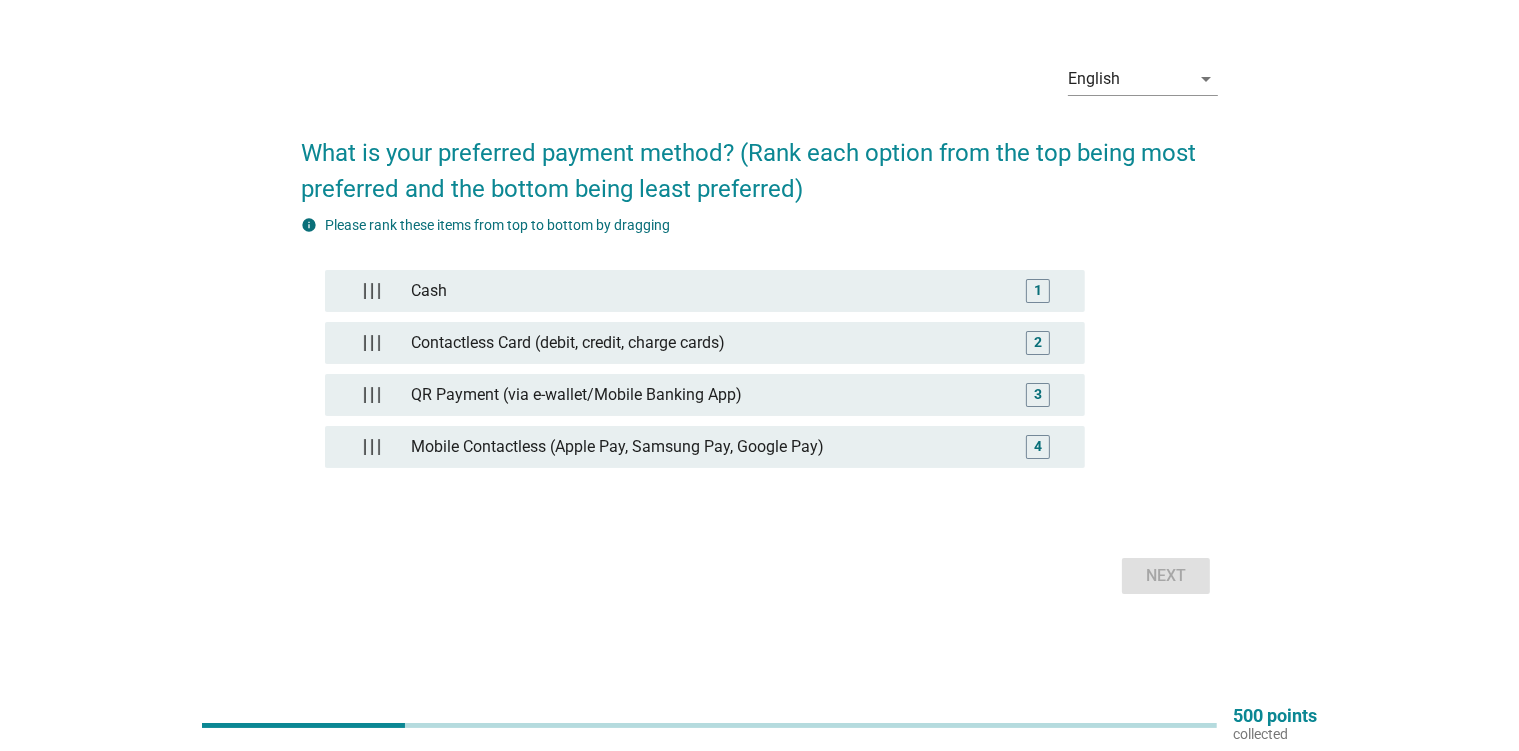 scroll, scrollTop: 0, scrollLeft: 0, axis: both 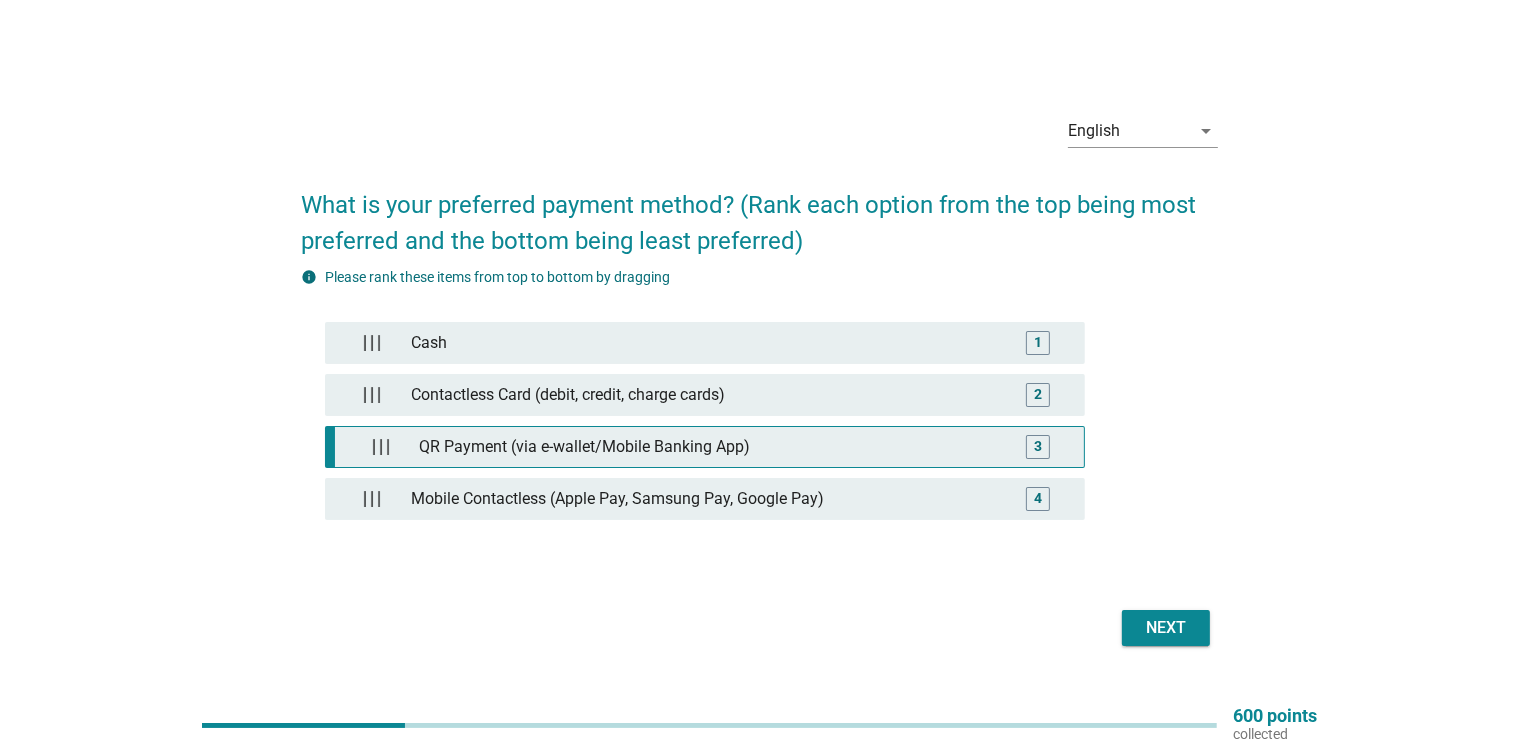 click on "QR Payment (via e-wallet/Mobile Banking App)" at bounding box center [709, 447] 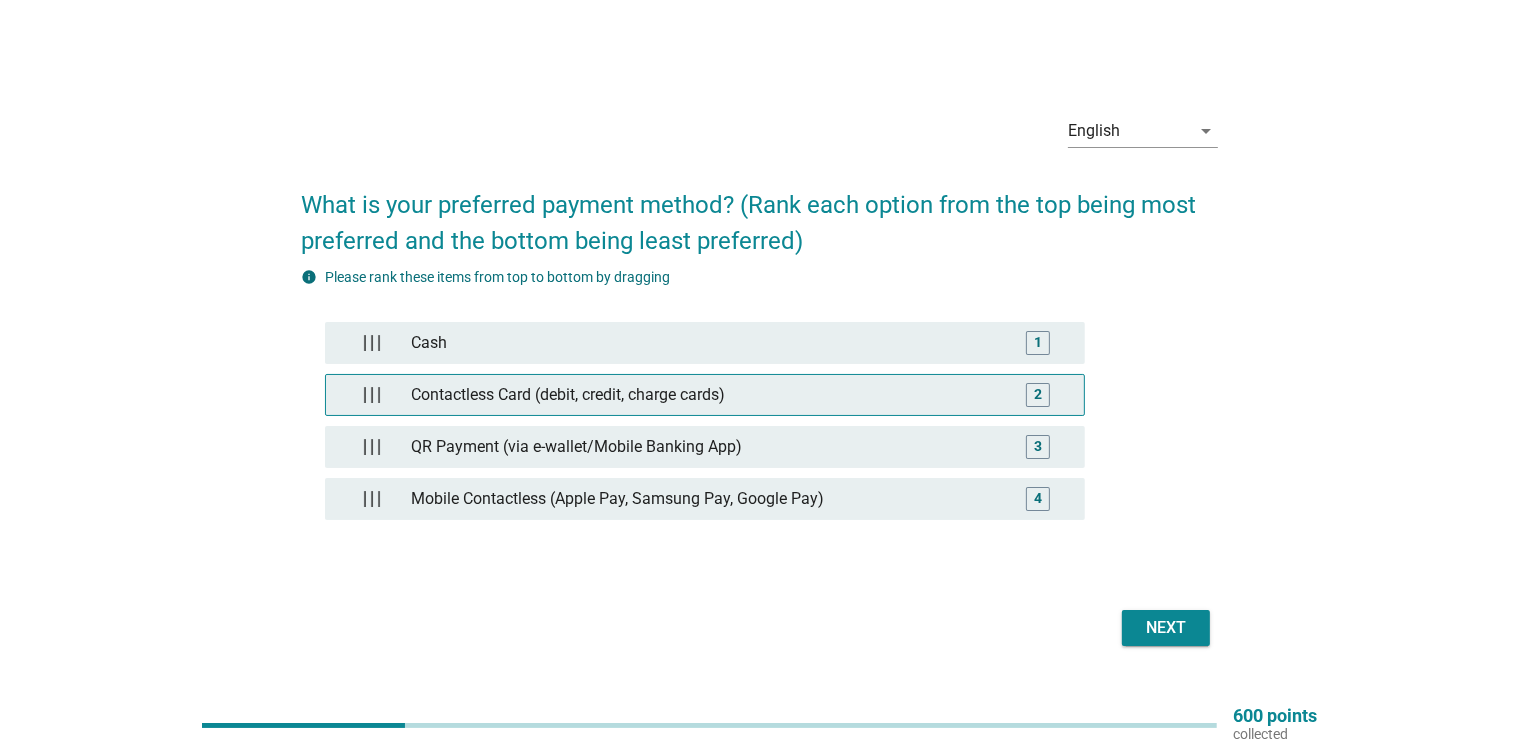 click on "Contactless Card (debit, credit, charge cards)" at bounding box center (705, 395) 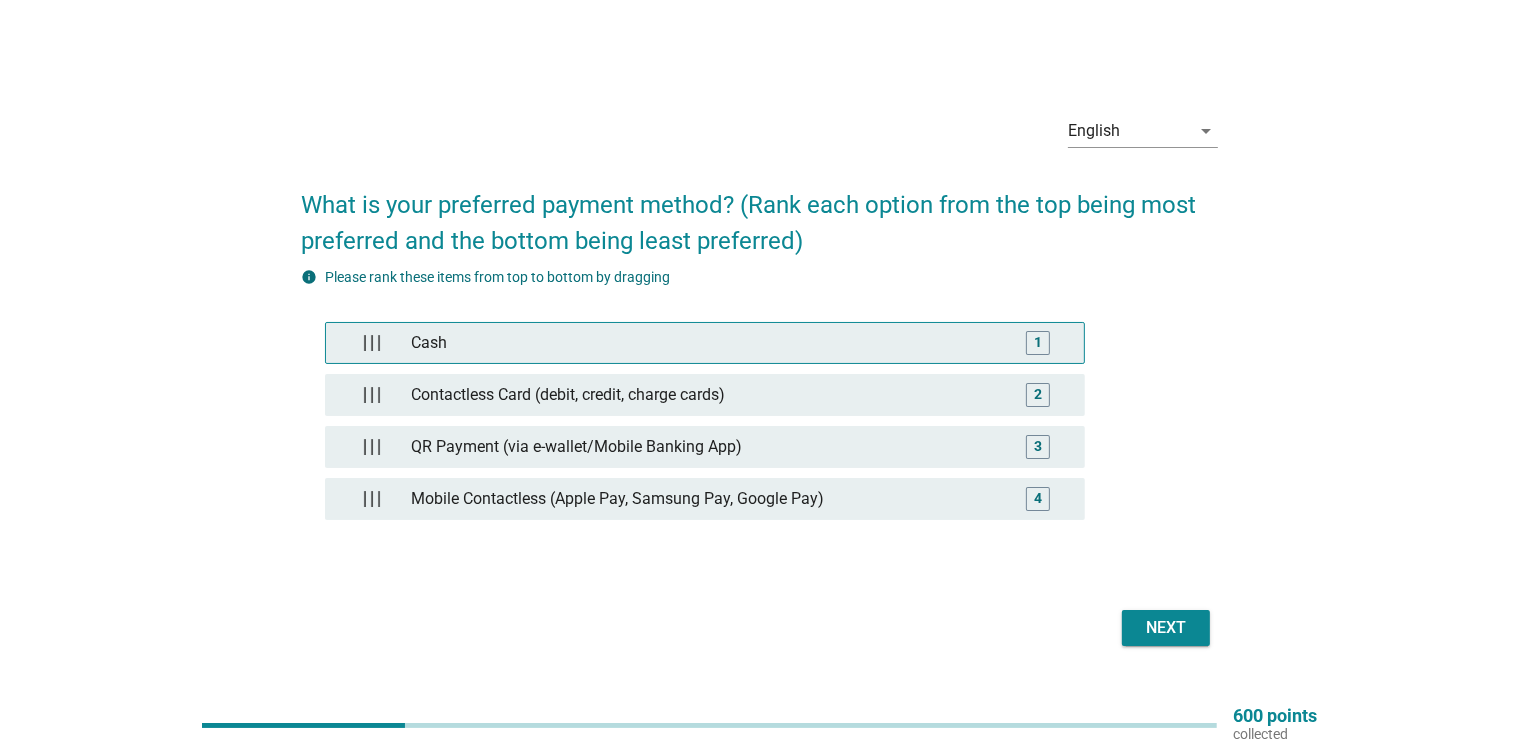 type 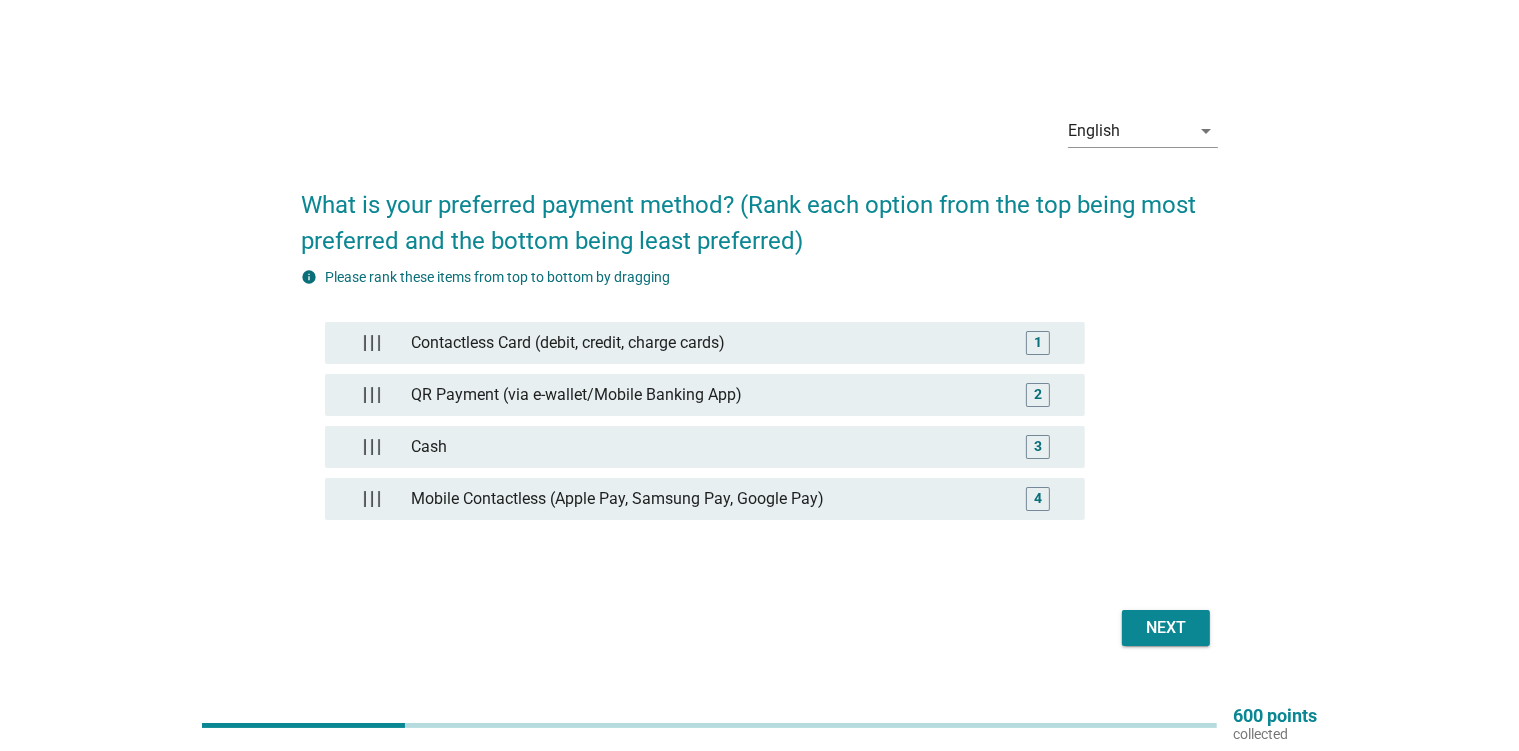 click on "Next" at bounding box center (1166, 628) 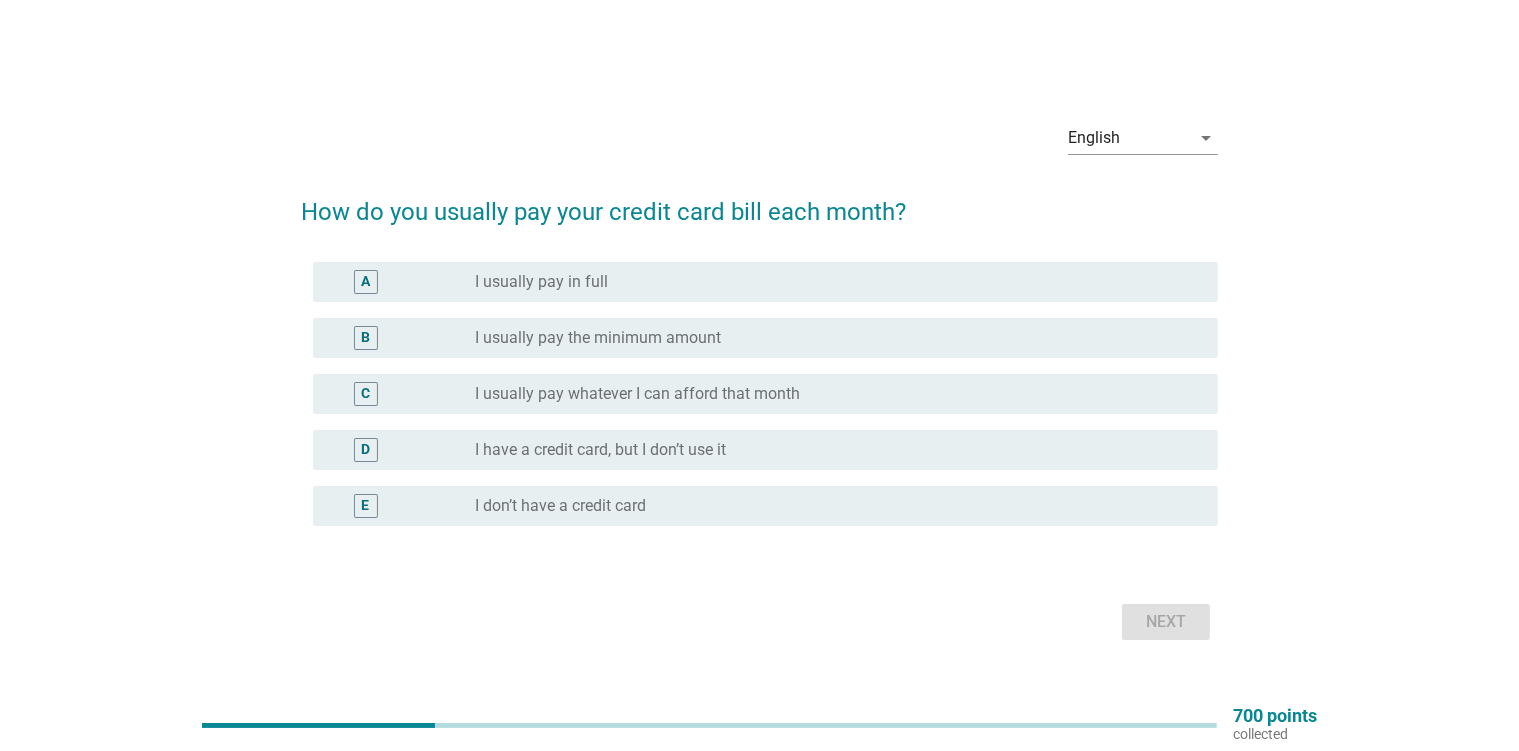 click on "radio_button_unchecked I usually pay in full" at bounding box center [830, 282] 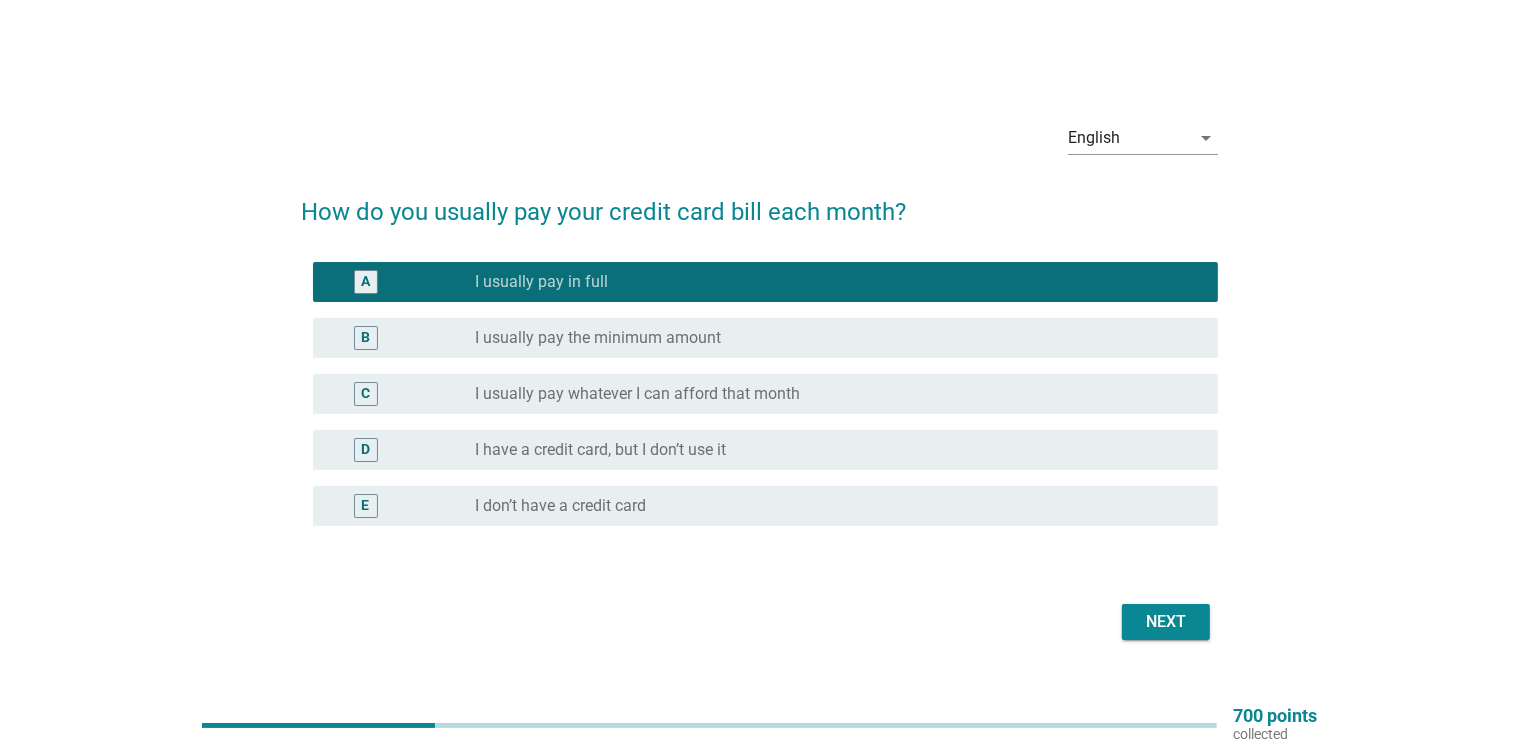 click on "Next" at bounding box center [759, 622] 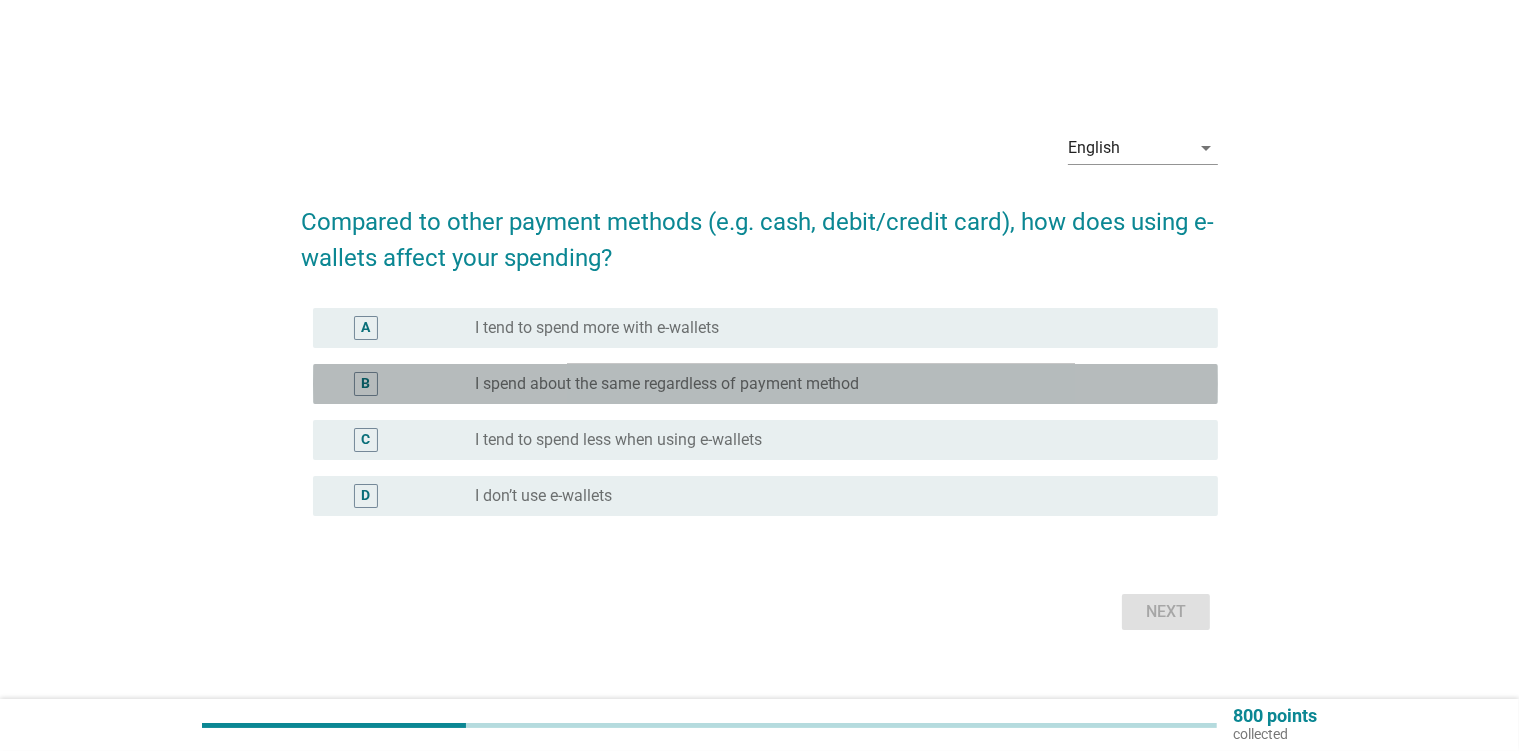 click on "I spend about the same regardless of payment method" at bounding box center [667, 384] 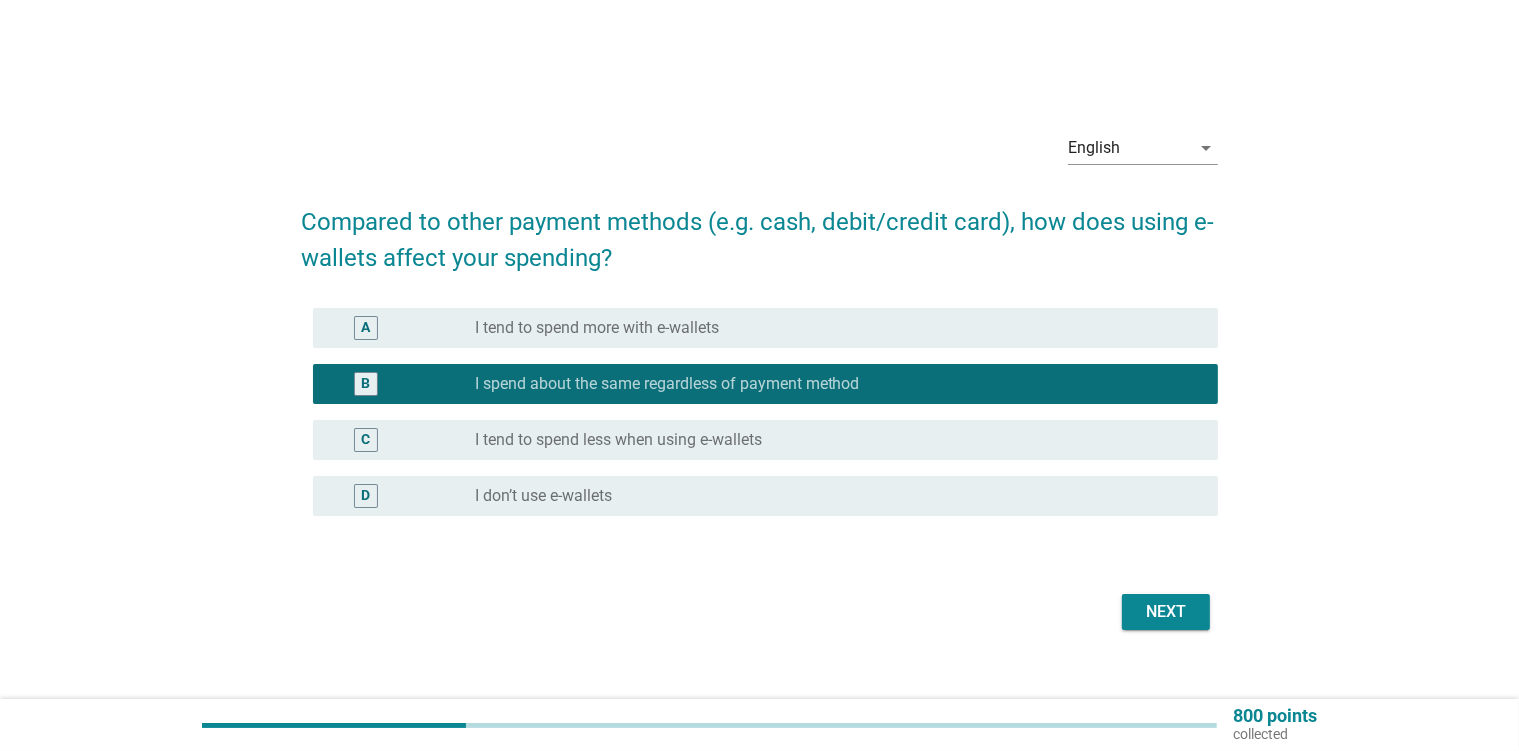click on "Next" at bounding box center [1166, 612] 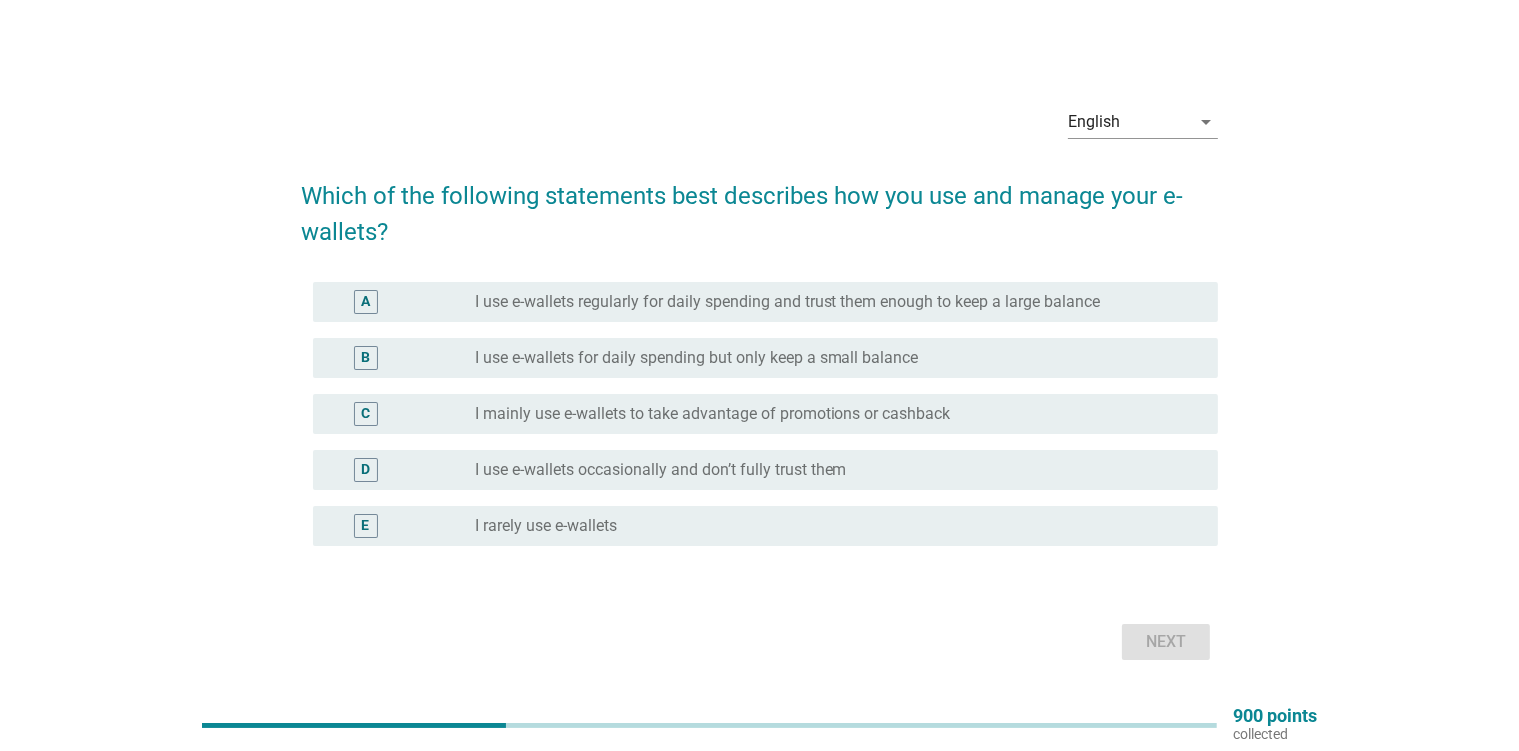 click on "I mainly use e-wallets to take advantage of promotions or cashback" at bounding box center (713, 414) 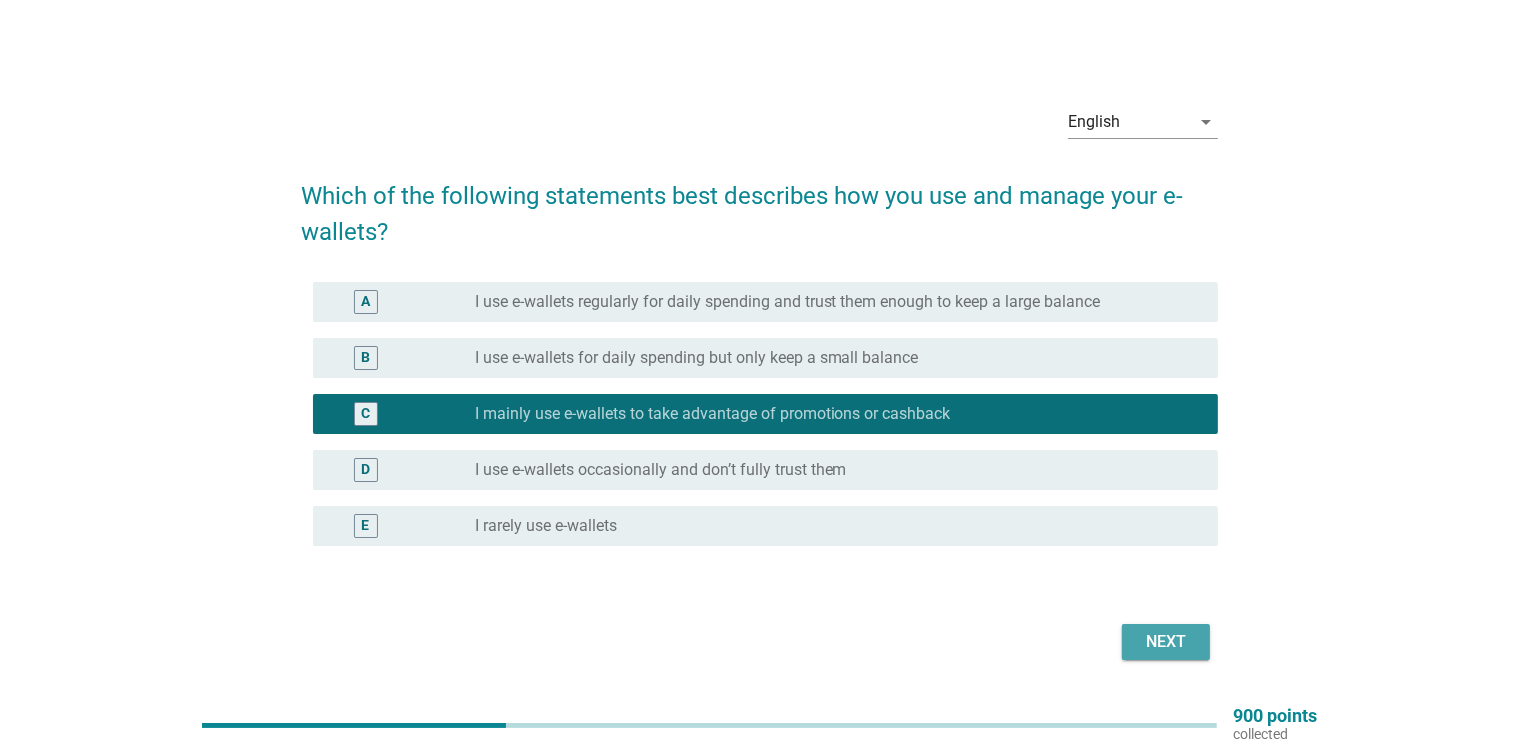 click on "Next" at bounding box center [1166, 642] 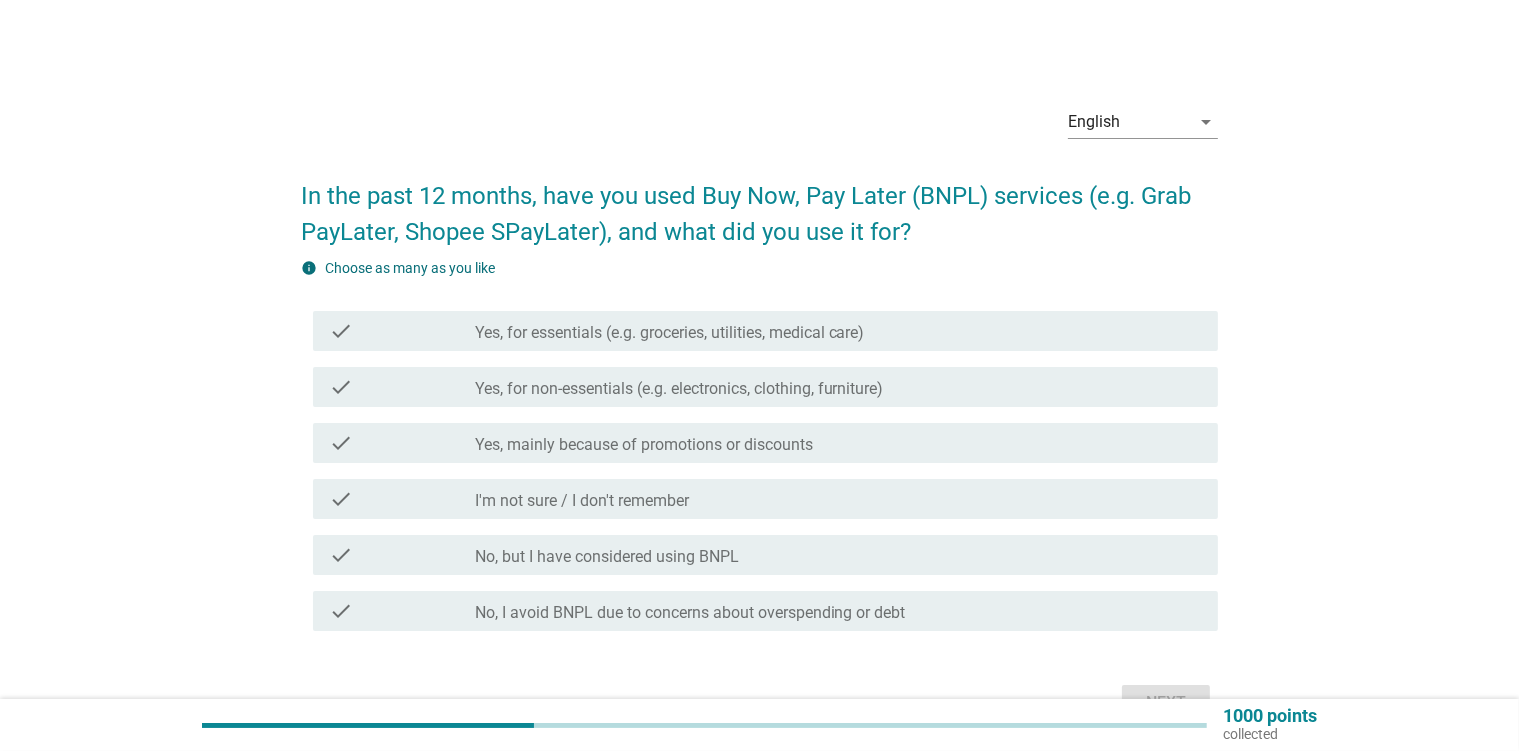 click on "Yes, for non-essentials (e.g. electronics, clothing, furniture)" at bounding box center (679, 389) 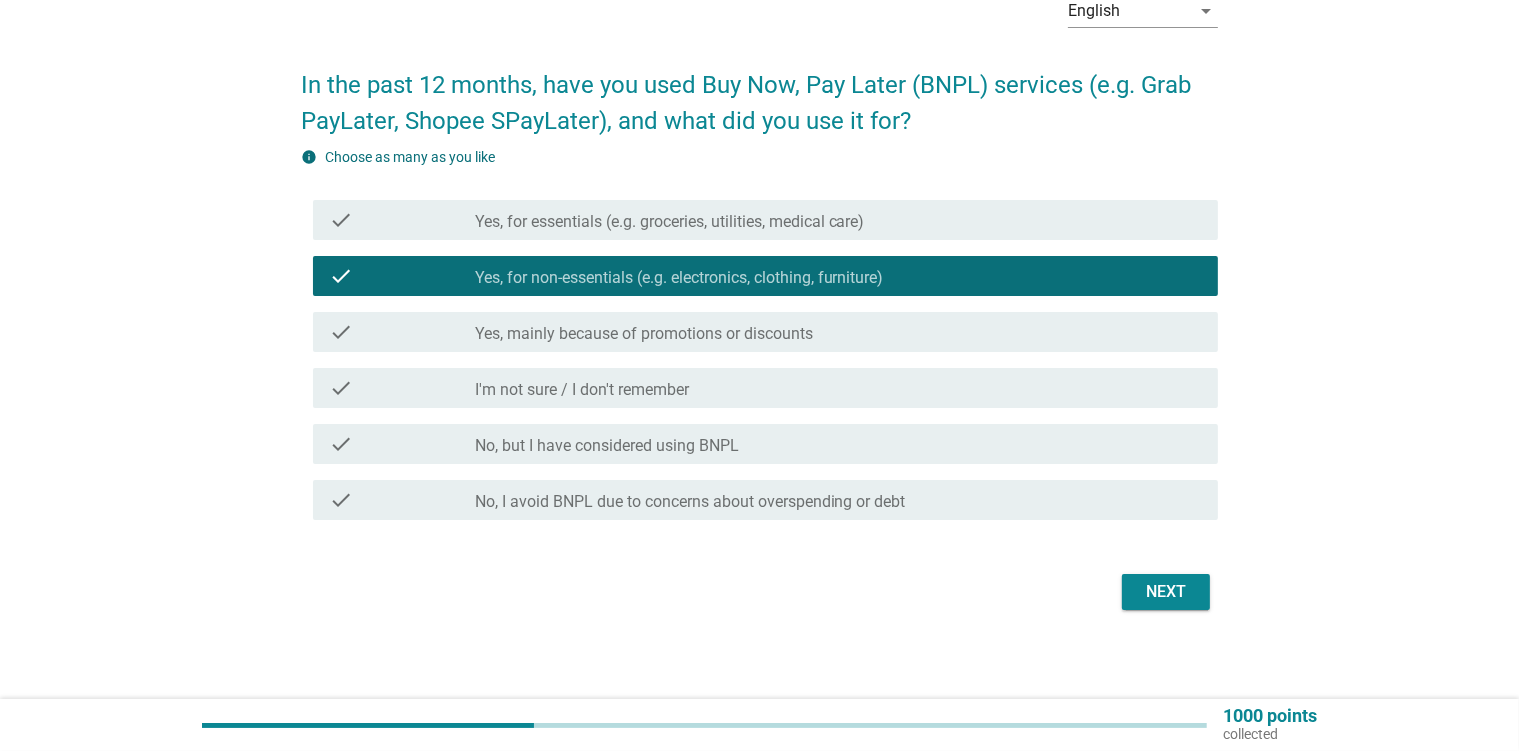 scroll, scrollTop: 117, scrollLeft: 0, axis: vertical 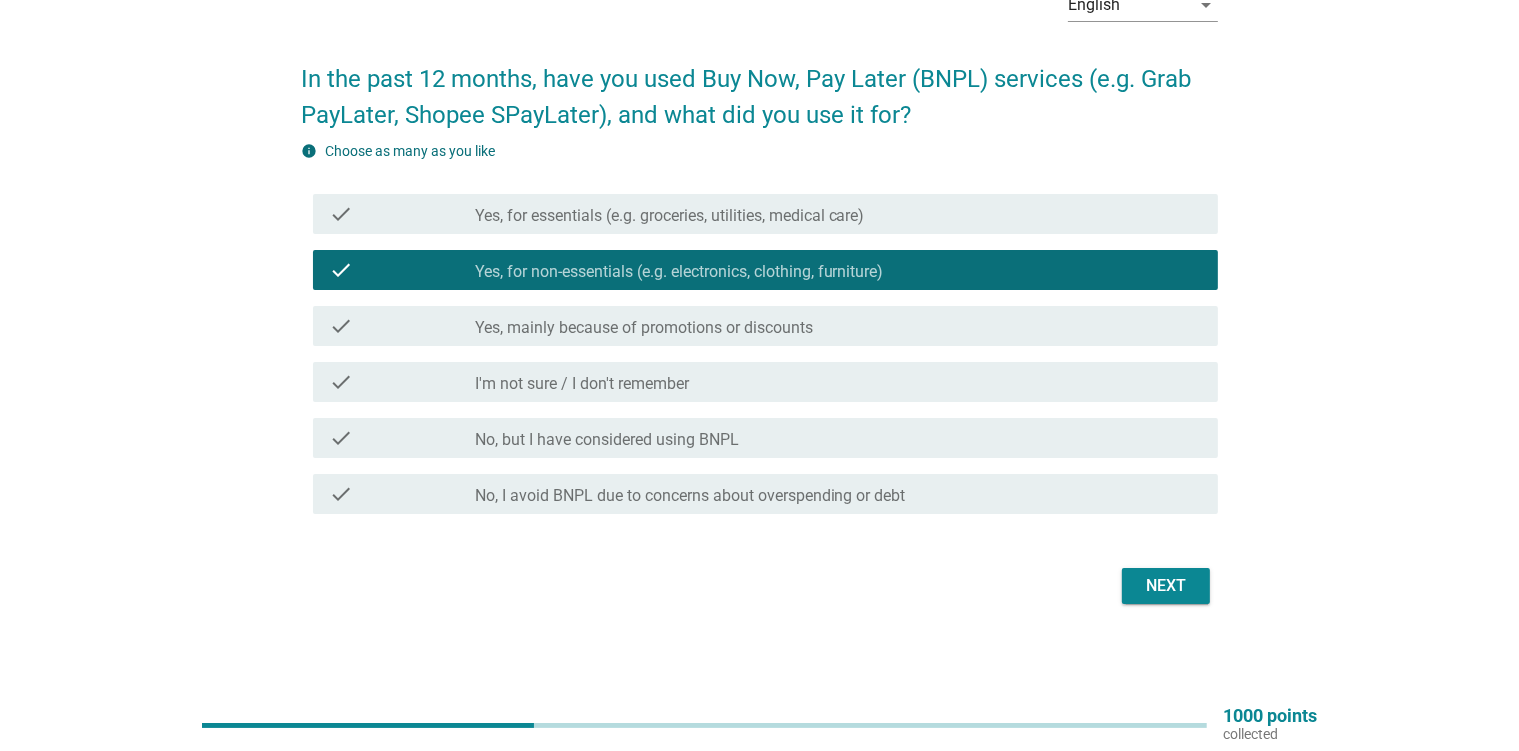 click on "Next" at bounding box center (1166, 586) 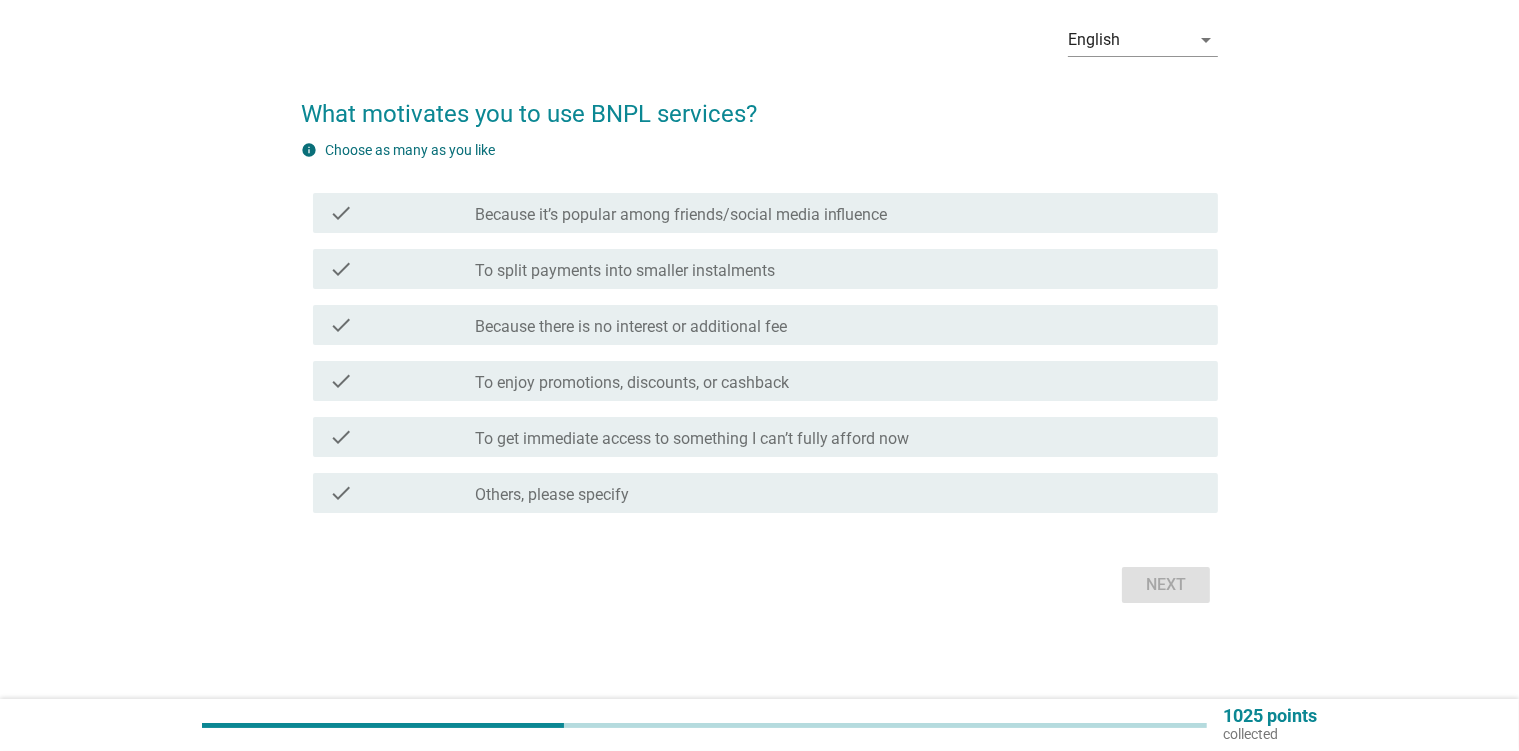 scroll, scrollTop: 0, scrollLeft: 0, axis: both 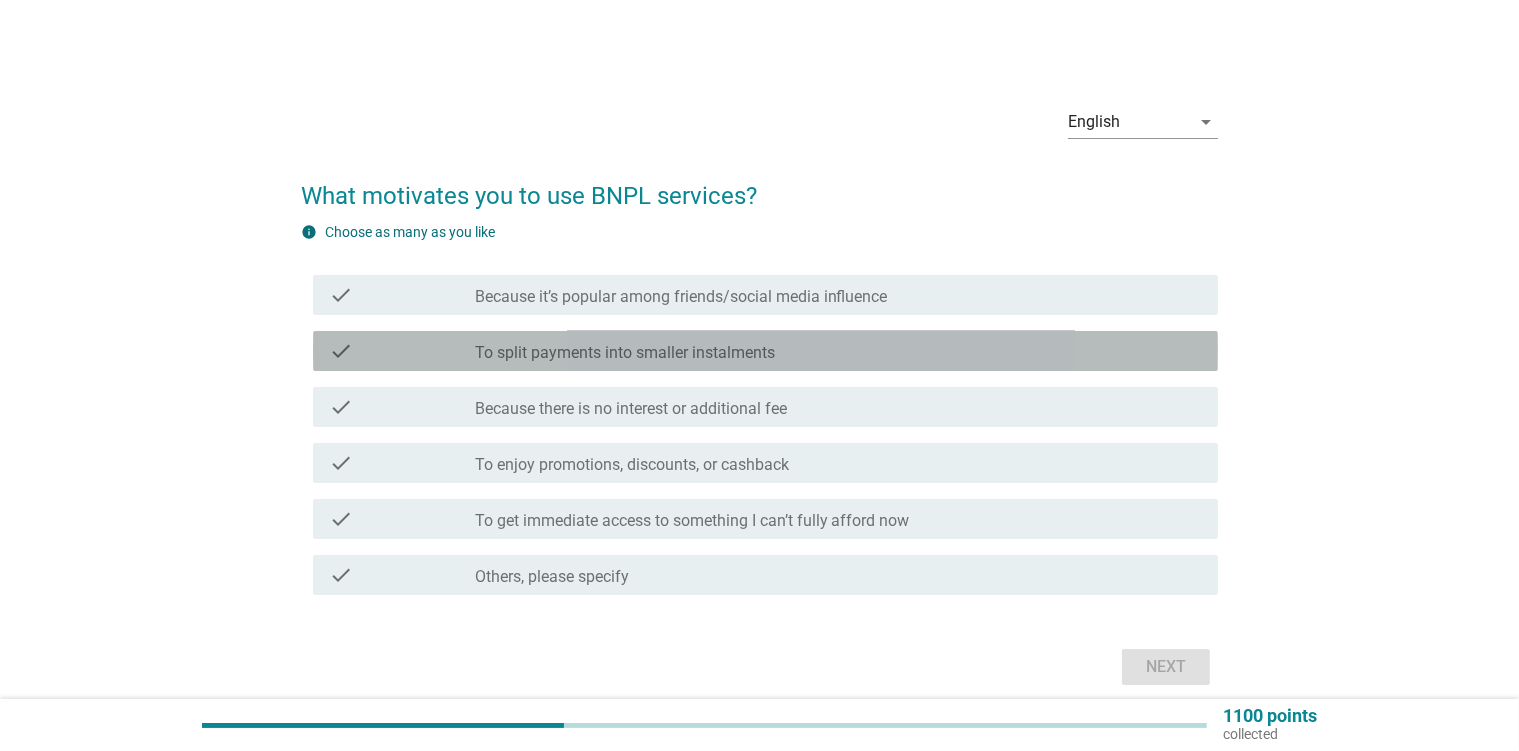 click on "To split payments into smaller instalments" at bounding box center [625, 353] 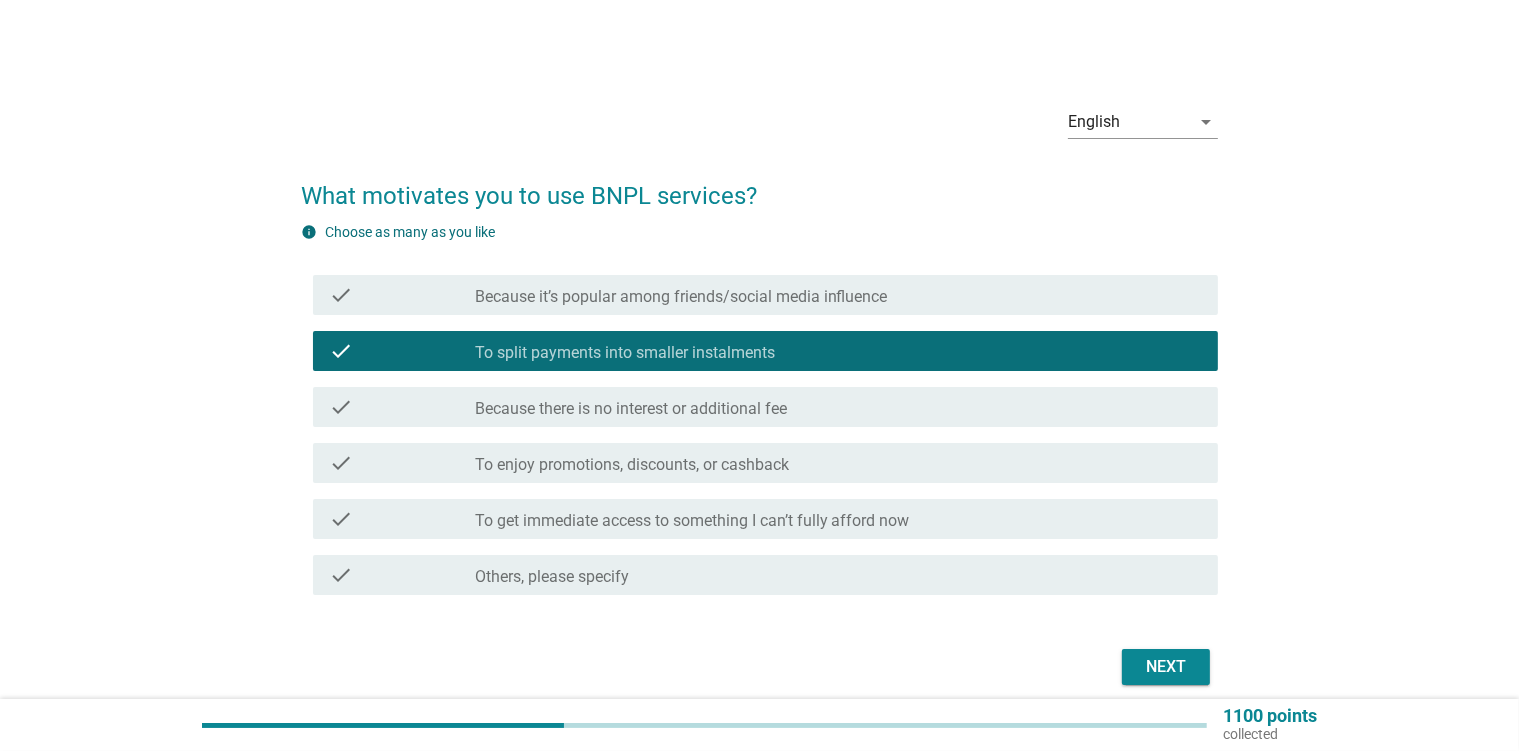 click on "To enjoy promotions, discounts, or cashback" at bounding box center (632, 465) 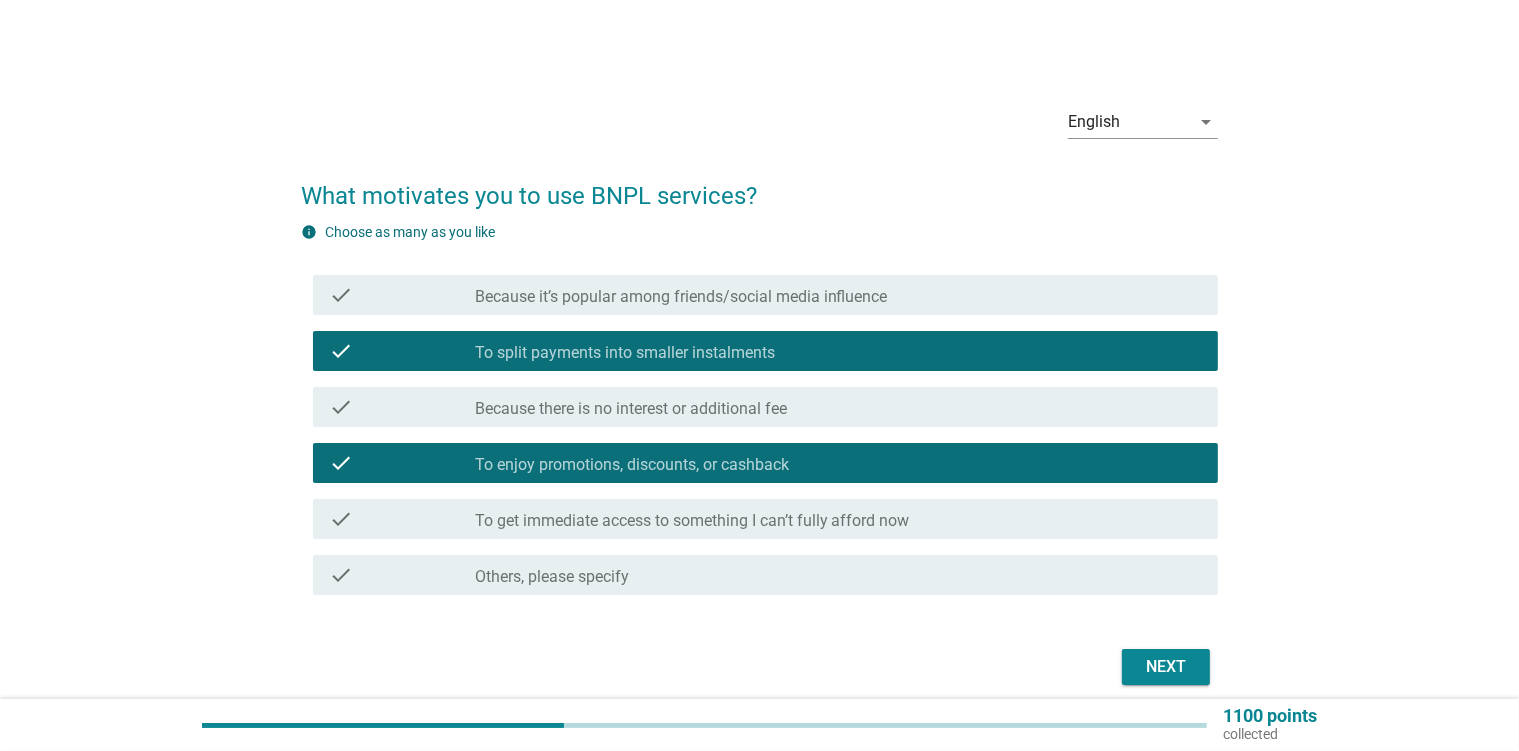 click on "To get immediate access to something I can’t fully afford now" at bounding box center [692, 521] 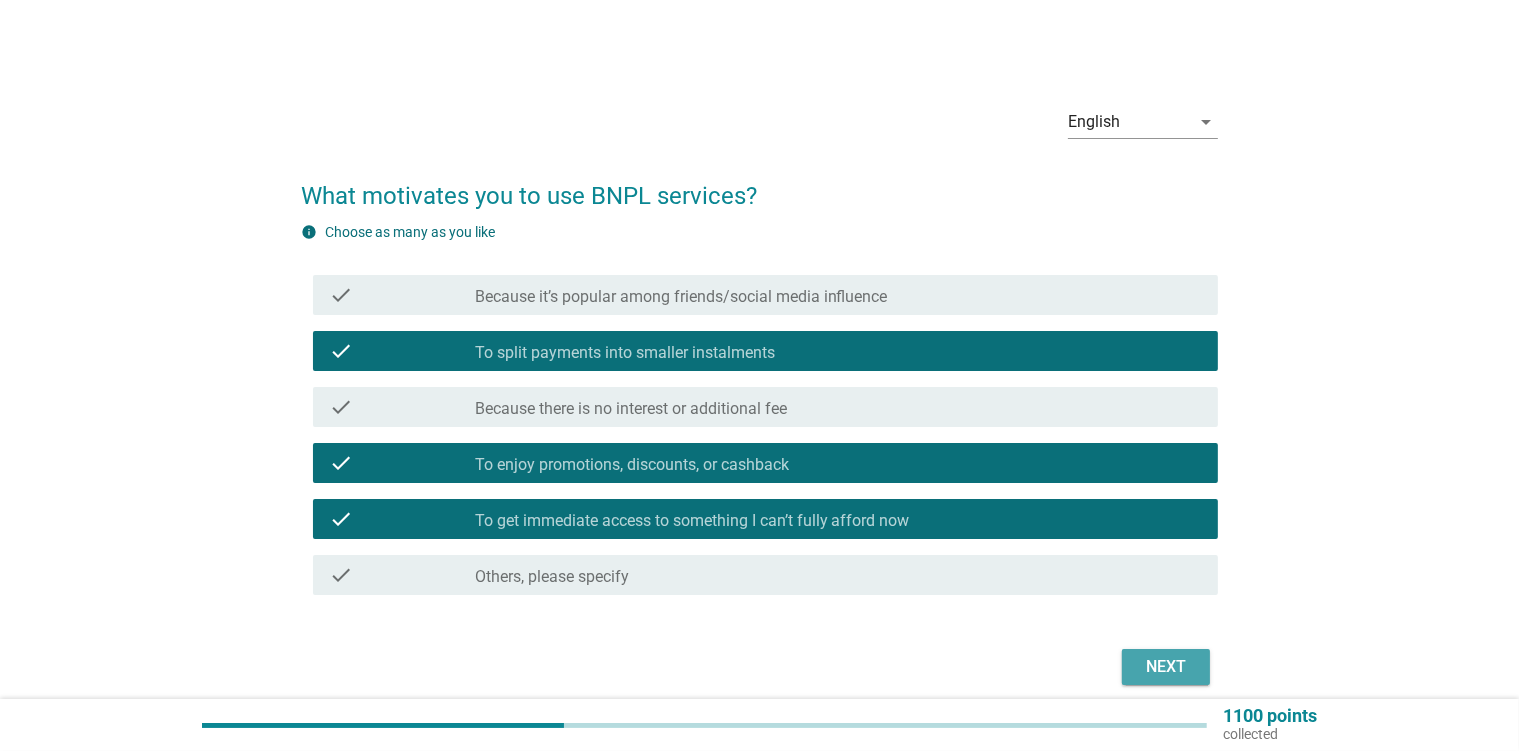 click on "Next" at bounding box center (1166, 667) 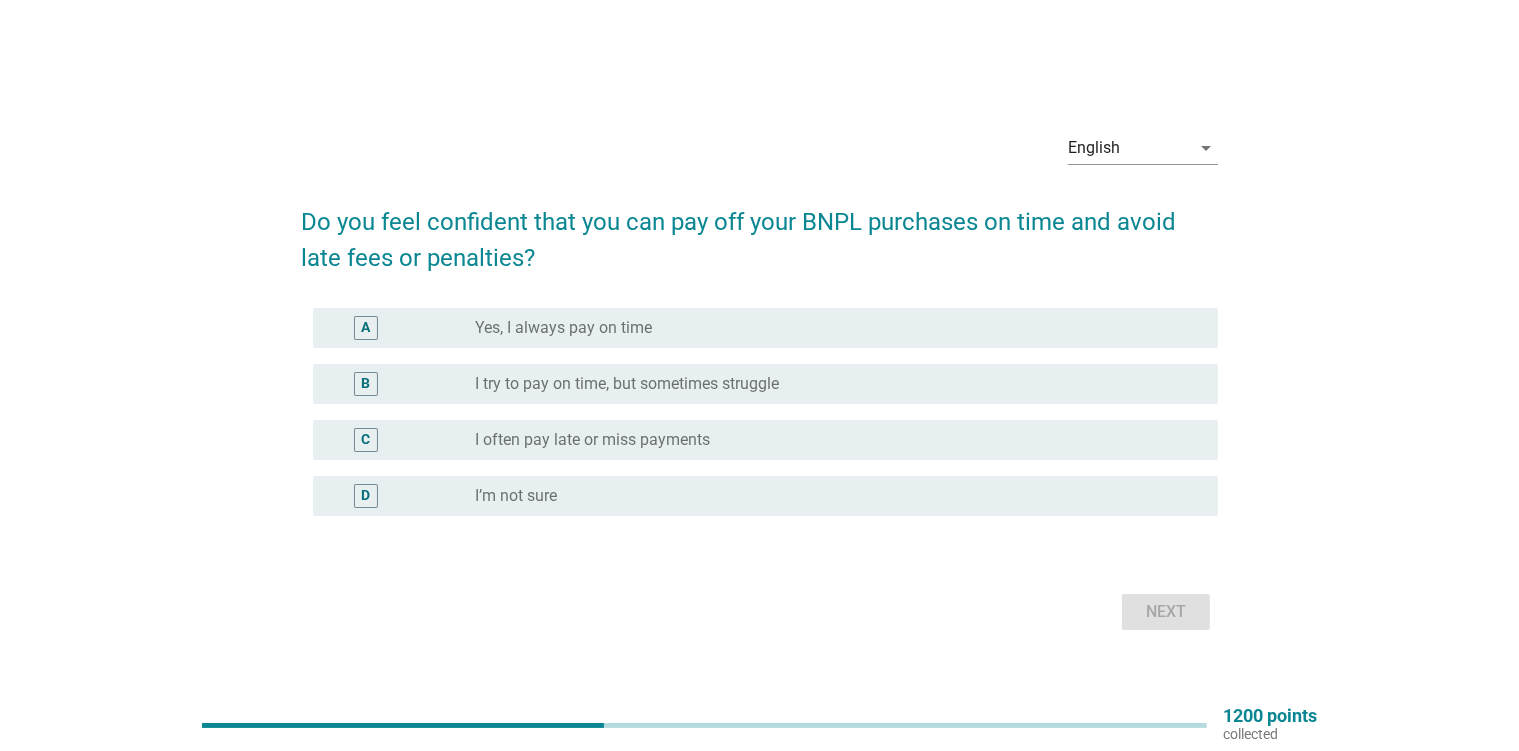 click on "radio_button_unchecked Yes, I always pay on time" at bounding box center [838, 328] 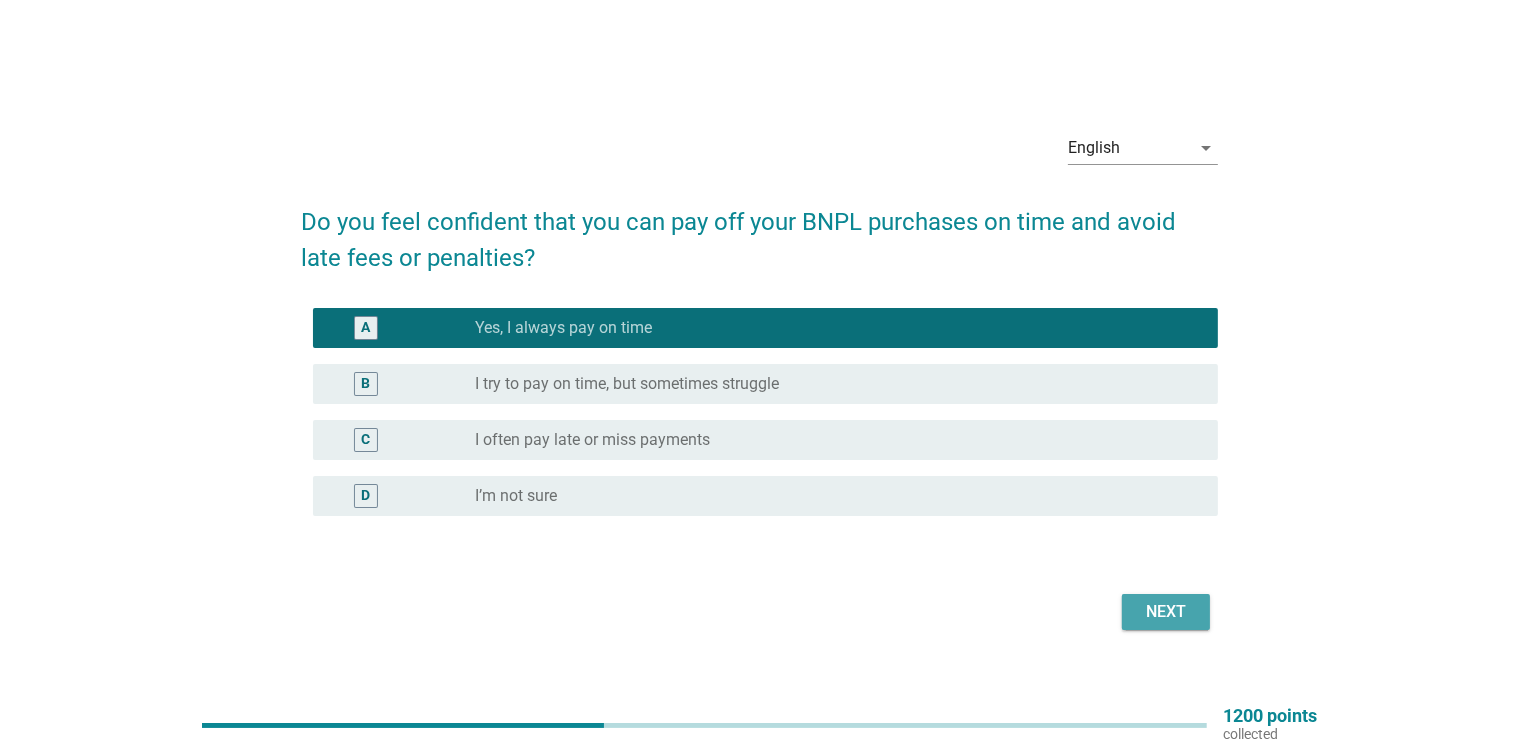 click on "Next" at bounding box center [1166, 612] 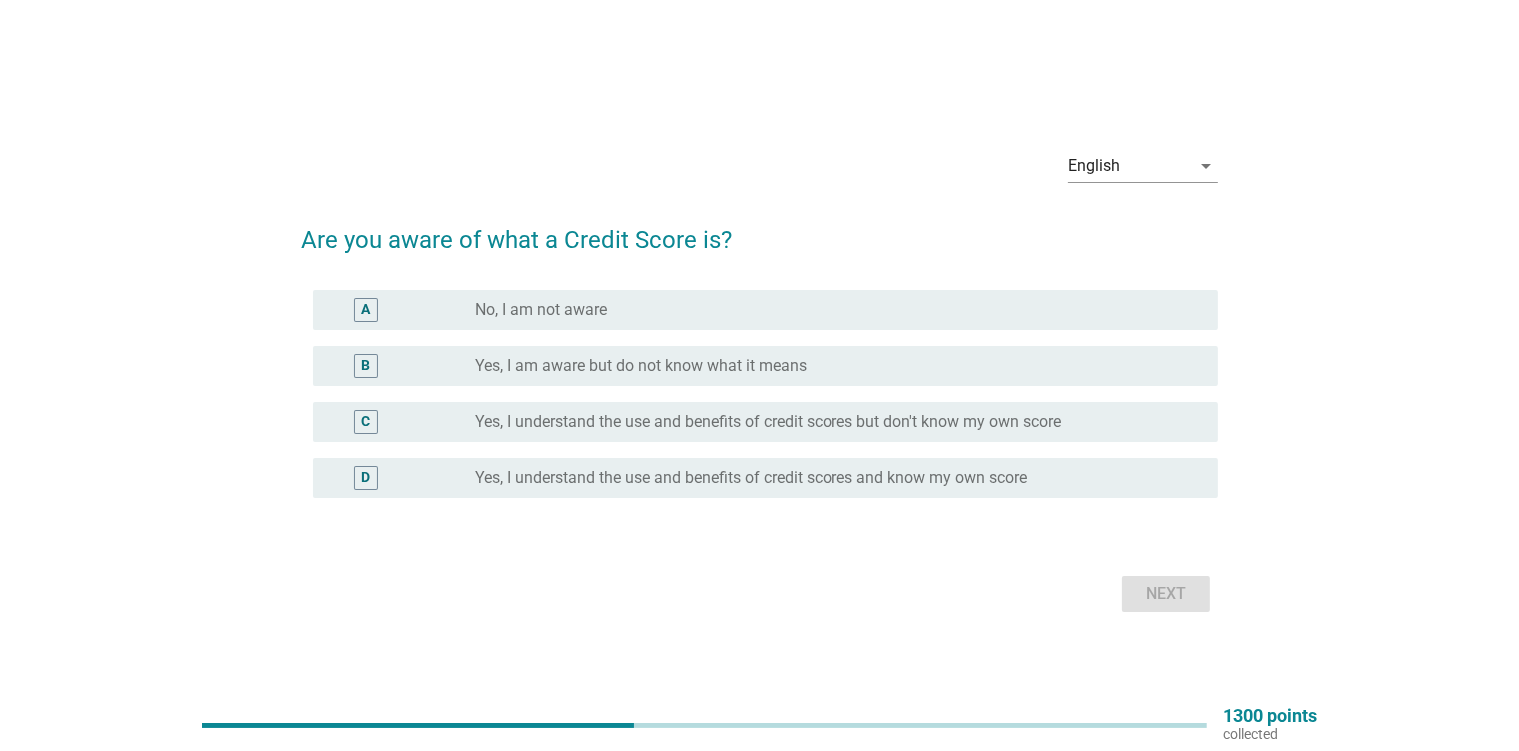 click on "Yes, I understand the use and benefits of credit scores but don't know my own score" at bounding box center [768, 422] 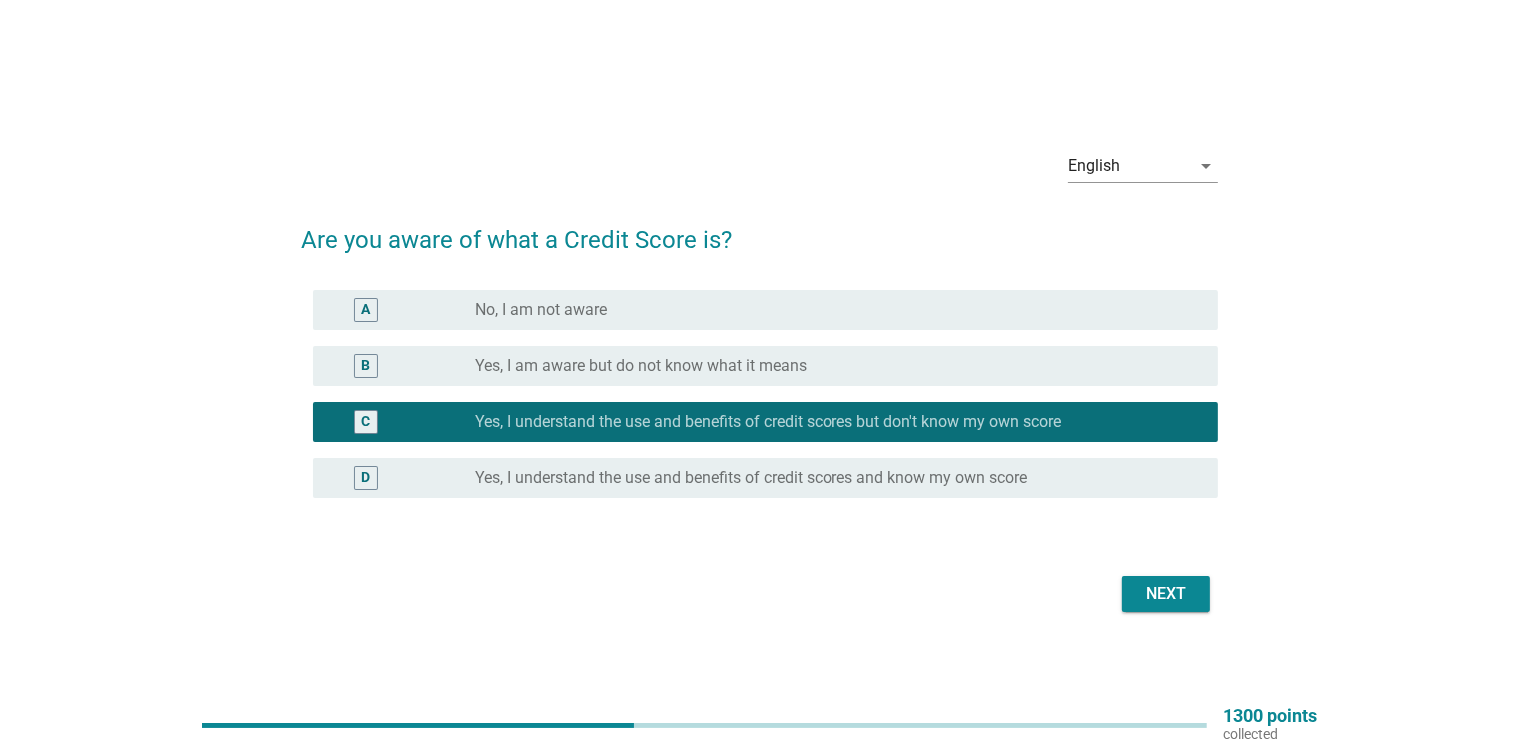 click on "Next" at bounding box center [1166, 594] 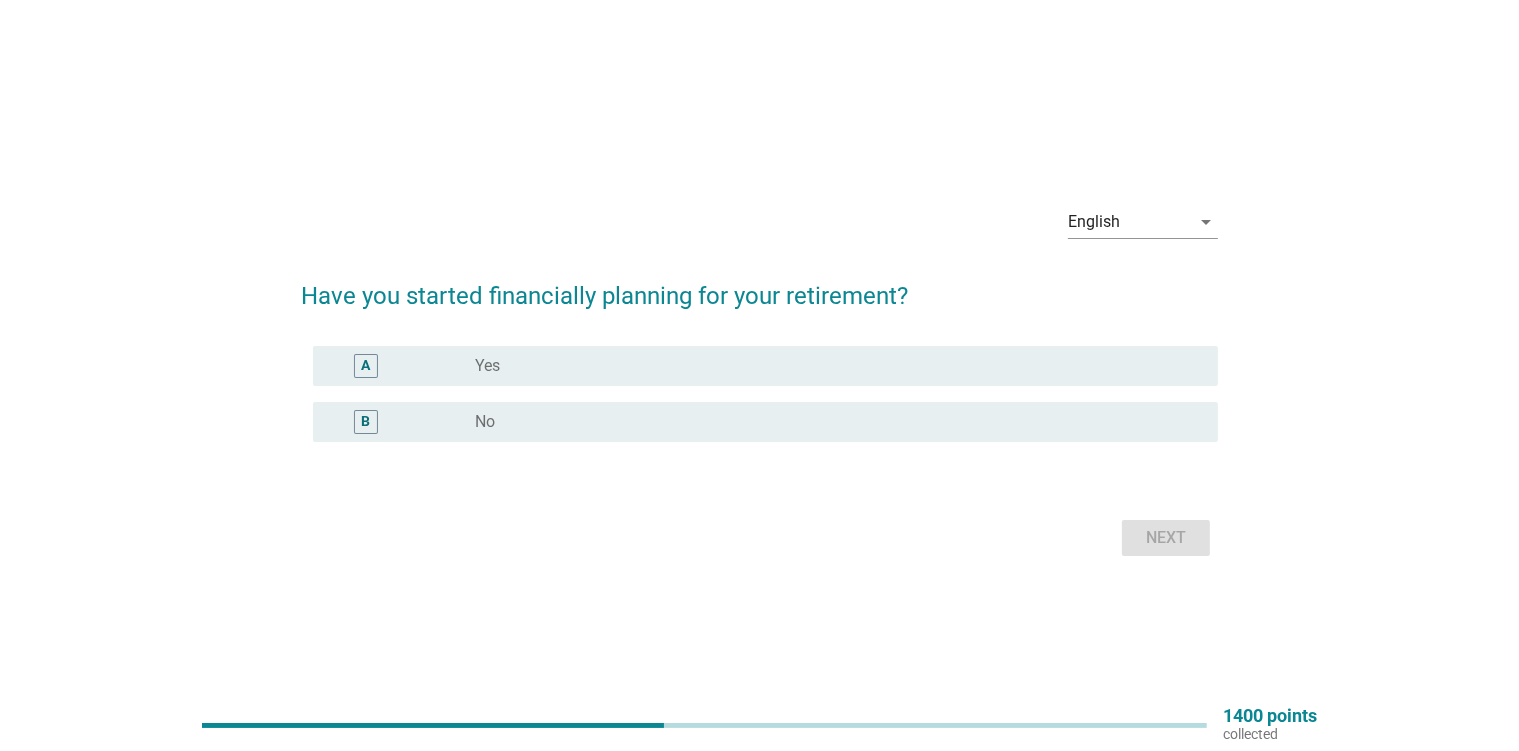 click on "radio_button_unchecked Yes" at bounding box center (830, 366) 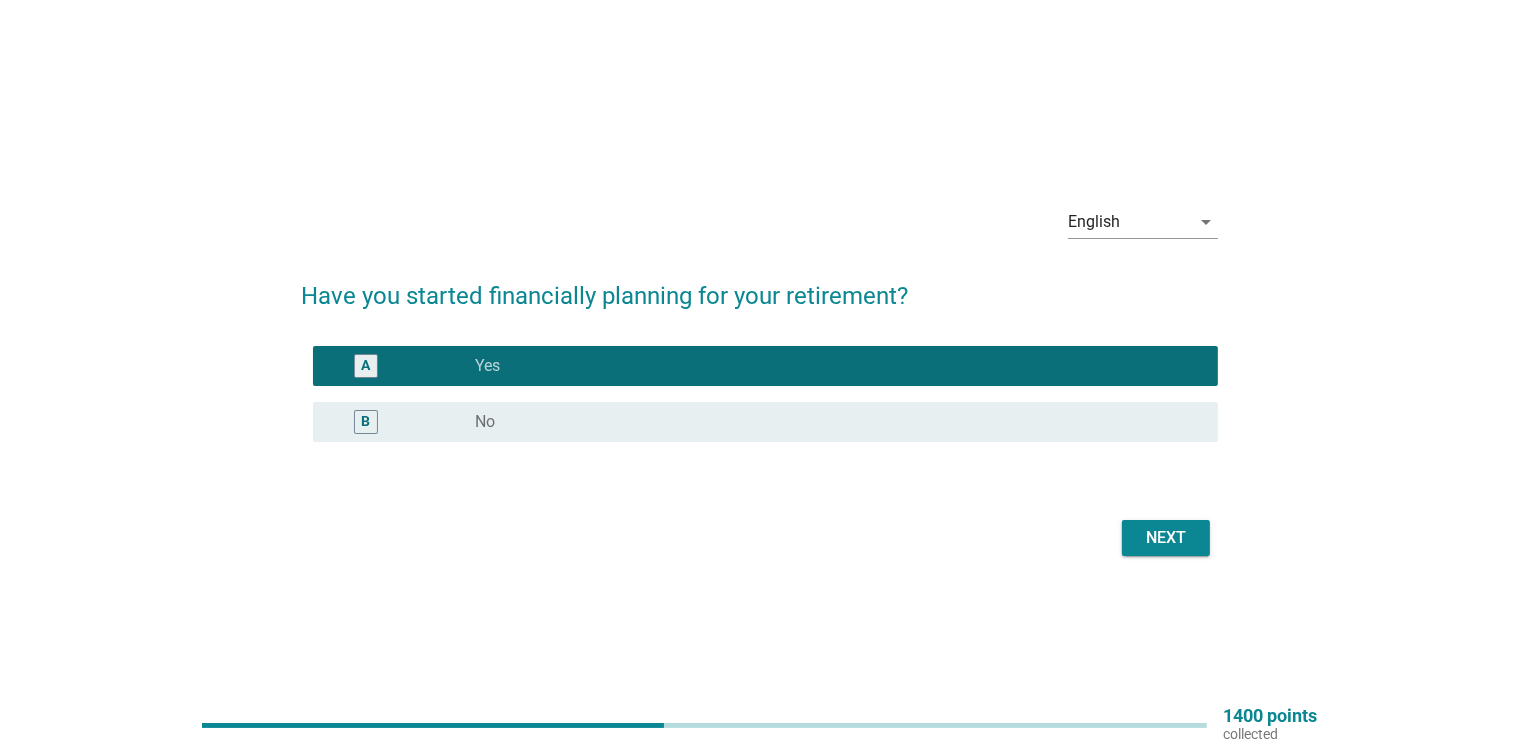 click on "Next" at bounding box center [1166, 538] 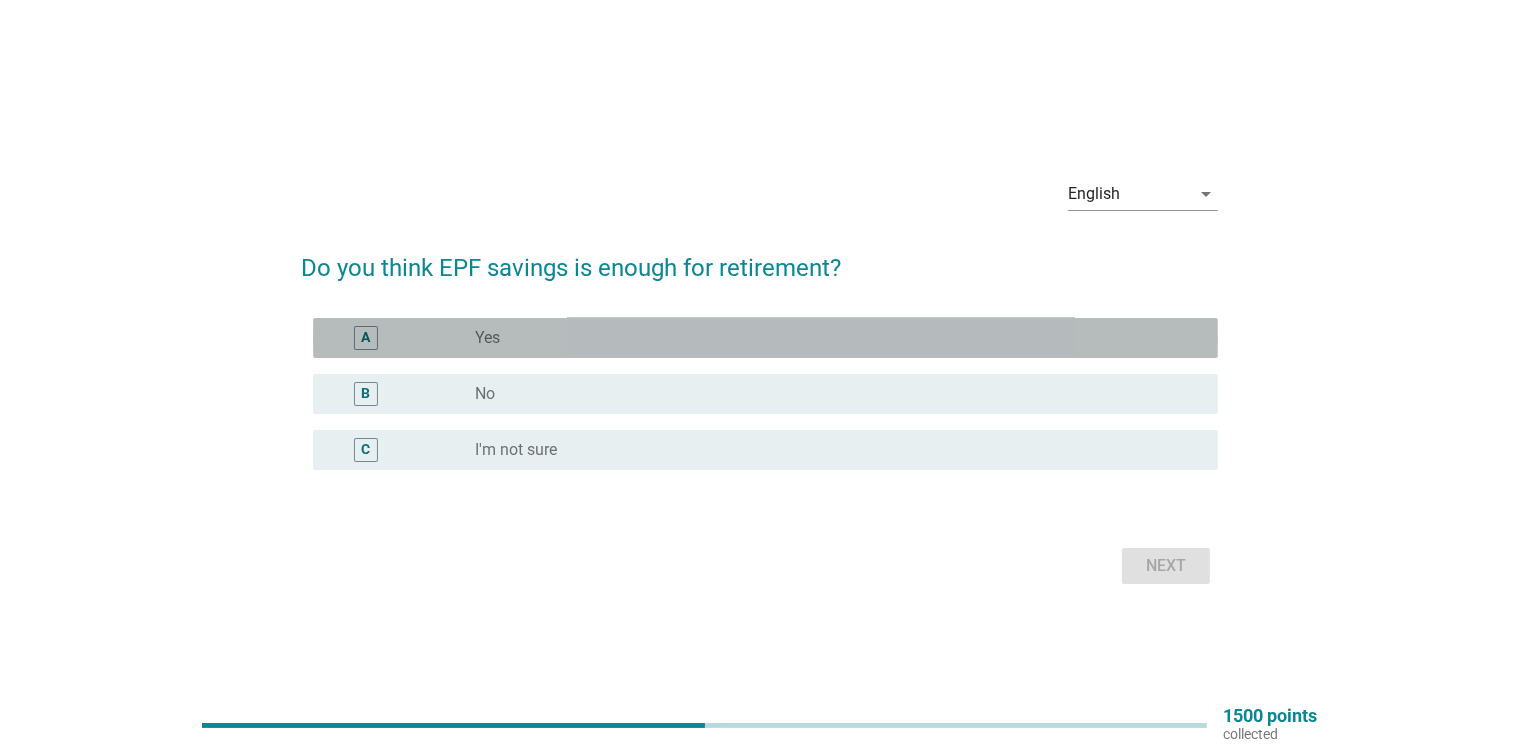 click on "Yes" at bounding box center [487, 338] 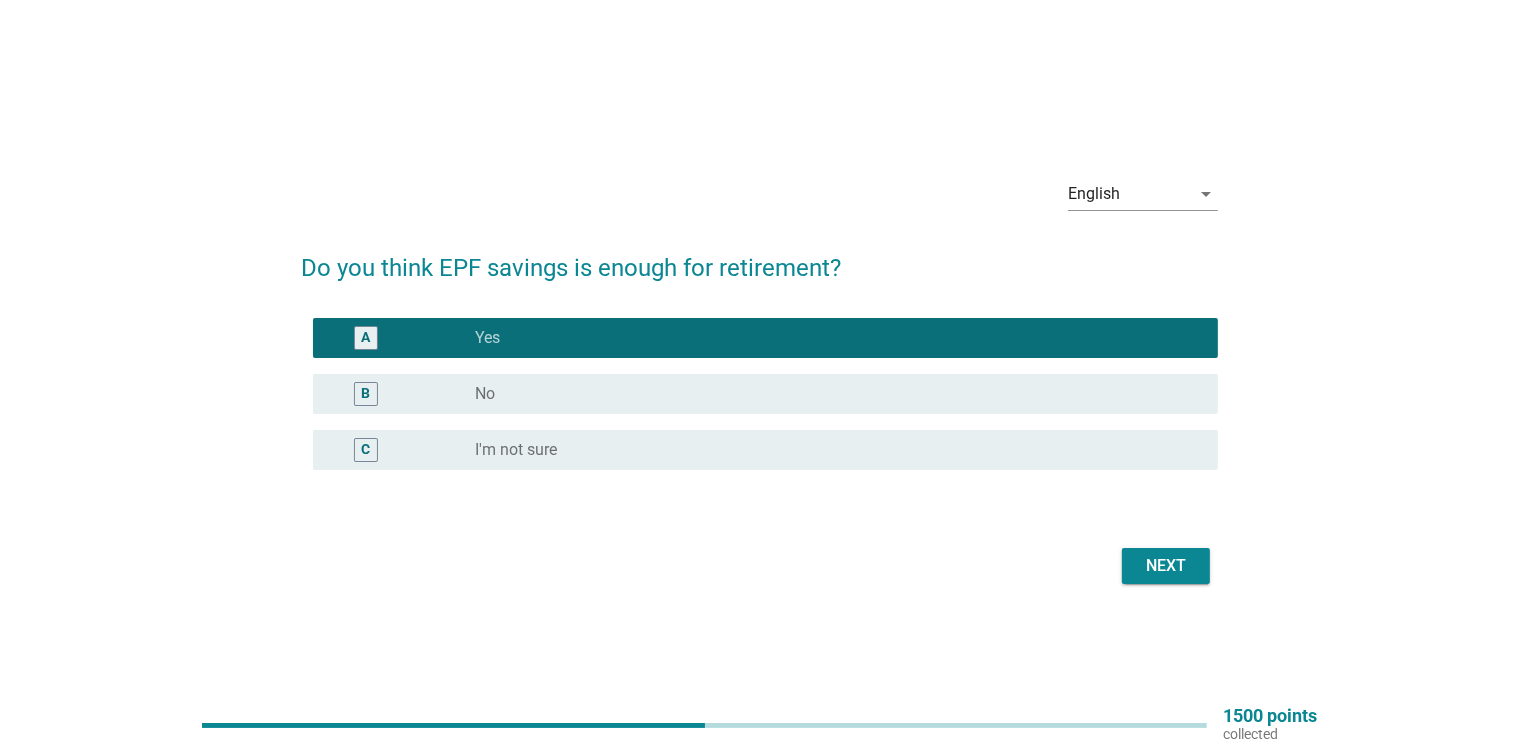 click on "C" at bounding box center [401, 450] 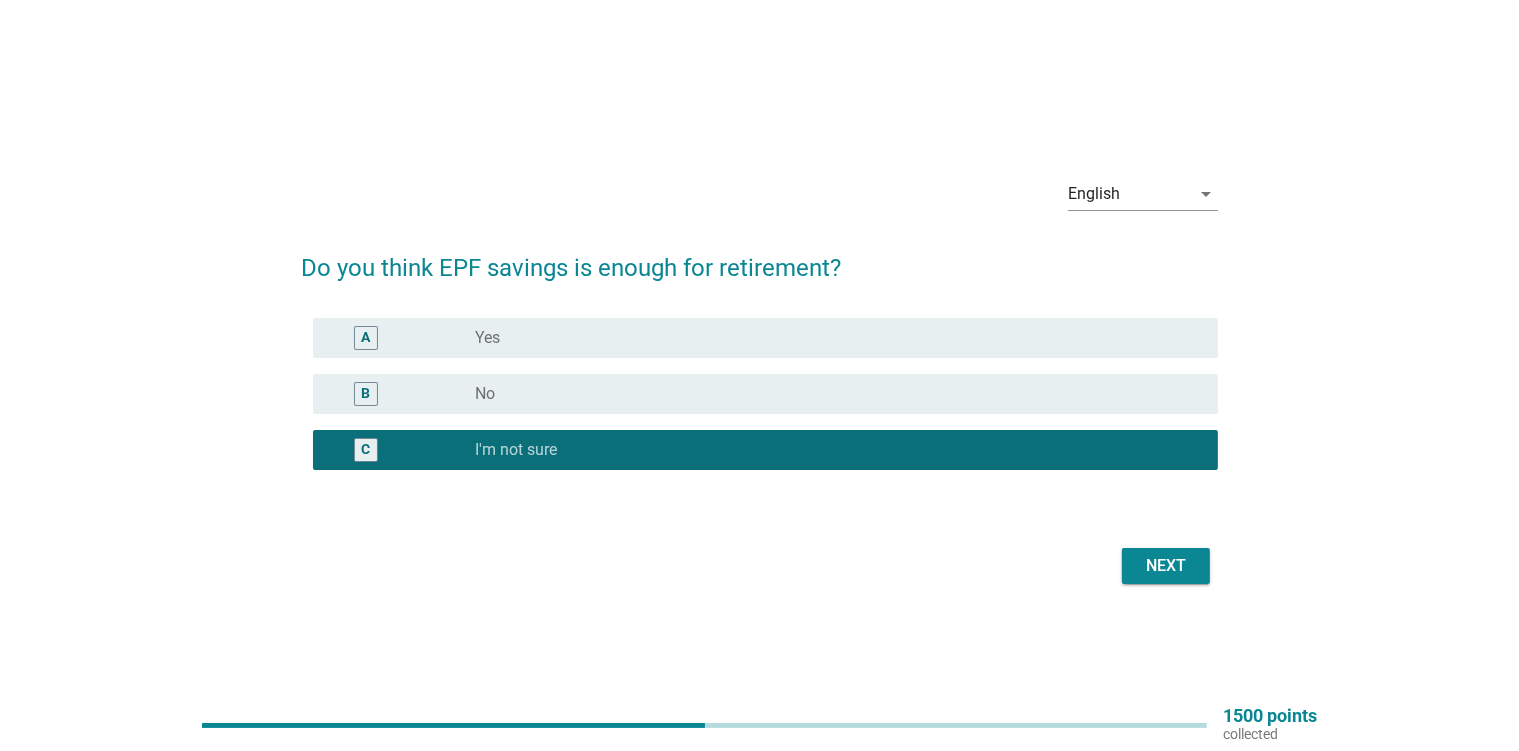 click on "Next" at bounding box center [1166, 566] 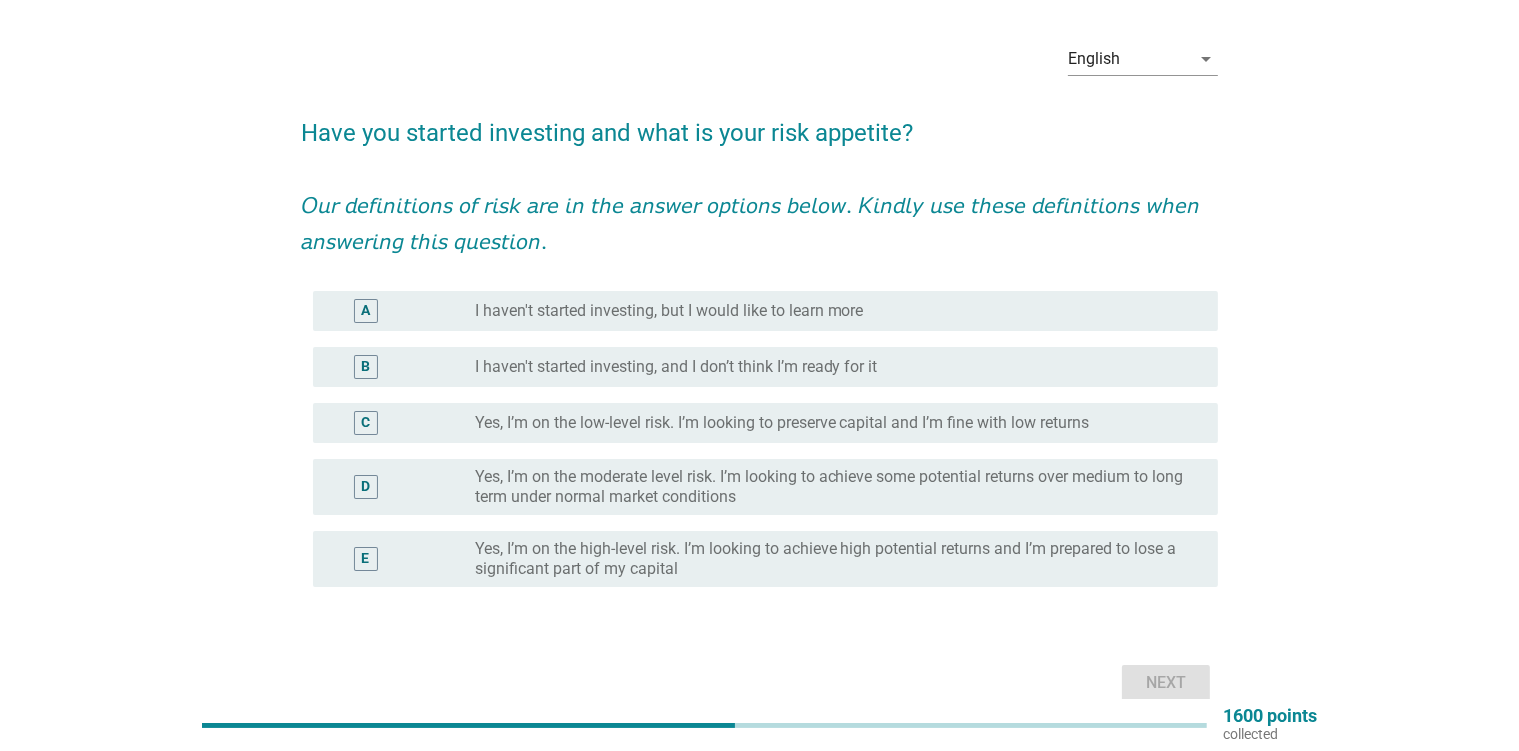 scroll, scrollTop: 105, scrollLeft: 0, axis: vertical 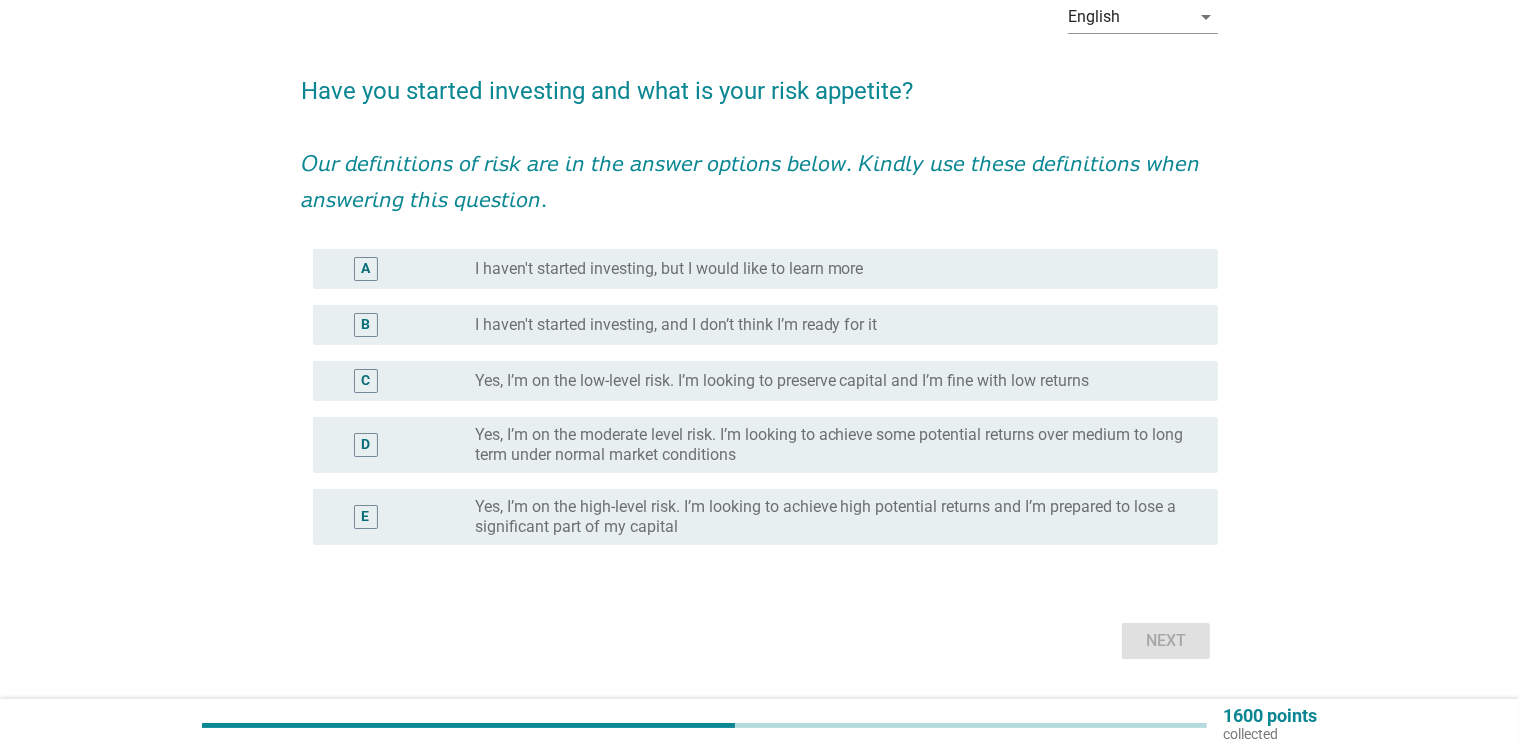 click on "Yes, I’m on the moderate level risk. I’m looking to achieve some potential returns over medium to long term under normal market conditions" at bounding box center (830, 445) 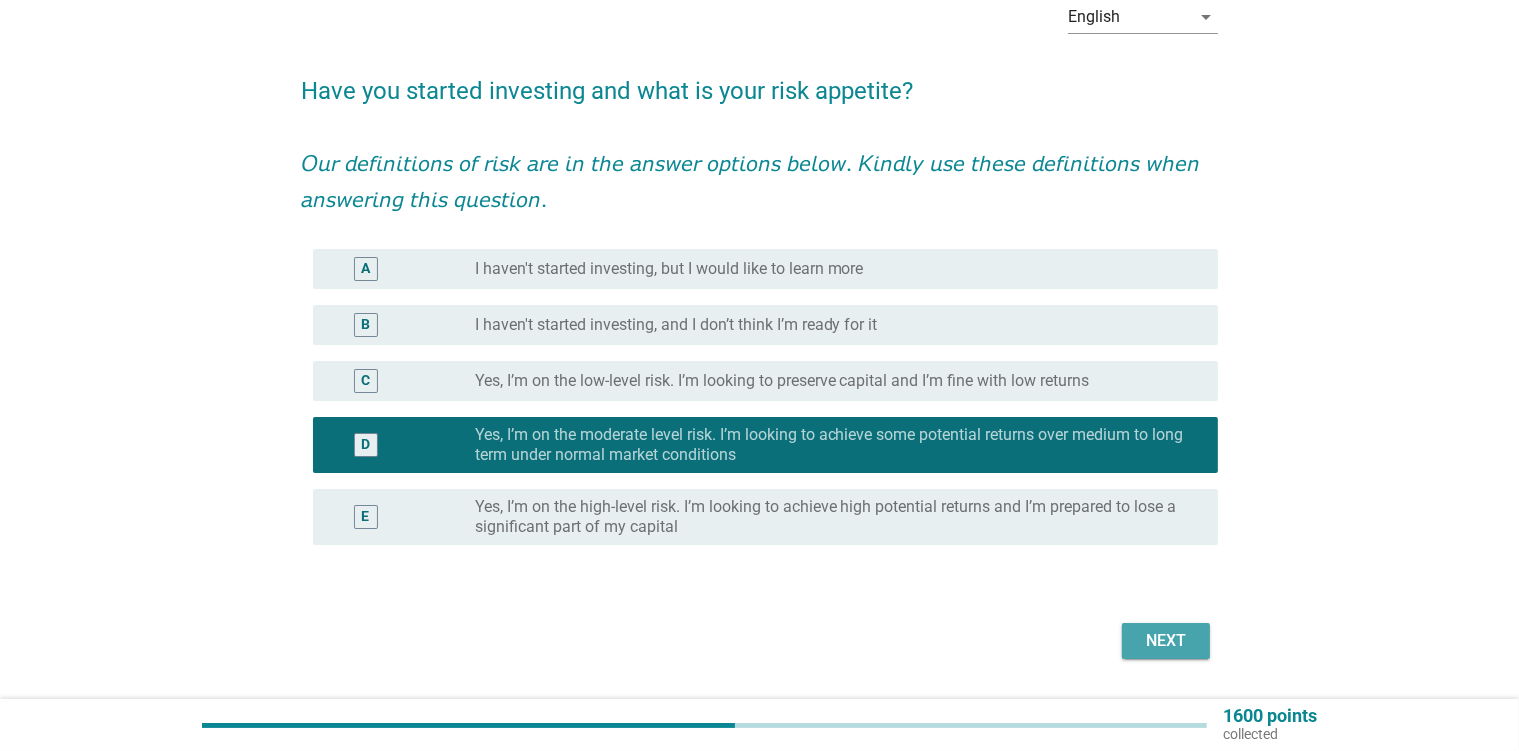 click on "Next" at bounding box center [1166, 641] 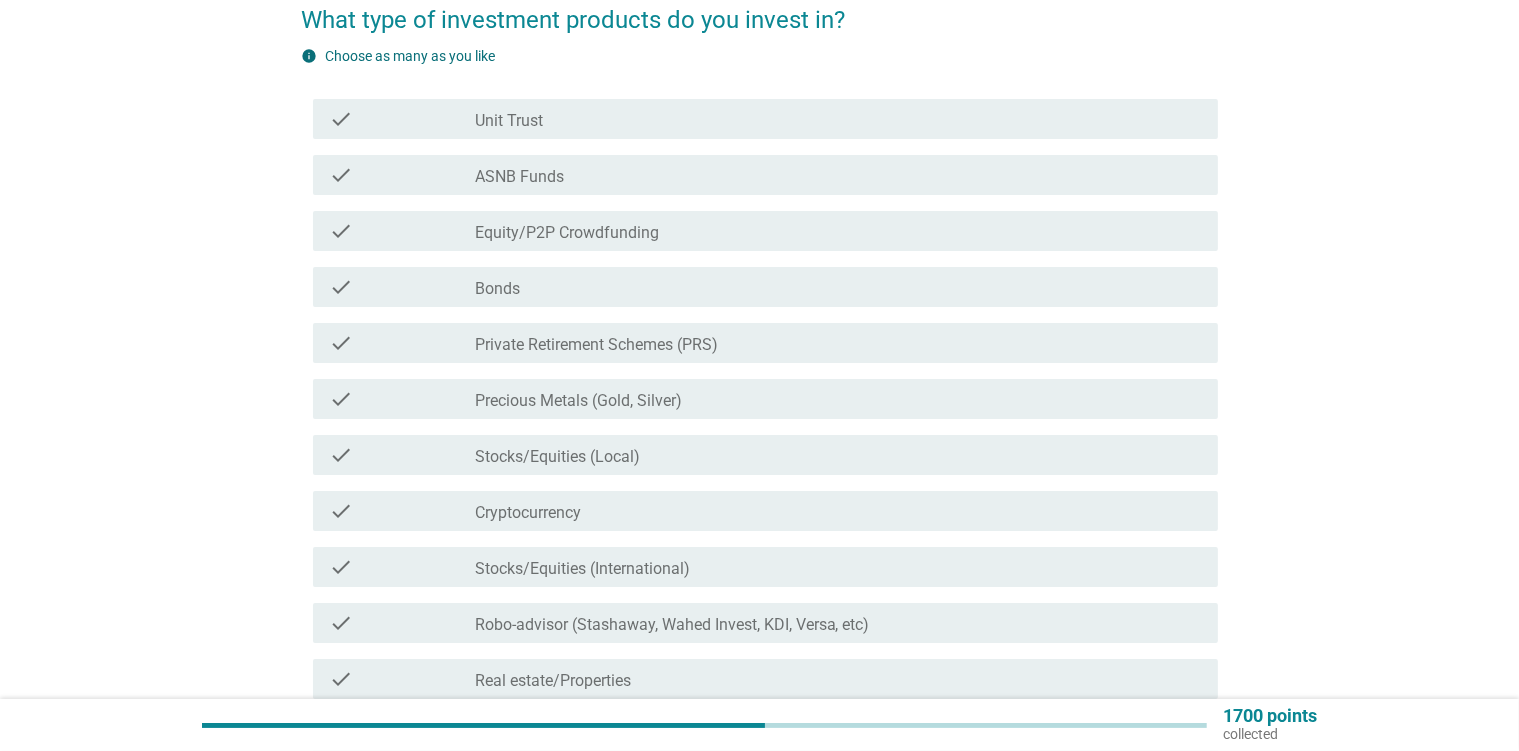 scroll, scrollTop: 211, scrollLeft: 0, axis: vertical 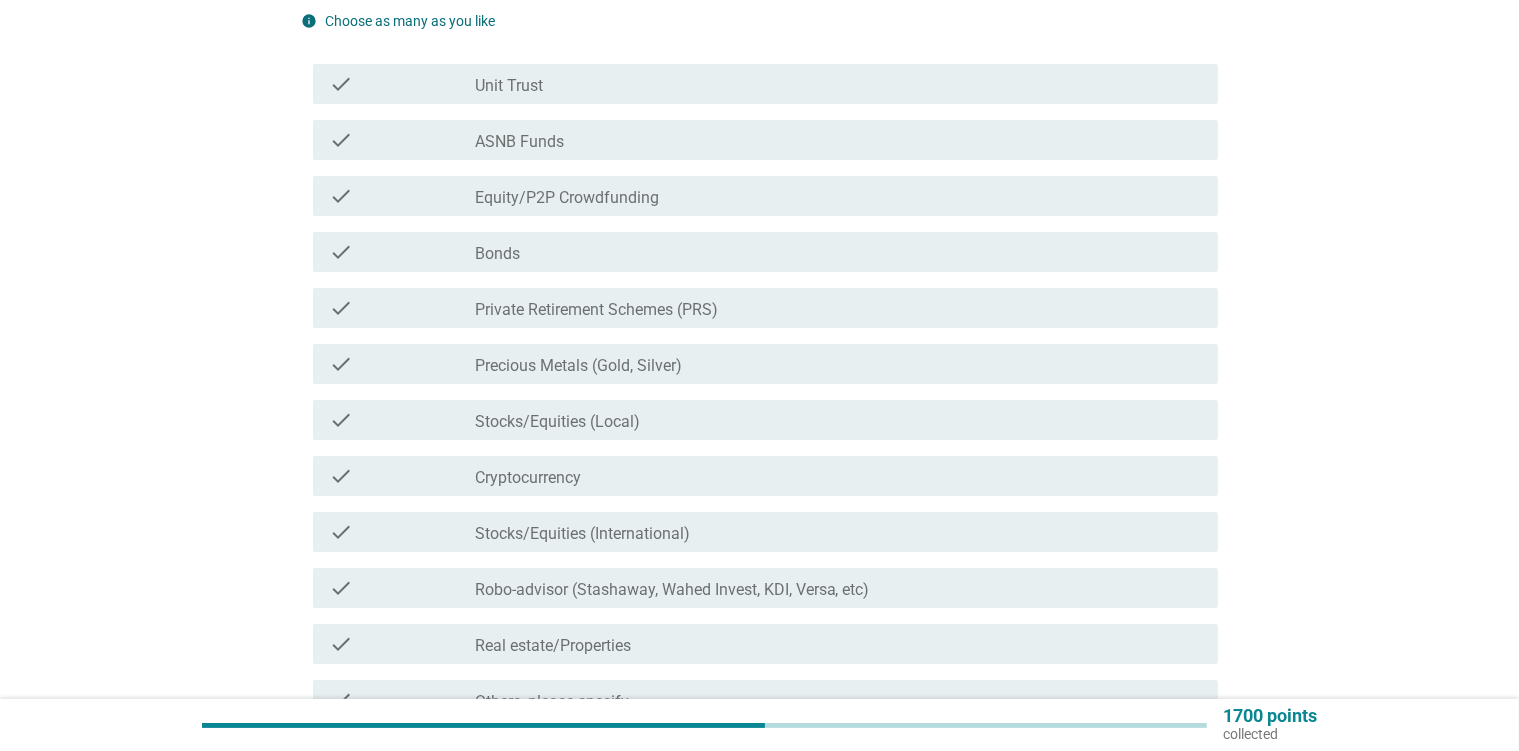 click on "check     check_box_outline_blank ASNB Funds" at bounding box center [765, 140] 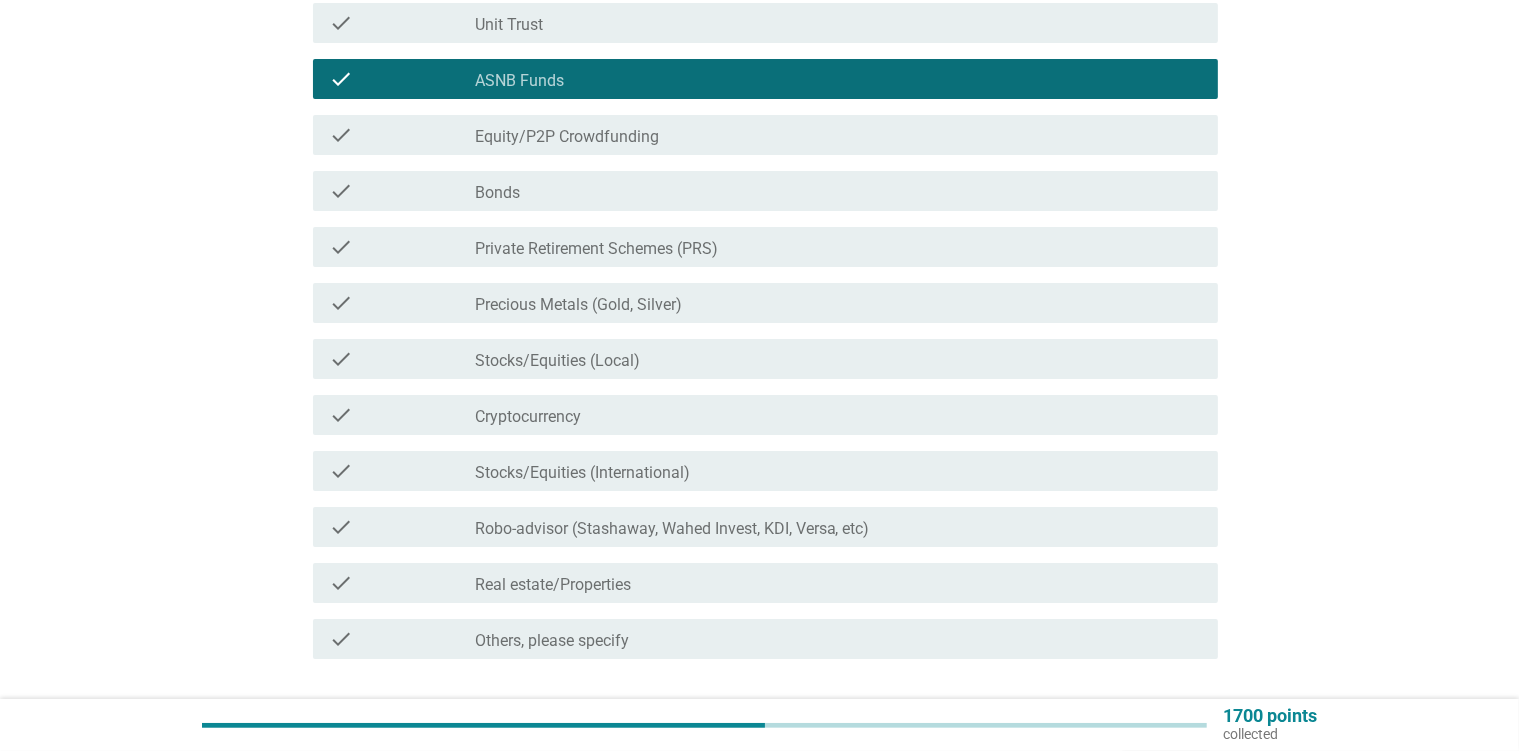 scroll, scrollTop: 316, scrollLeft: 0, axis: vertical 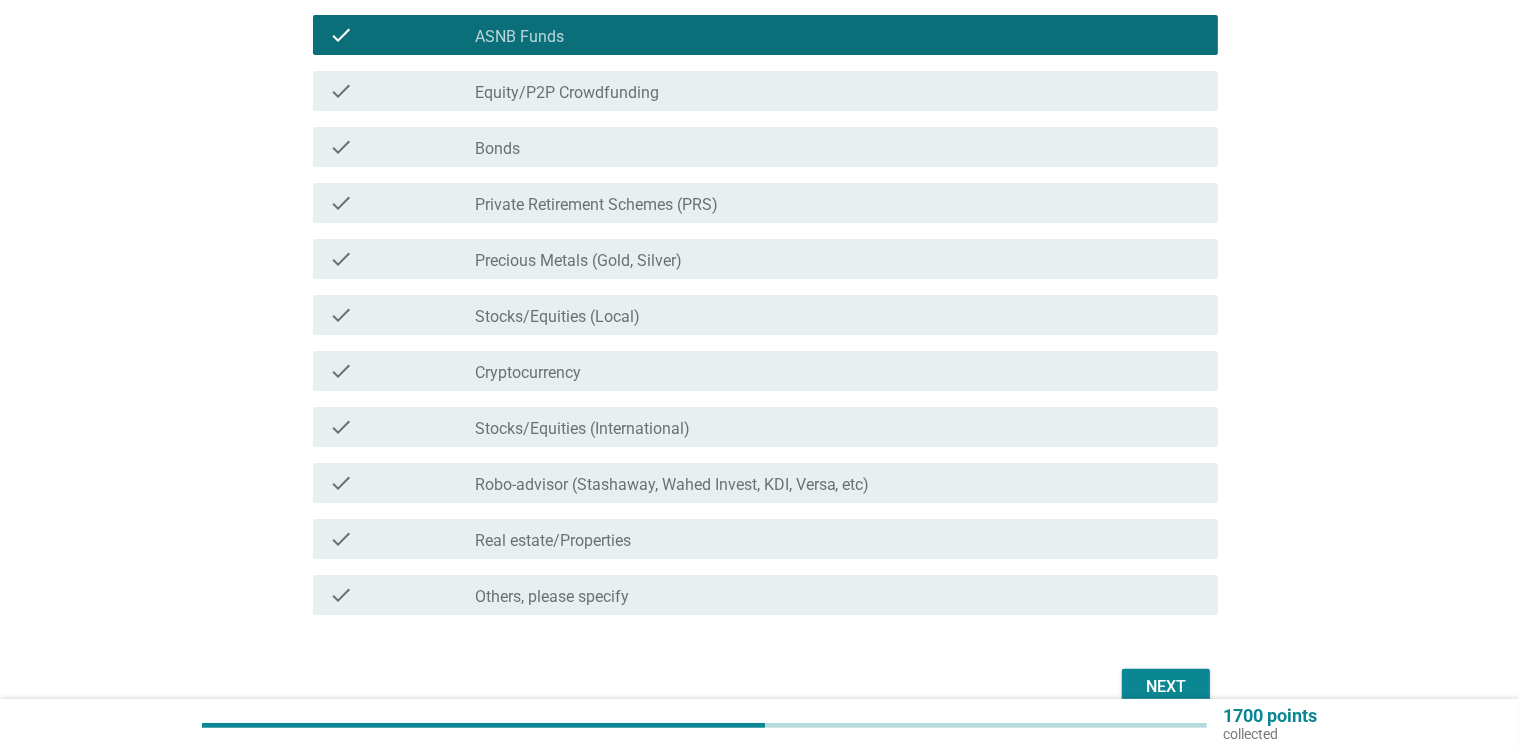 click on "Stocks/Equities (Local)" at bounding box center (557, 317) 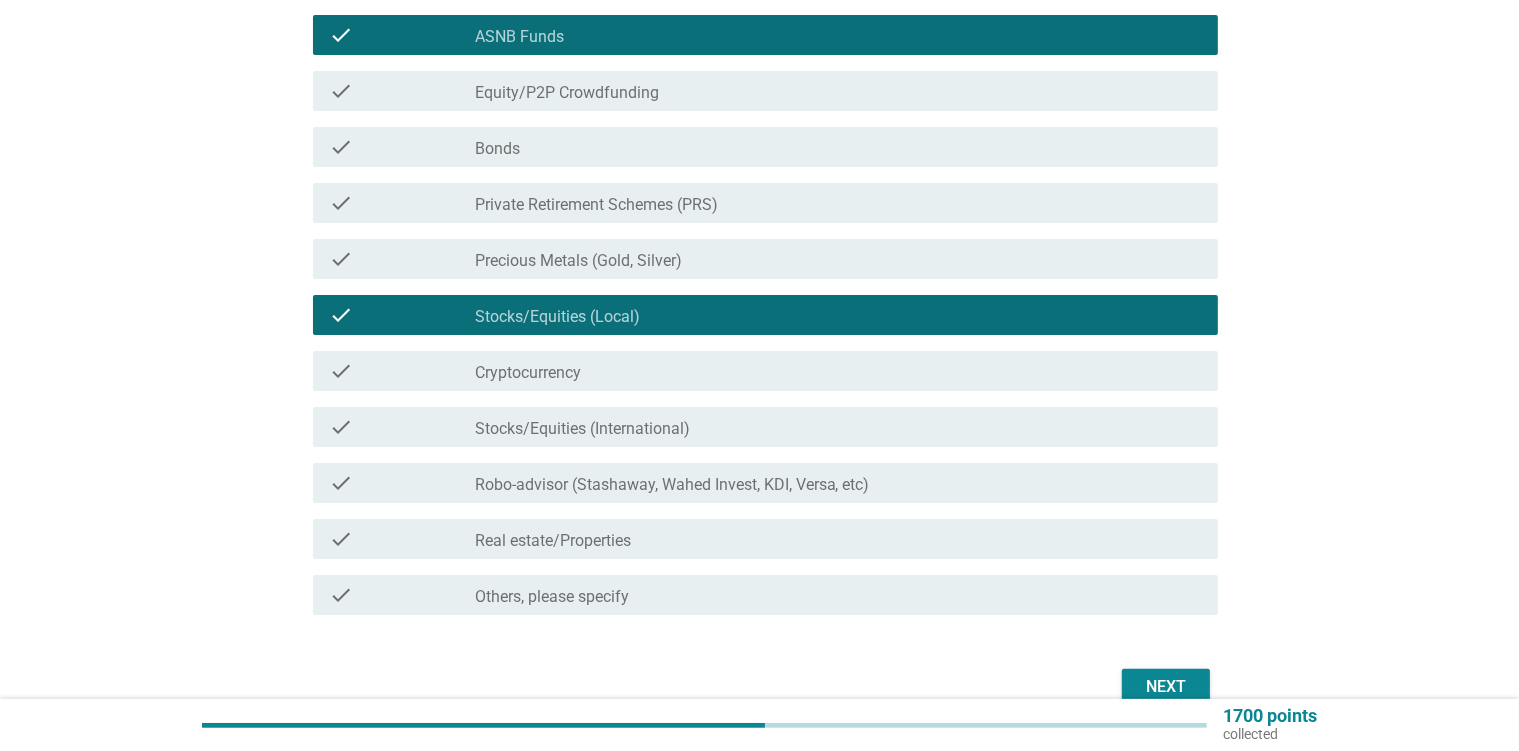 click on "Stocks/Equities (International)" at bounding box center [582, 429] 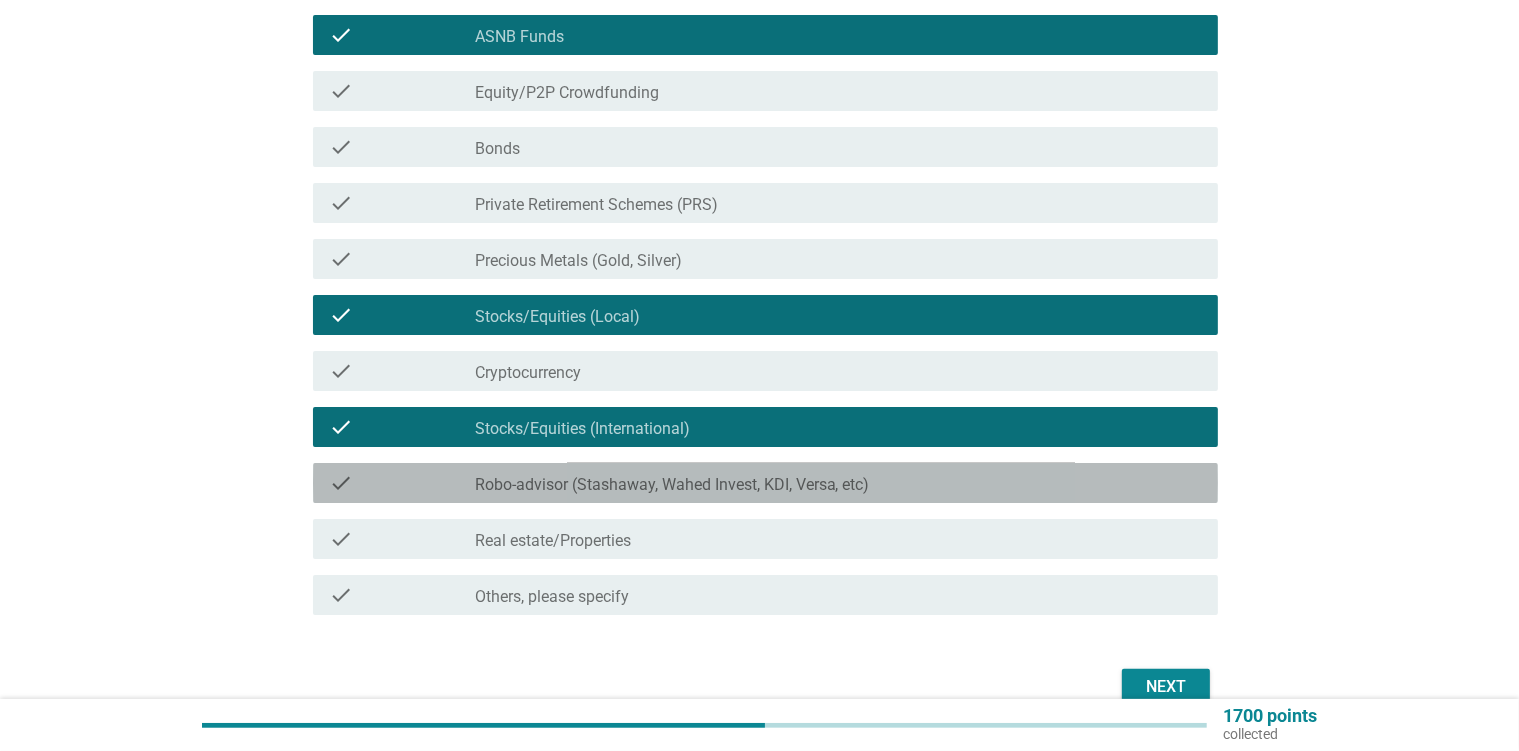 click on "Robo-advisor (Stashaway, Wahed Invest, KDI, Versa, etc)" at bounding box center [672, 485] 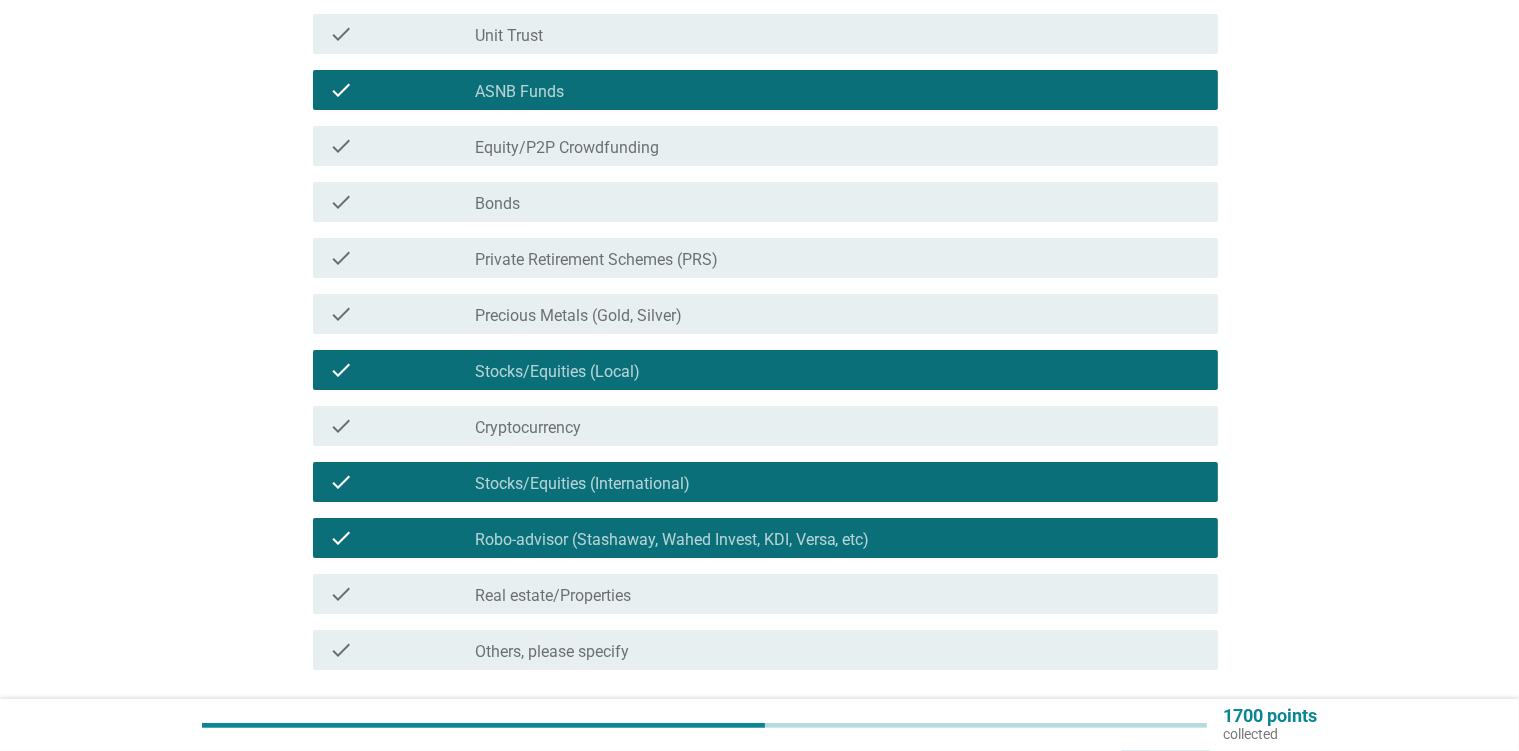 scroll, scrollTop: 211, scrollLeft: 0, axis: vertical 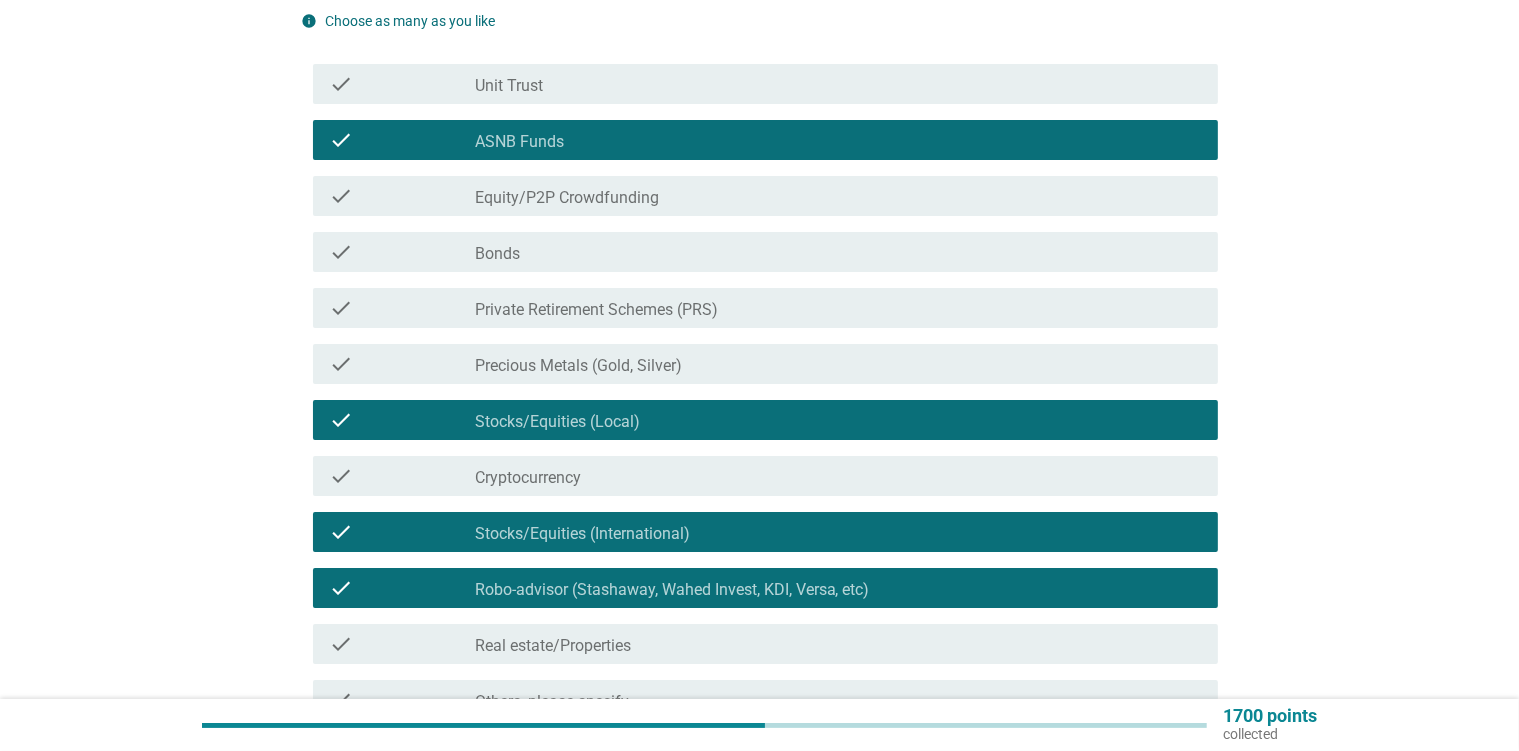 click on "check     check_box_outline_blank Precious Metals (Gold, Silver)" at bounding box center (765, 364) 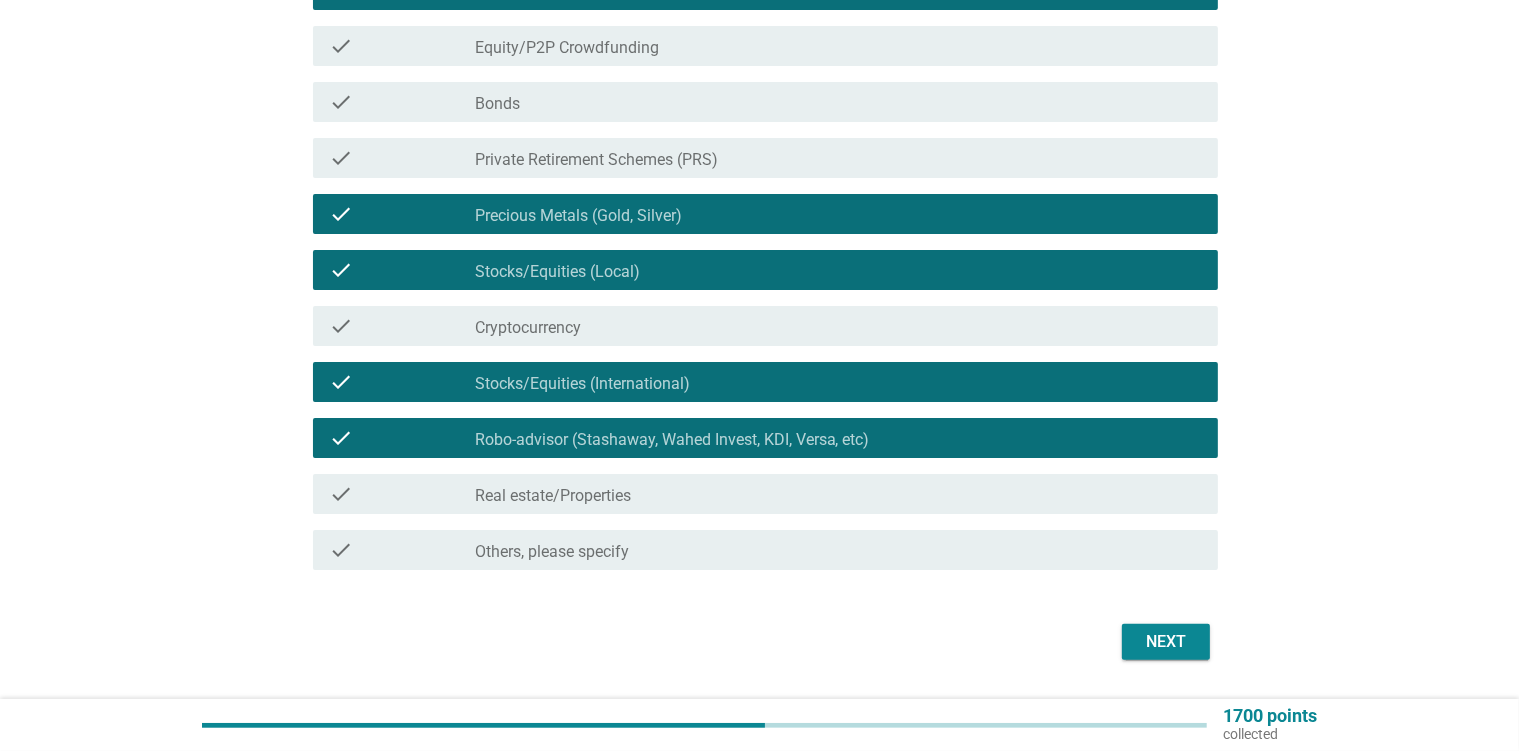 scroll, scrollTop: 417, scrollLeft: 0, axis: vertical 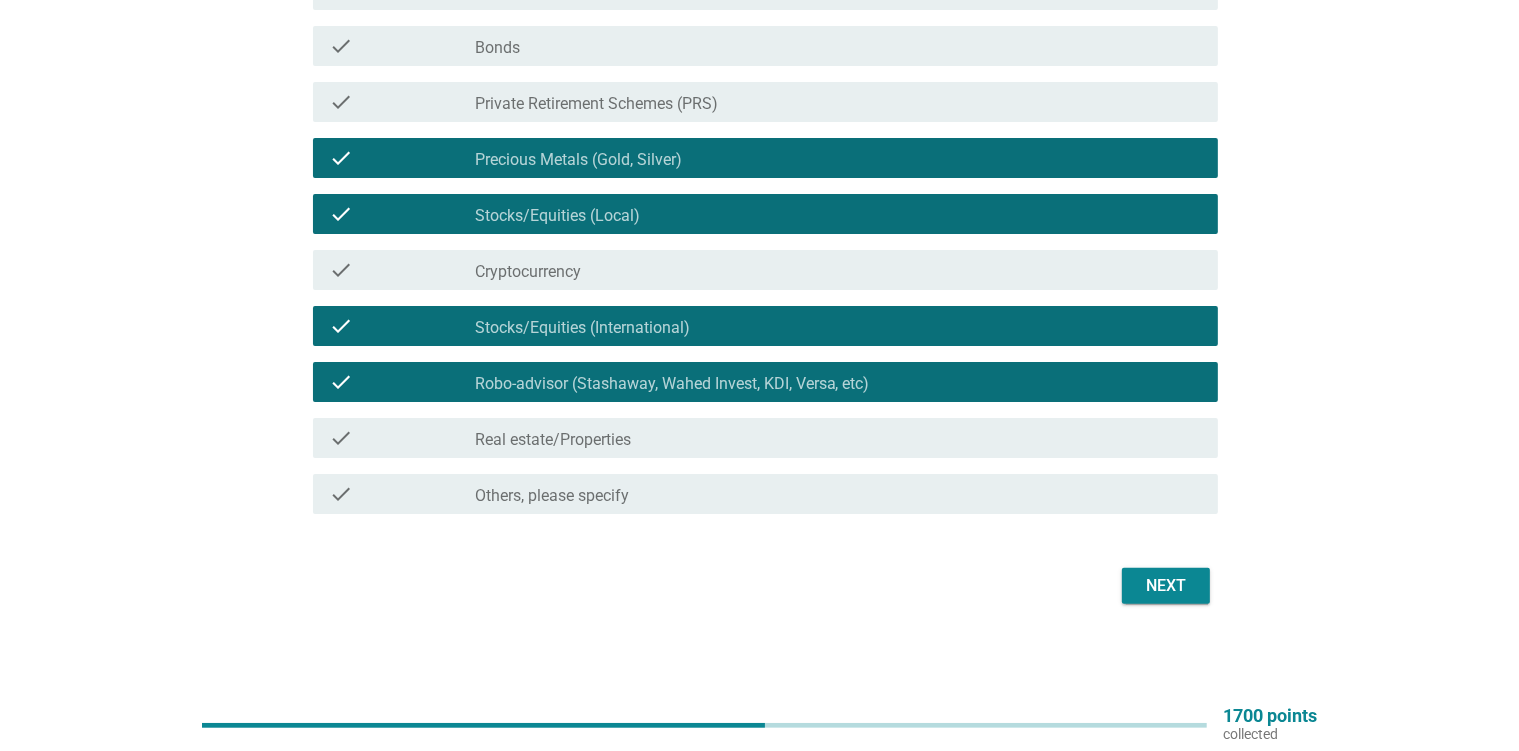 click on "Next" at bounding box center (1166, 586) 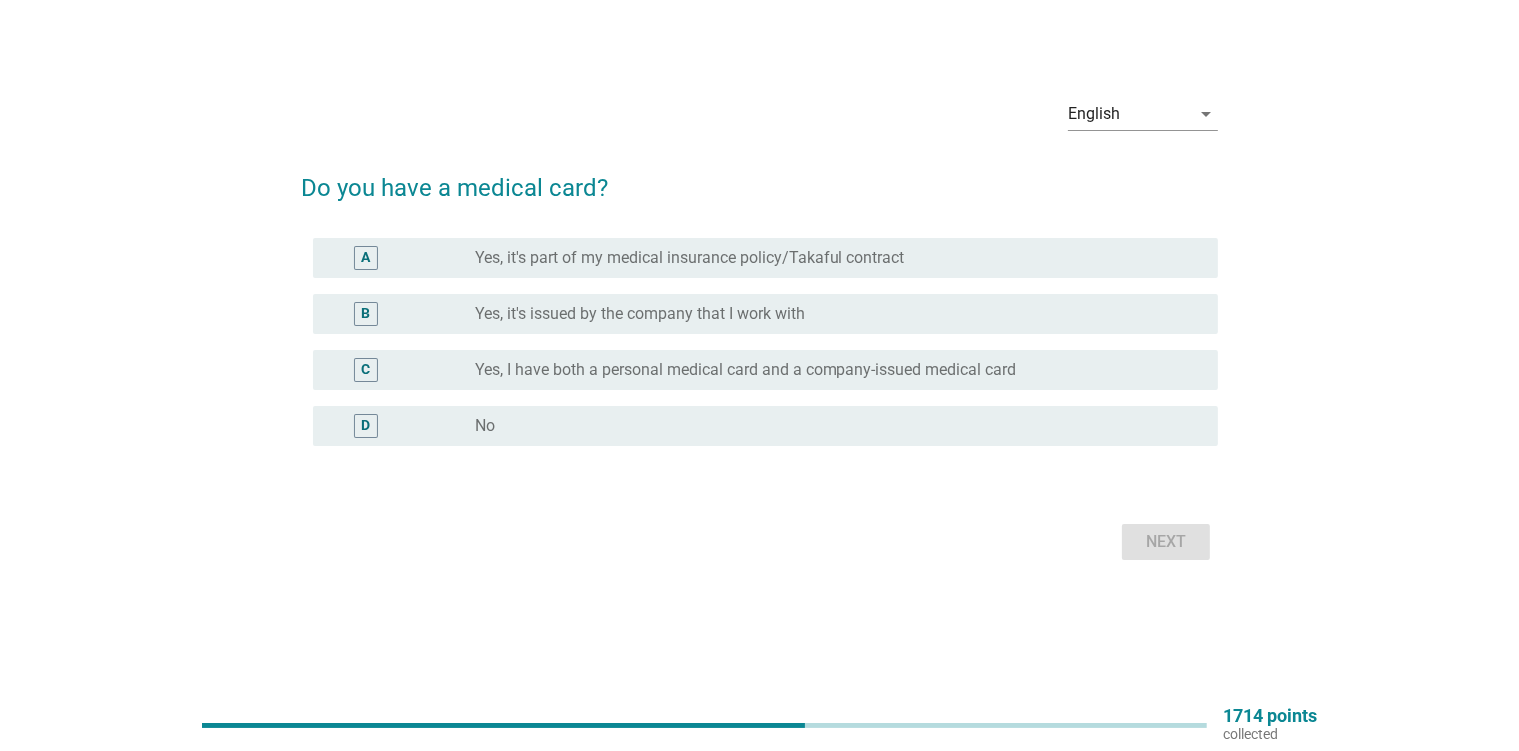 scroll, scrollTop: 0, scrollLeft: 0, axis: both 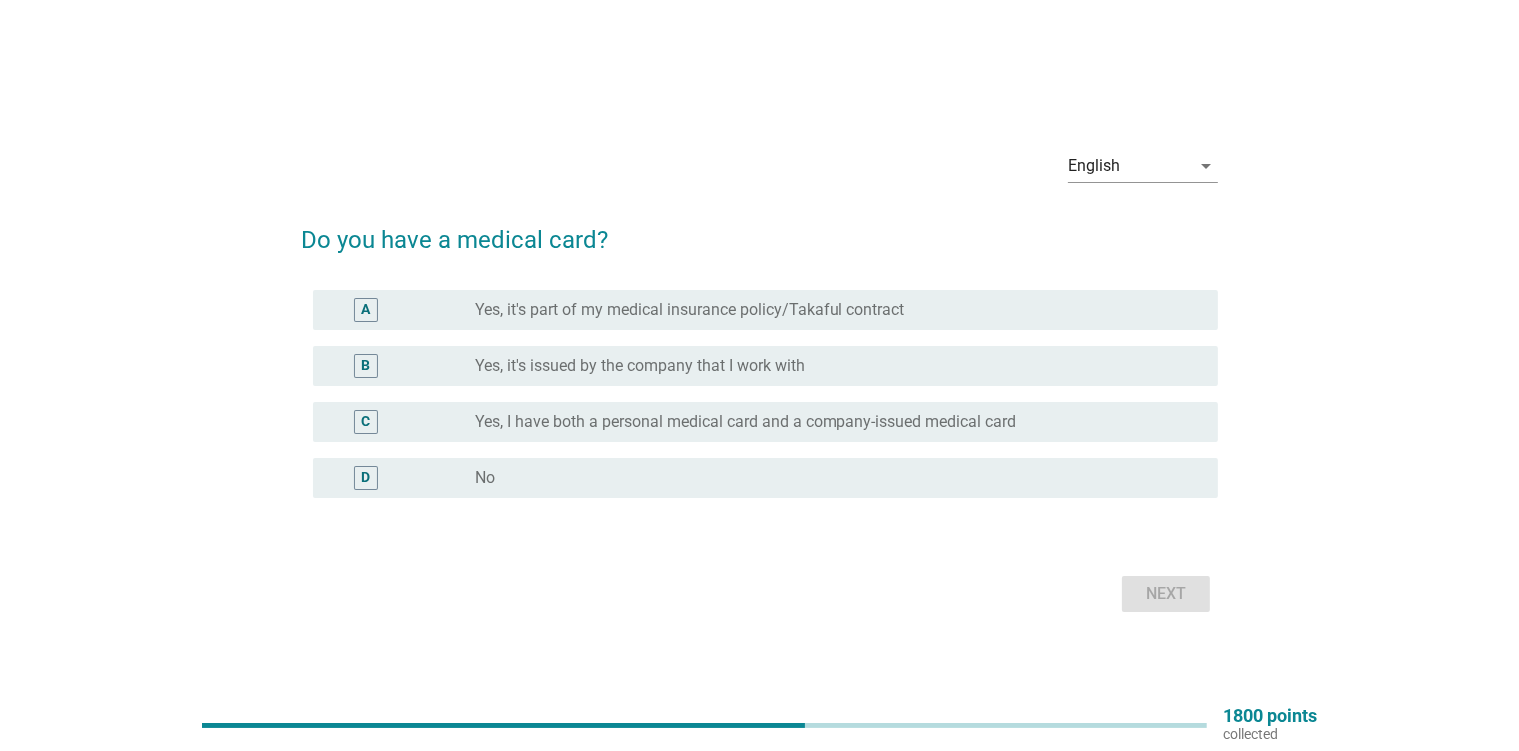 click on "Yes, it's part of my medical insurance policy/Takaful contract" at bounding box center (690, 310) 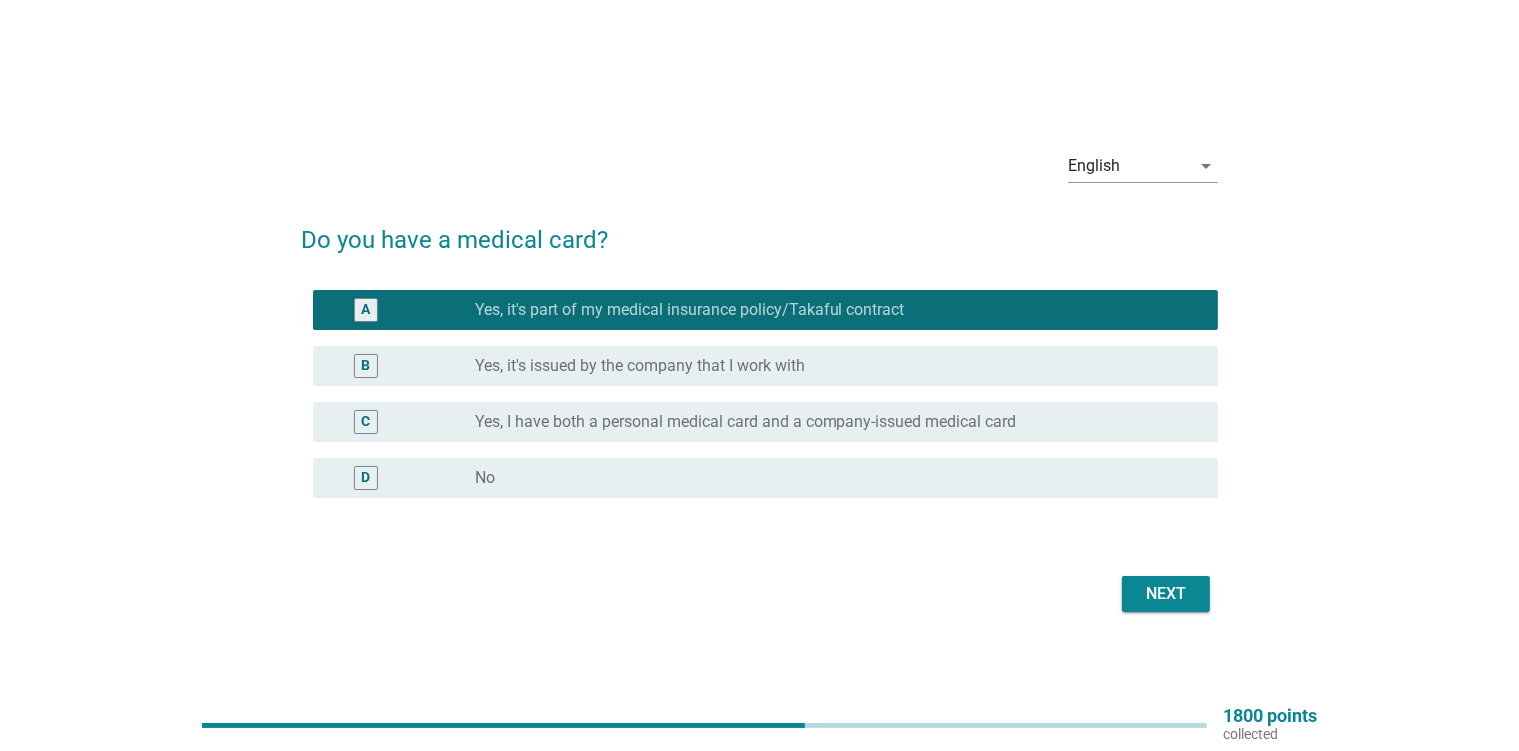 click on "Next" at bounding box center (1166, 594) 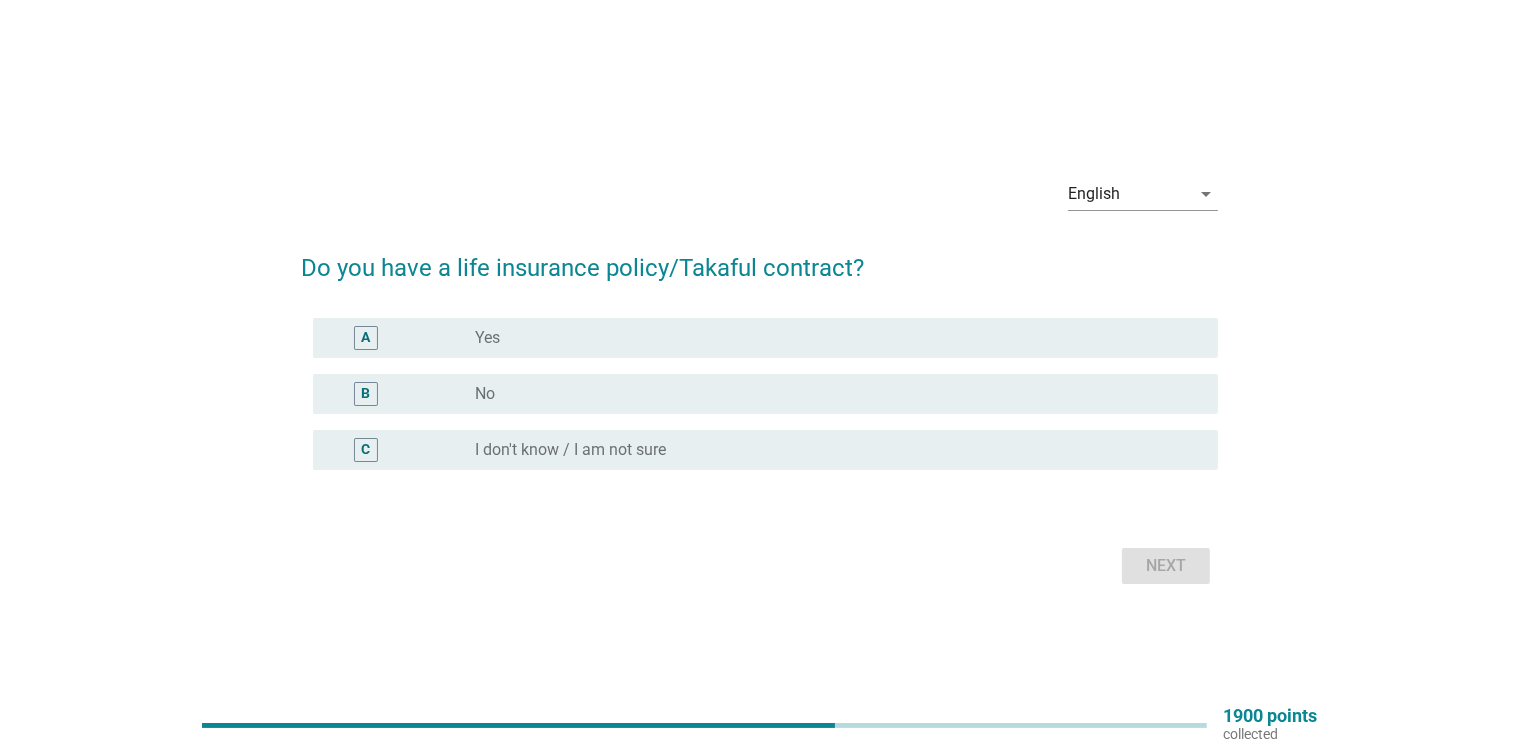 click on "A" at bounding box center [401, 338] 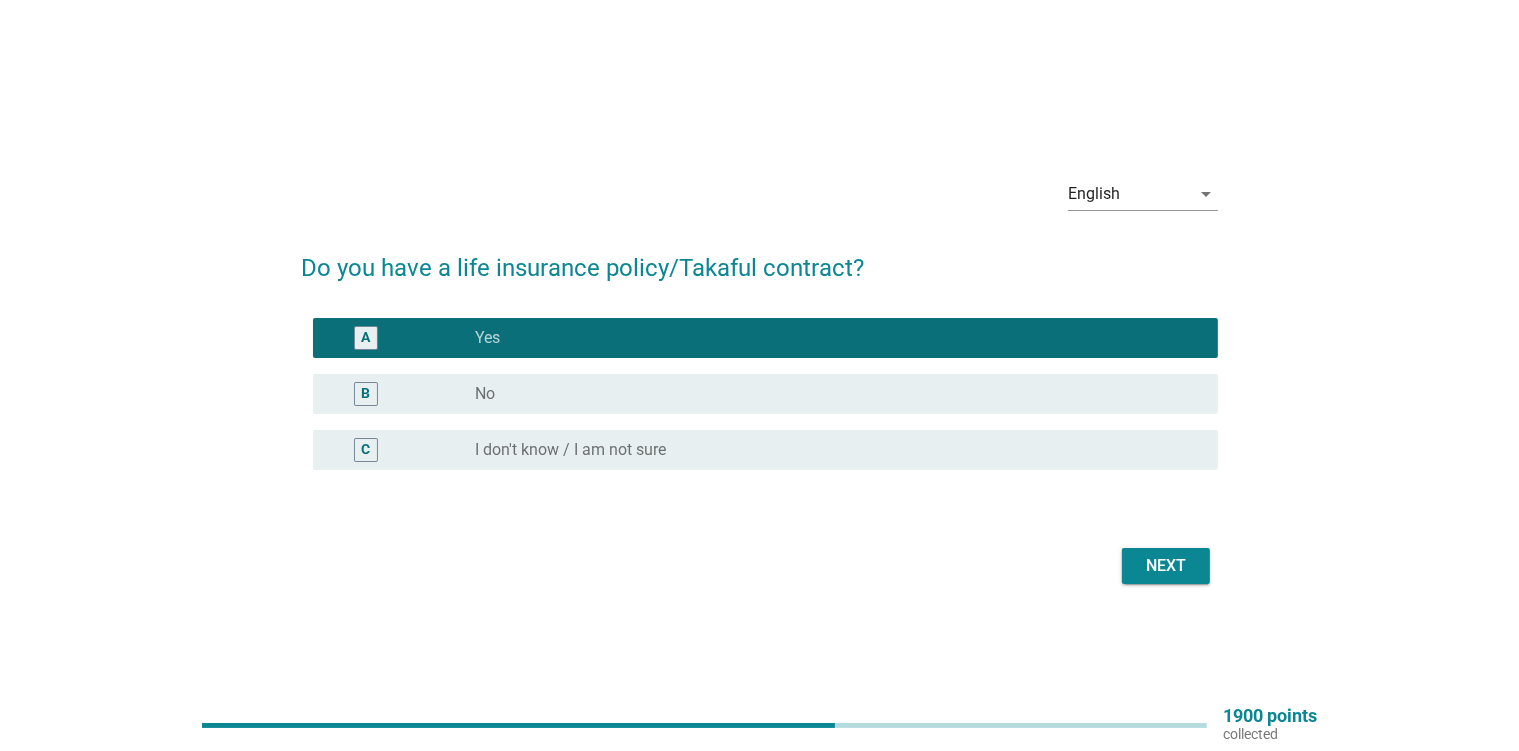 click on "Next" at bounding box center [1166, 566] 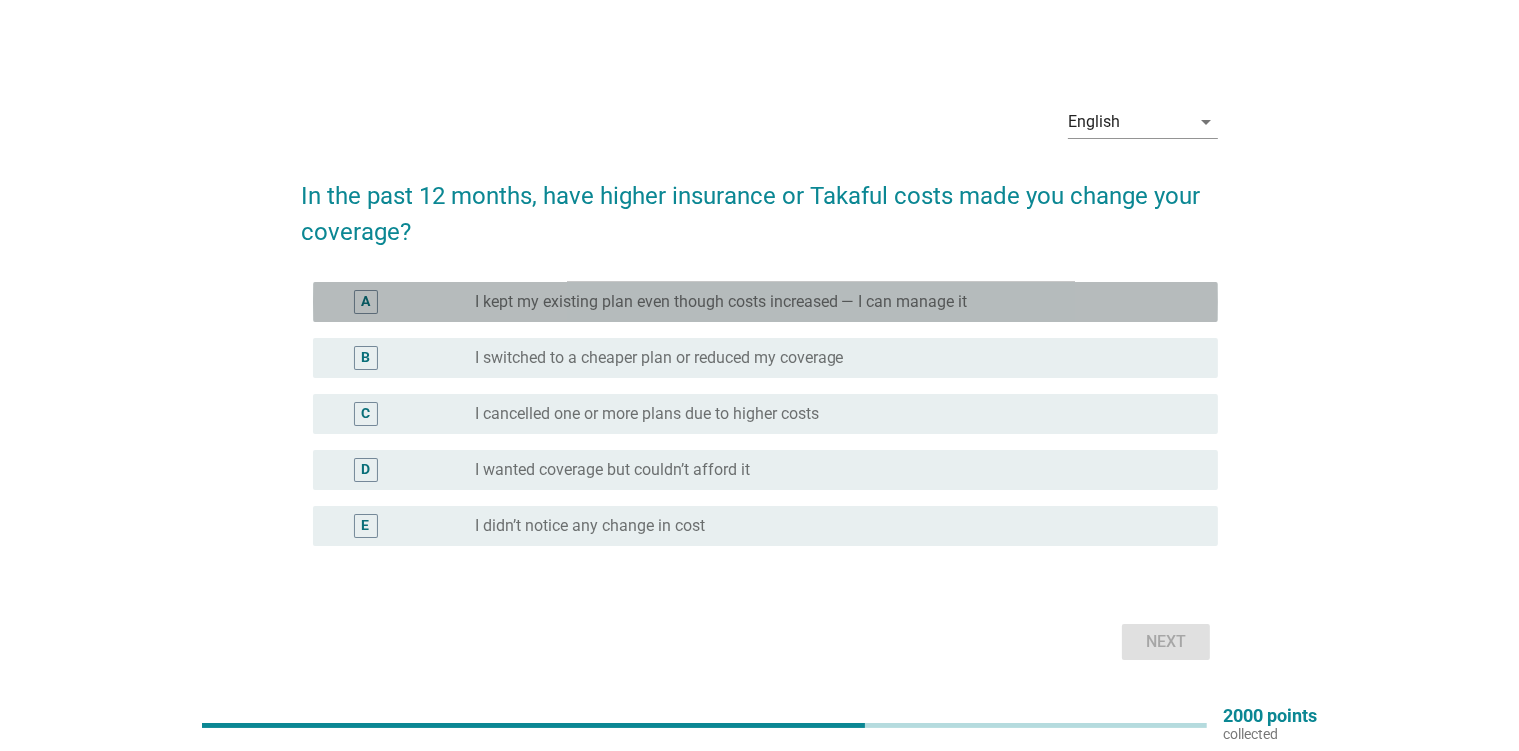 click on "I kept my existing plan even though costs increased — I can manage it" at bounding box center [721, 302] 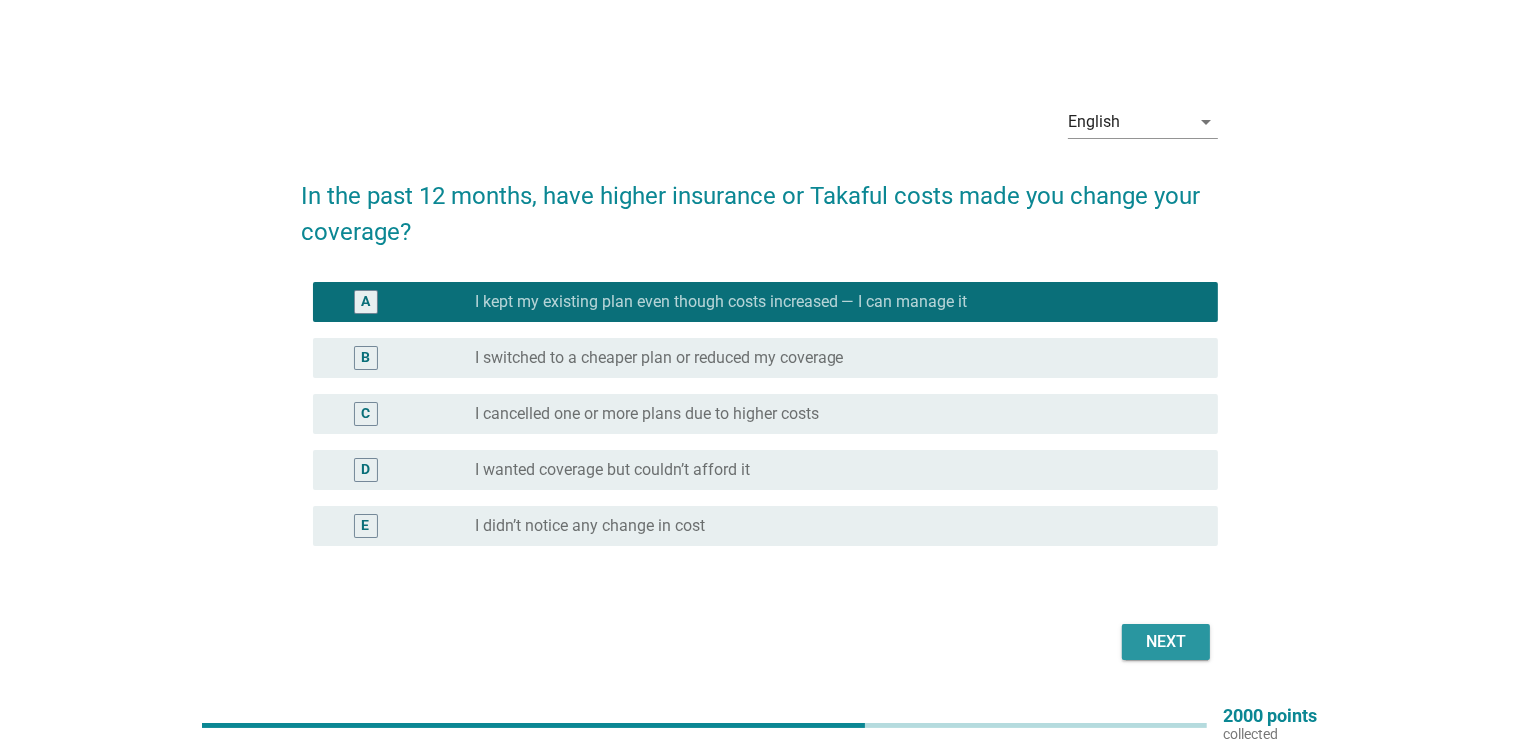 drag, startPoint x: 1157, startPoint y: 642, endPoint x: 660, endPoint y: 199, distance: 665.77625 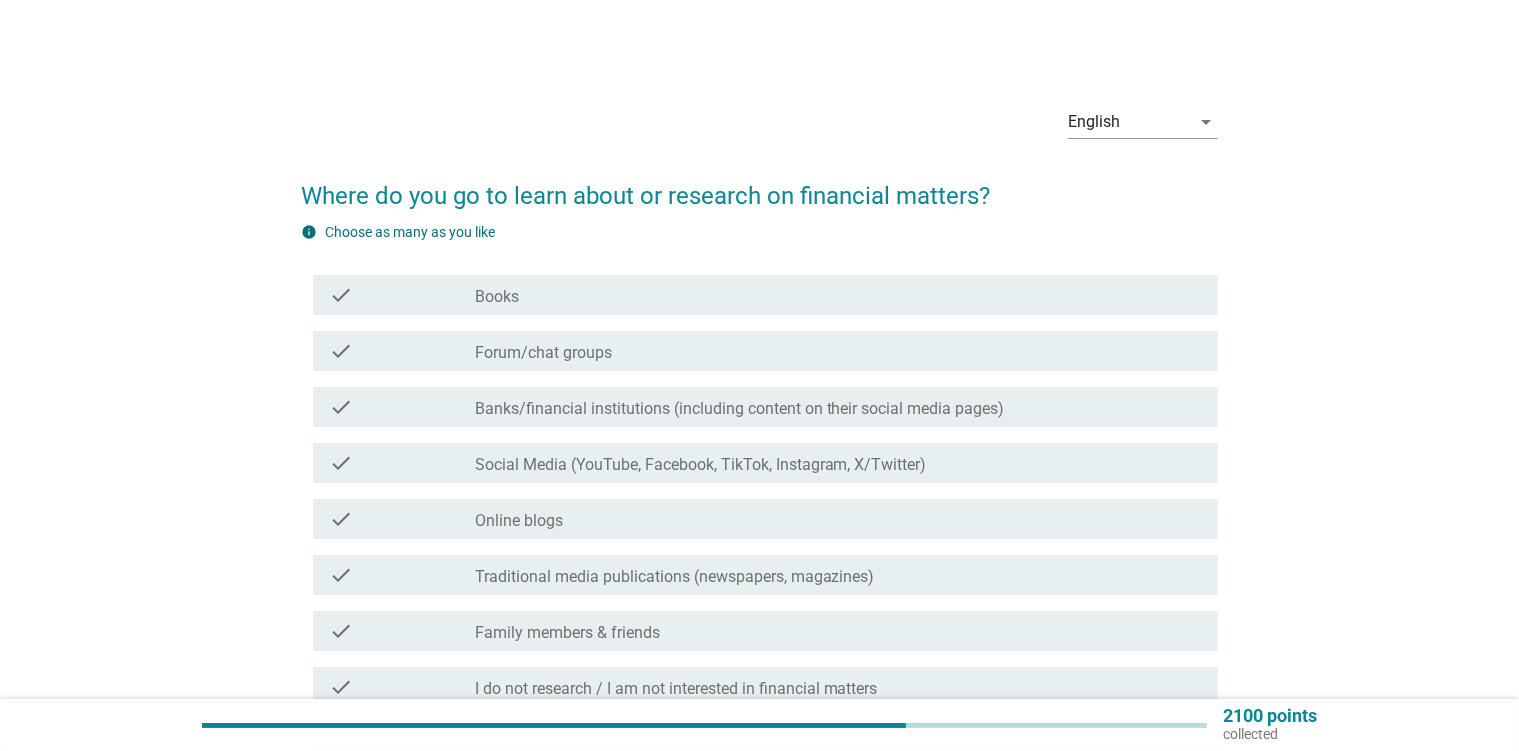 scroll, scrollTop: 105, scrollLeft: 0, axis: vertical 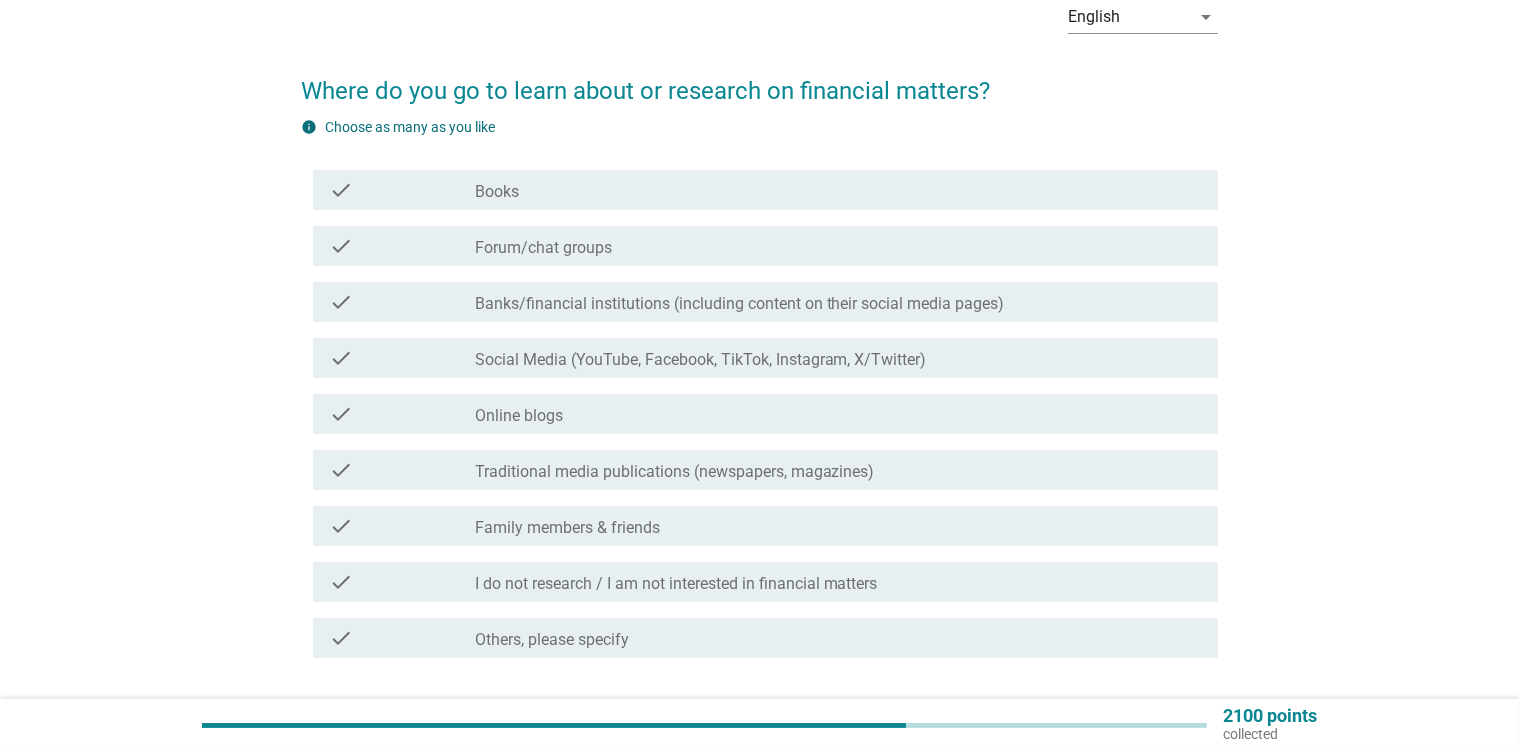 click on "Forum/chat groups" at bounding box center (543, 248) 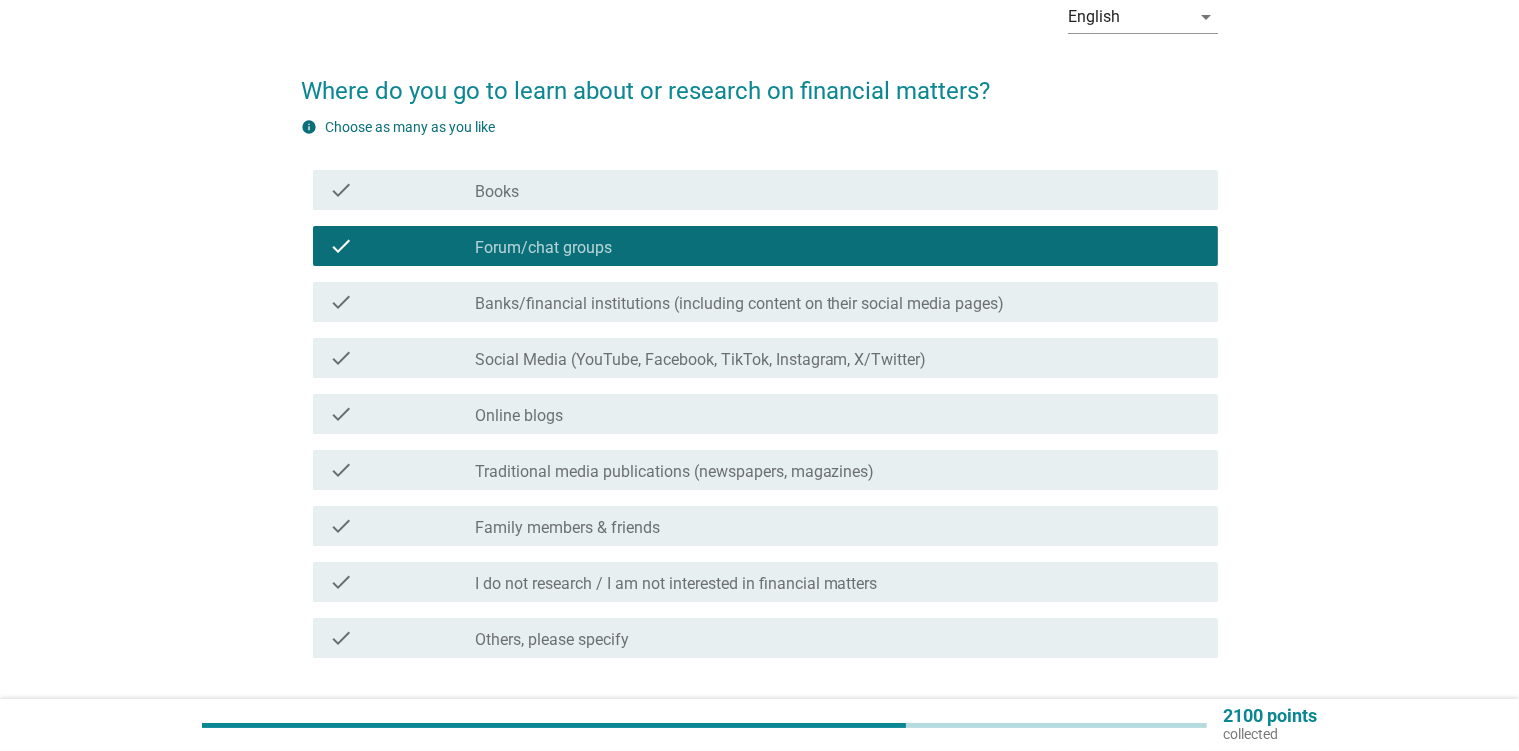 click on "Social Media (YouTube, Facebook, TikTok, Instagram, X/Twitter)" at bounding box center (701, 360) 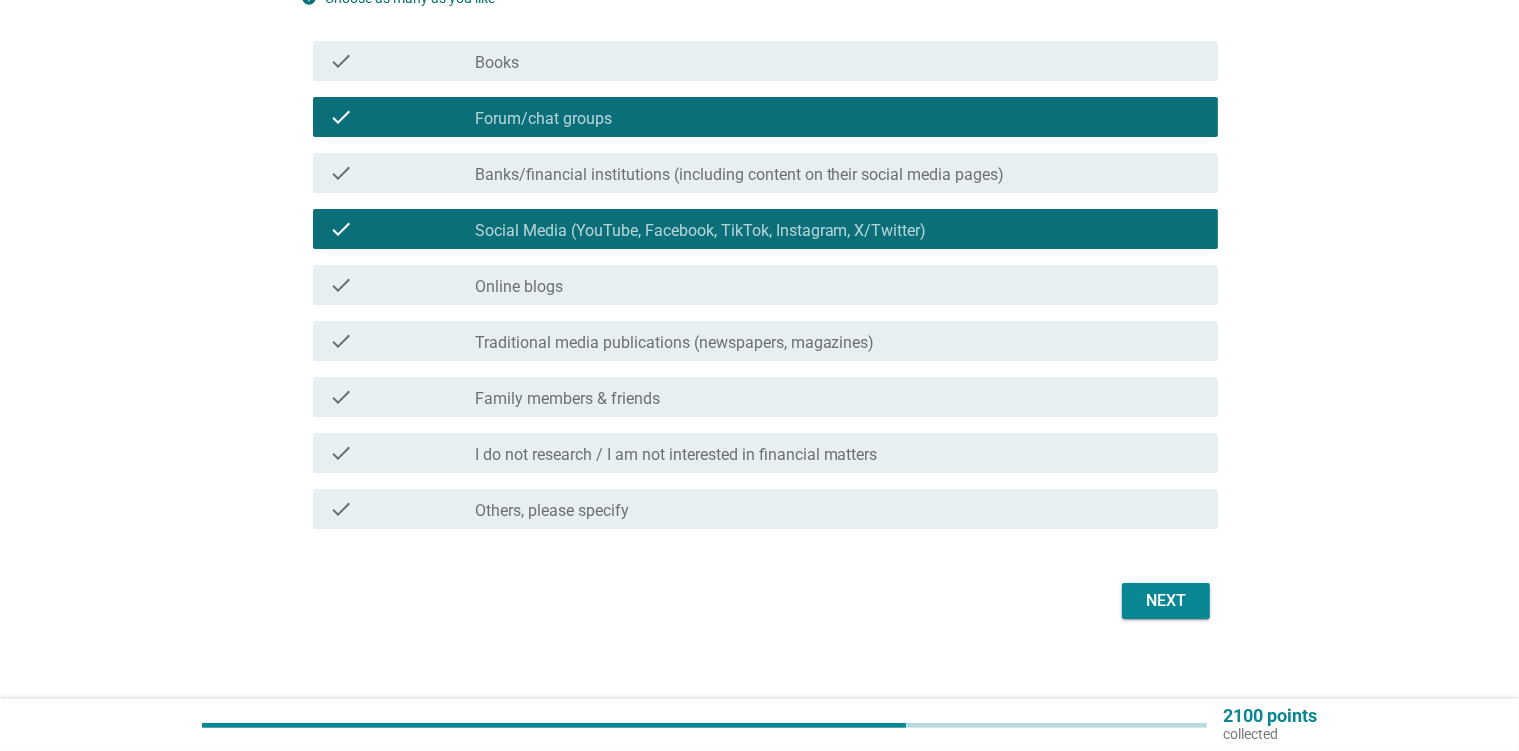 scroll, scrollTop: 249, scrollLeft: 0, axis: vertical 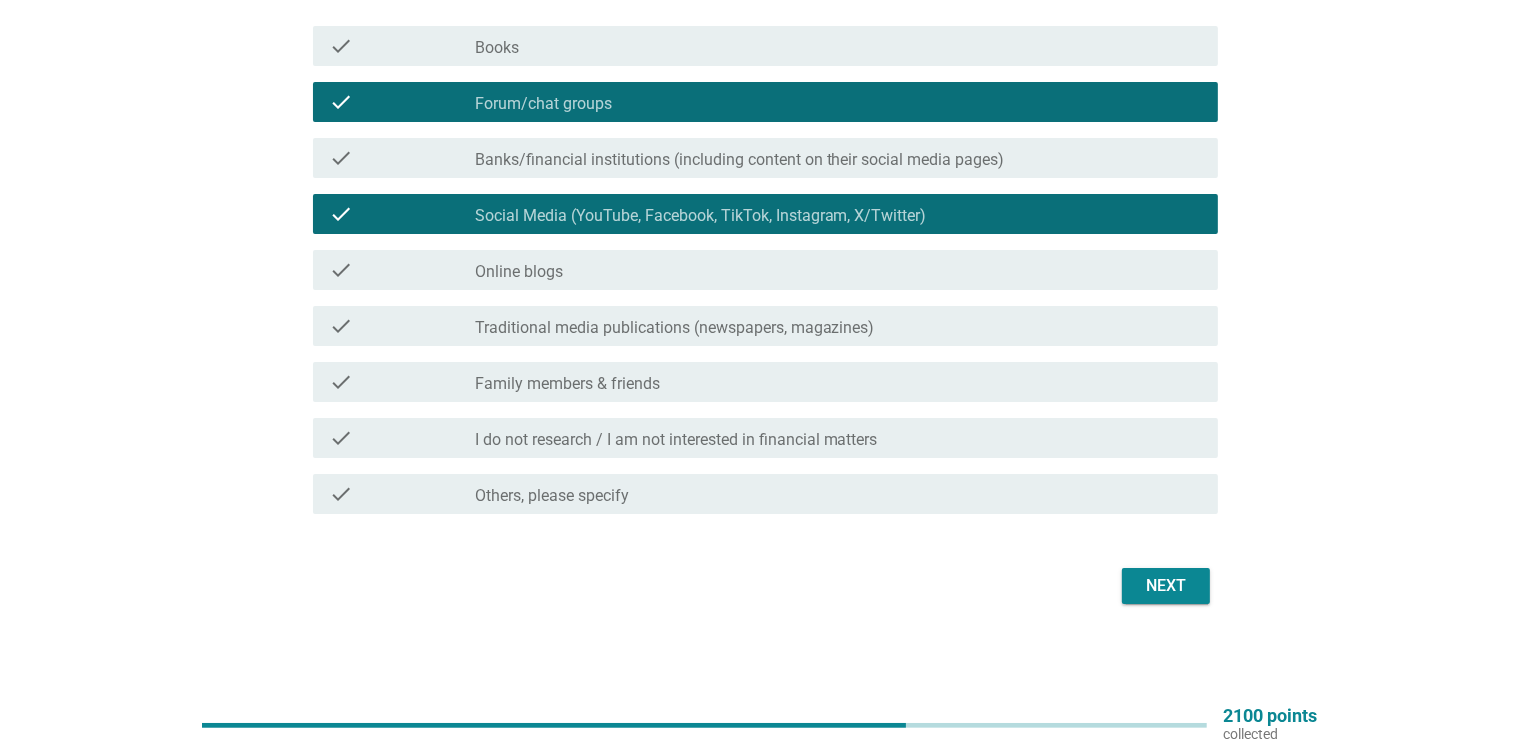 click on "Next" at bounding box center [1166, 586] 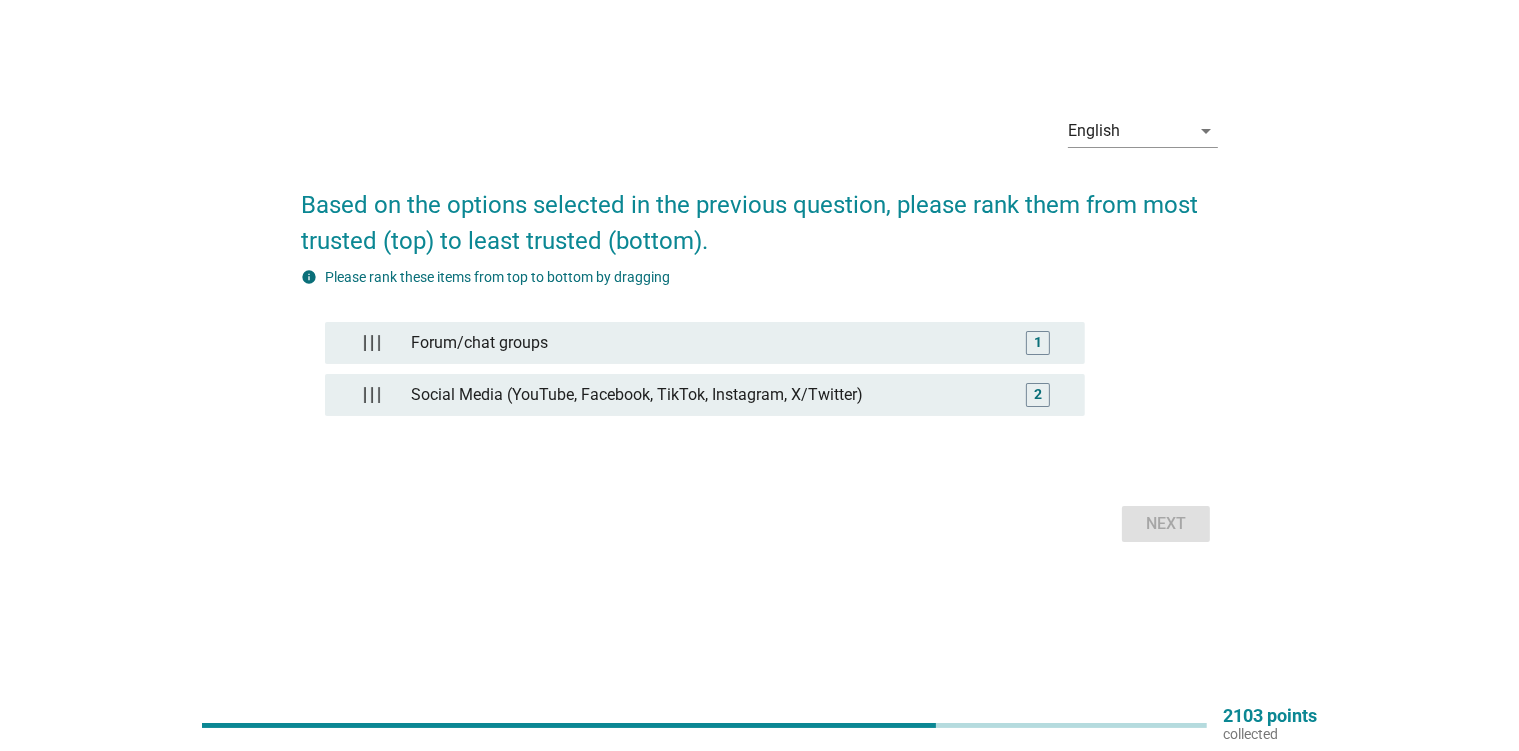 scroll, scrollTop: 0, scrollLeft: 0, axis: both 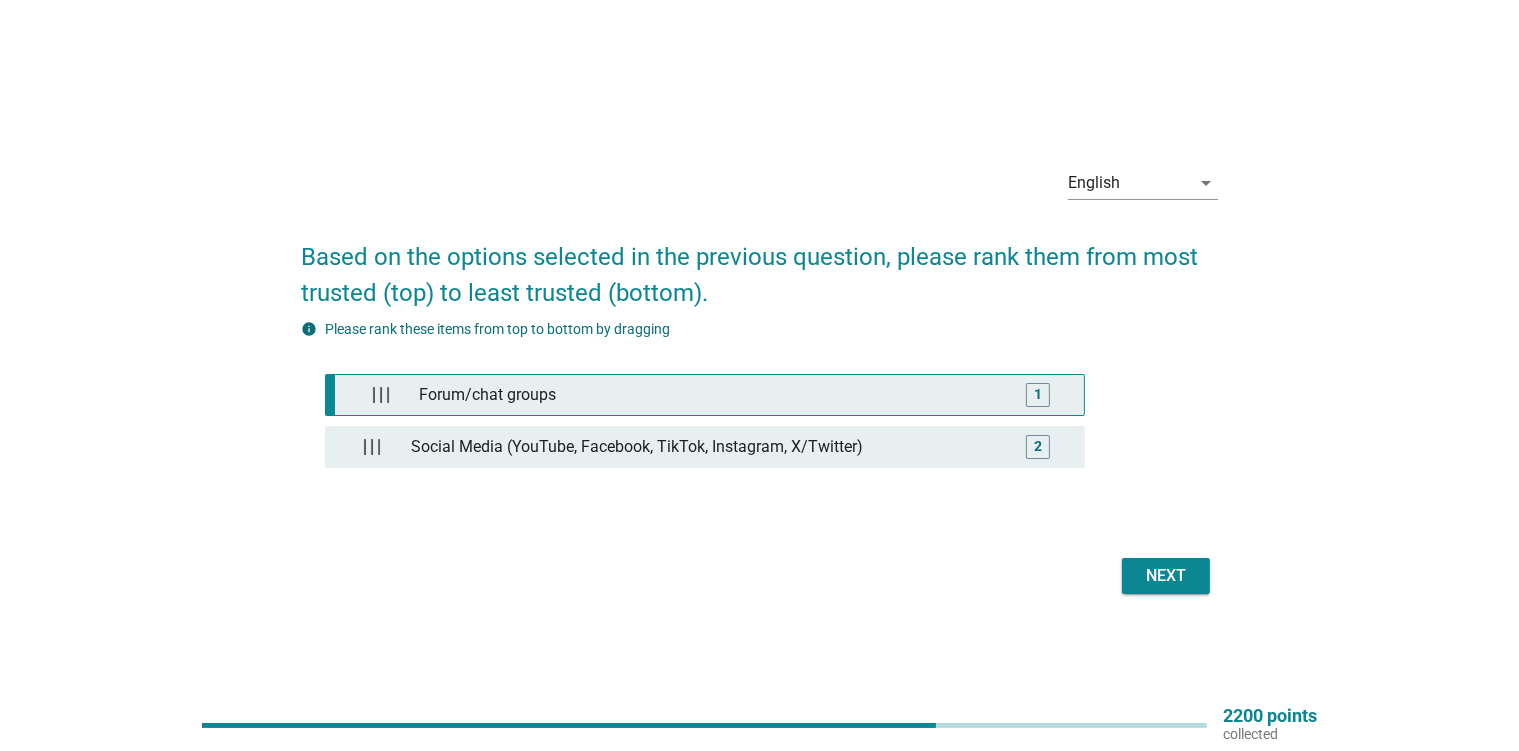 type 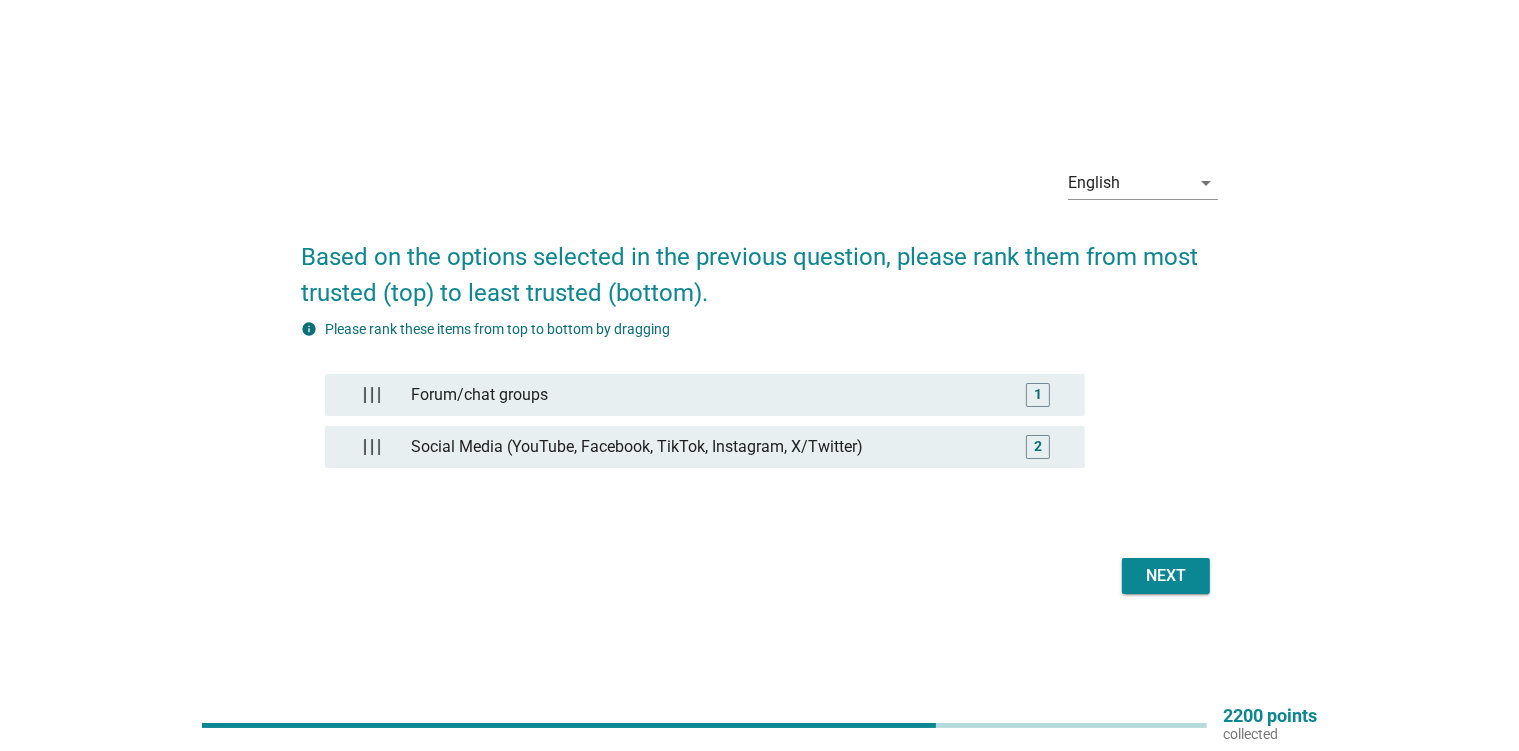click on "Next" at bounding box center (1166, 576) 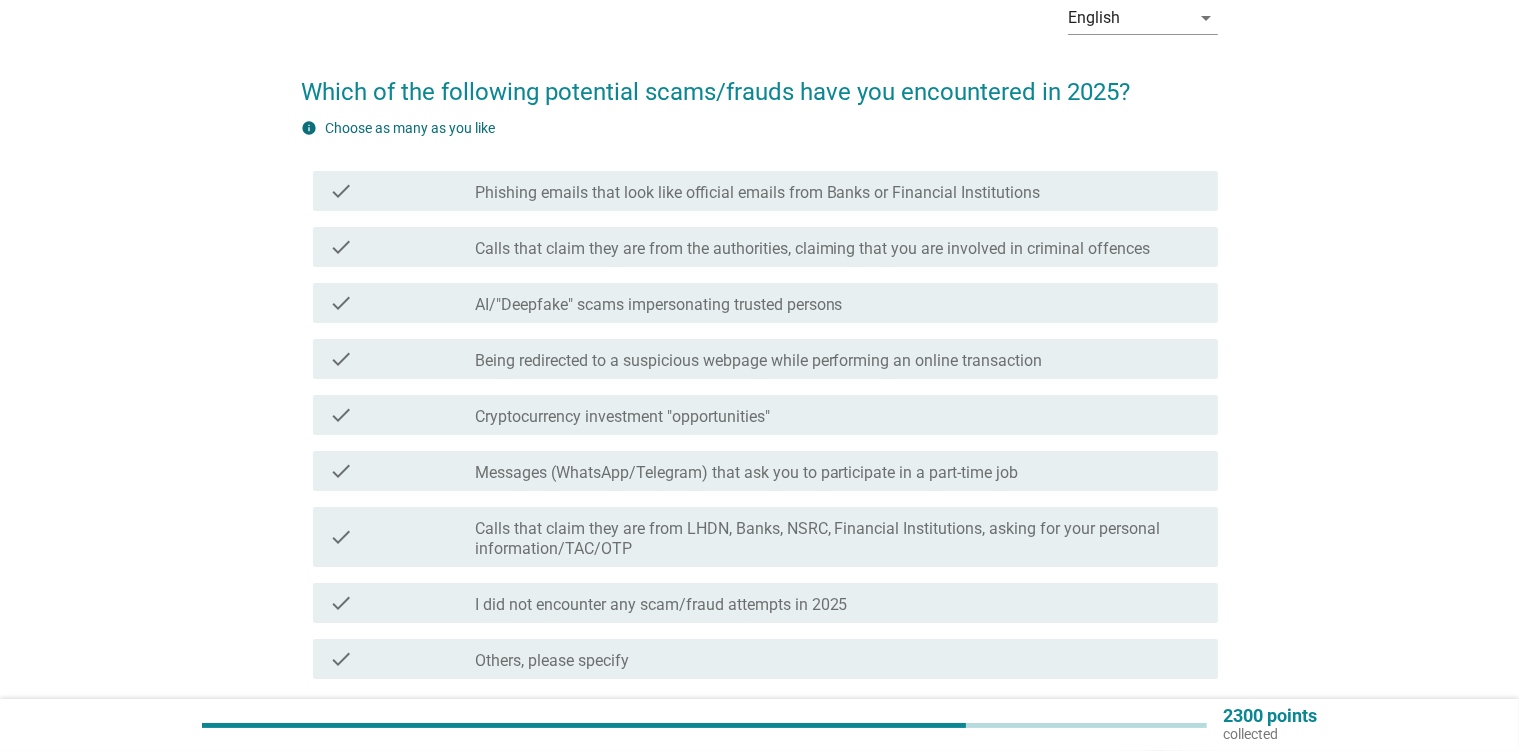 scroll, scrollTop: 105, scrollLeft: 0, axis: vertical 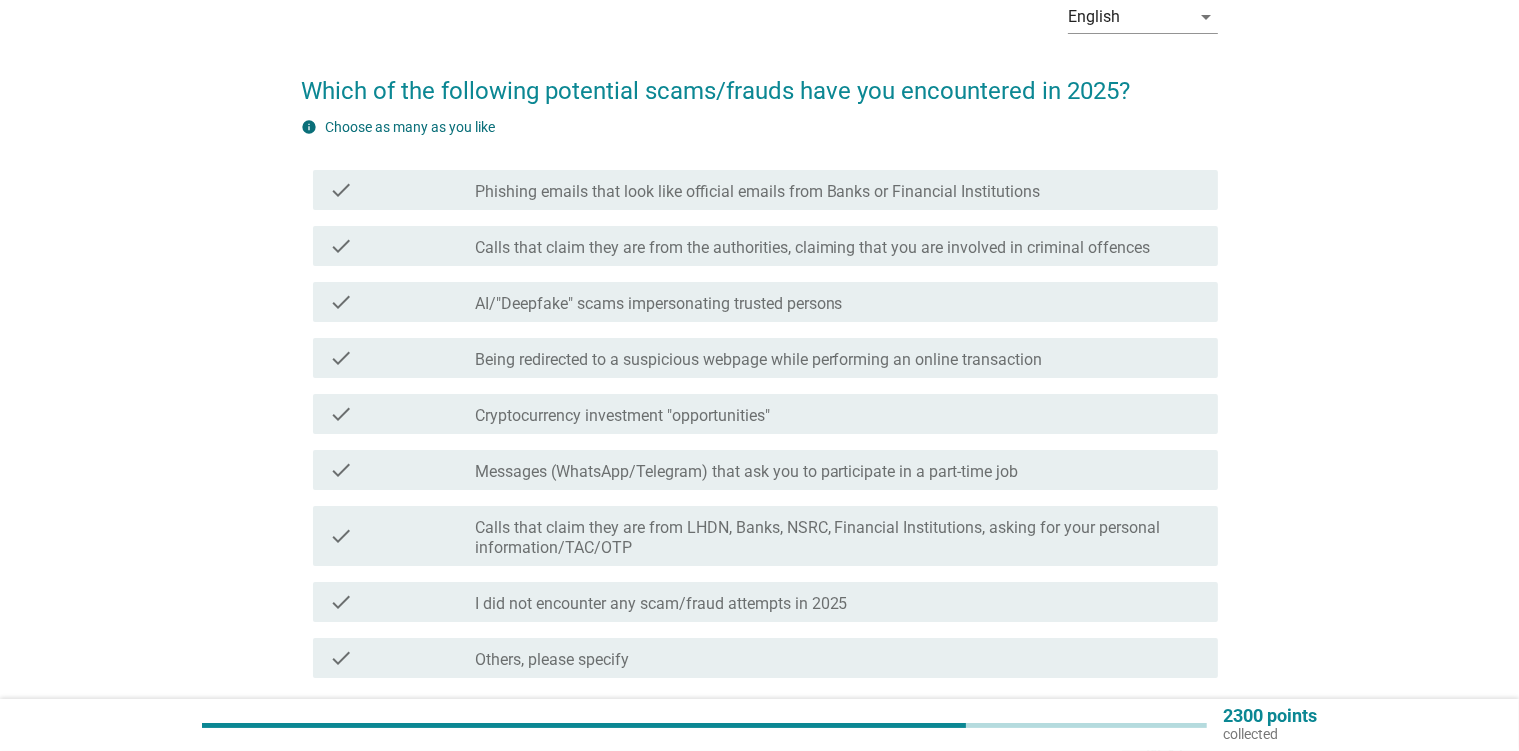 click on "Calls that claim they are from the authorities, claiming that you are involved in criminal offences" at bounding box center (813, 248) 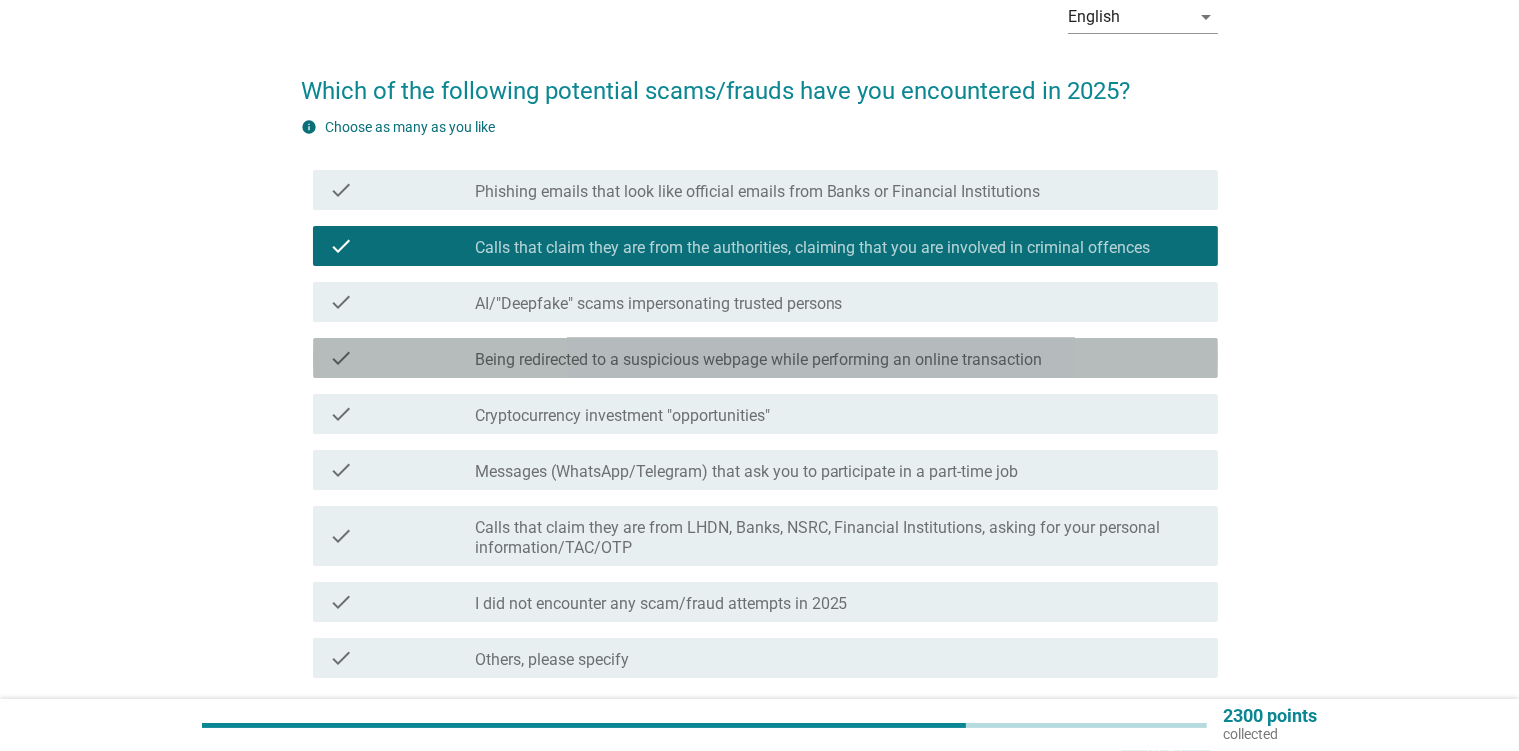 click on "Being redirected to a suspicious webpage while performing an online transaction" at bounding box center (759, 360) 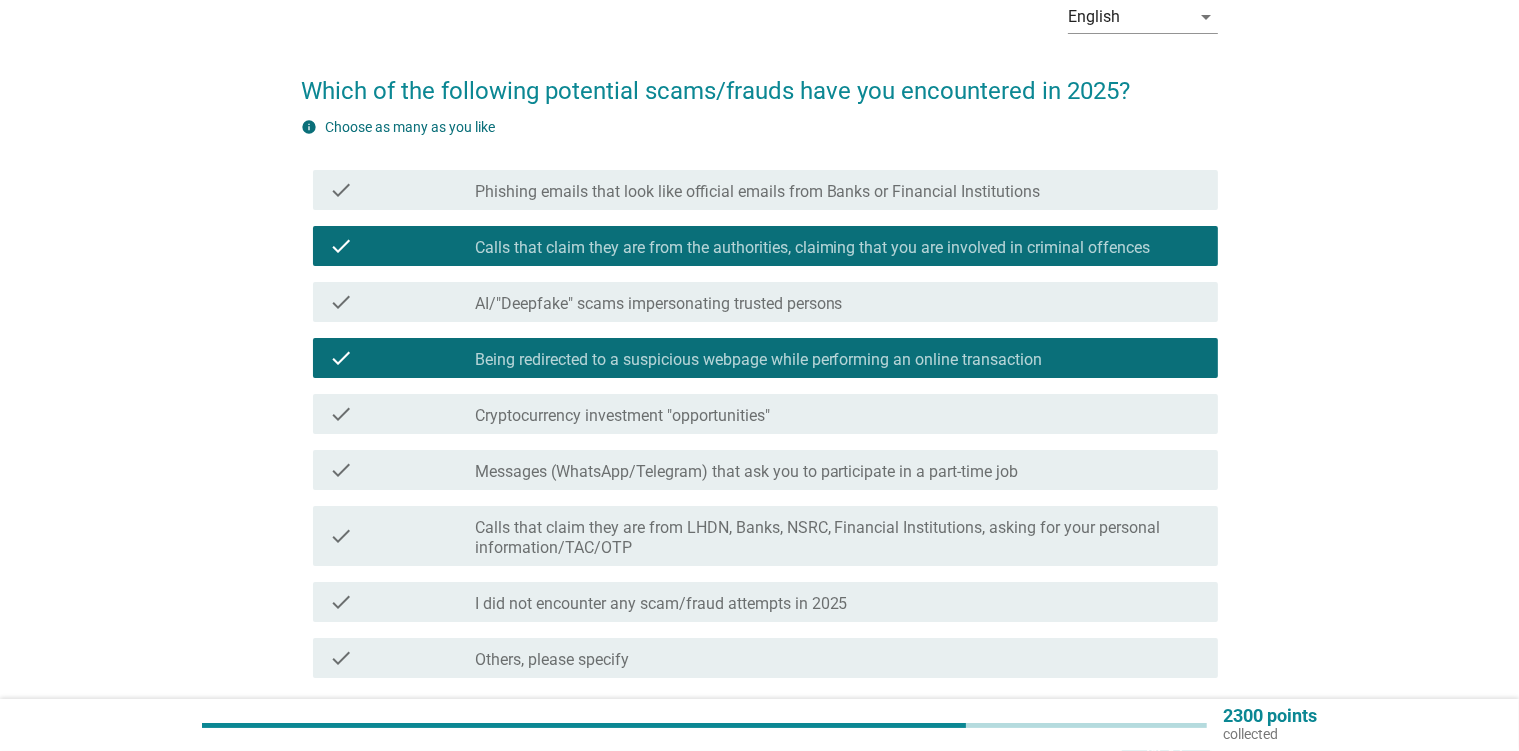 click on "Messages (WhatsApp/Telegram) that ask you to participate in a part-time job" at bounding box center [747, 472] 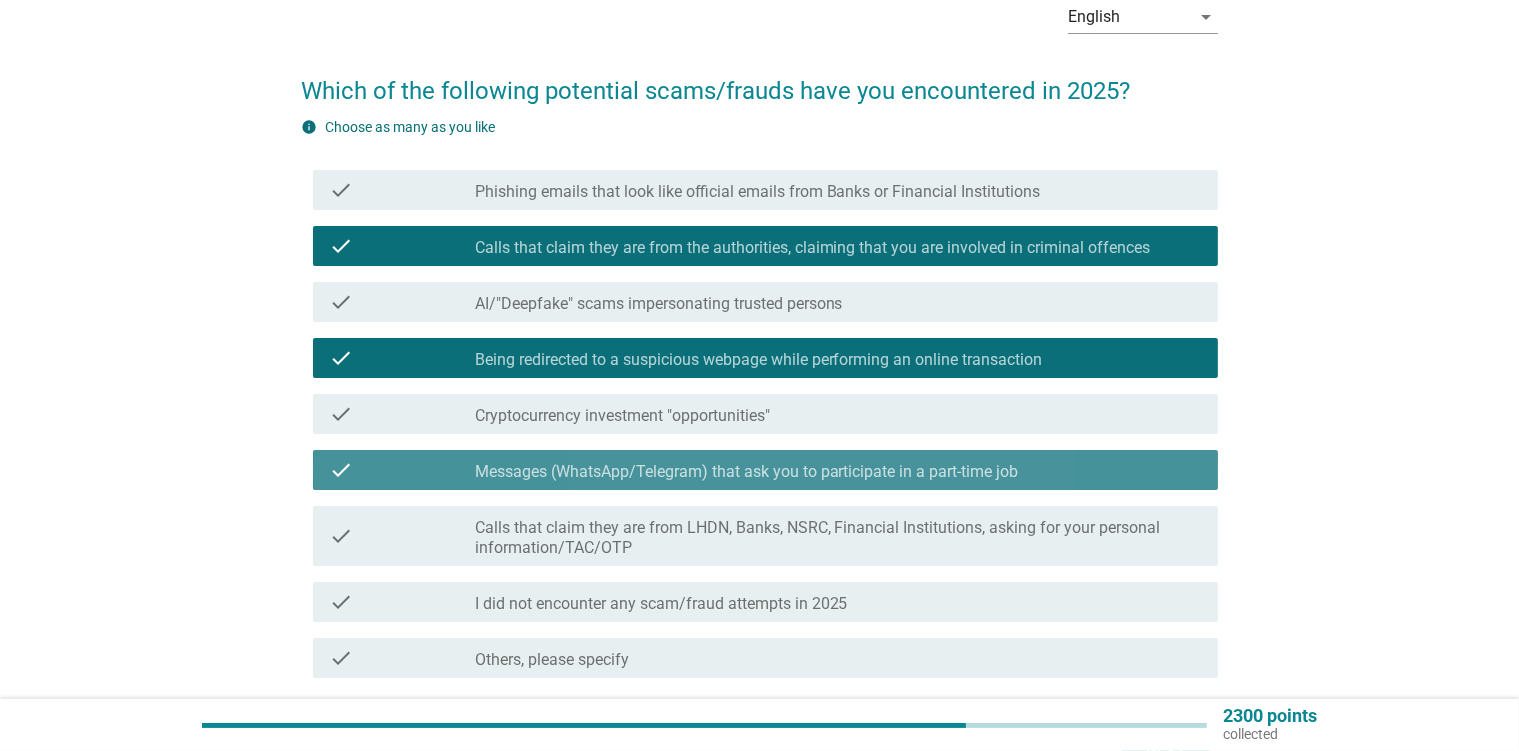 click on "Messages (WhatsApp/Telegram) that ask you to participate in a part-time job" at bounding box center (747, 472) 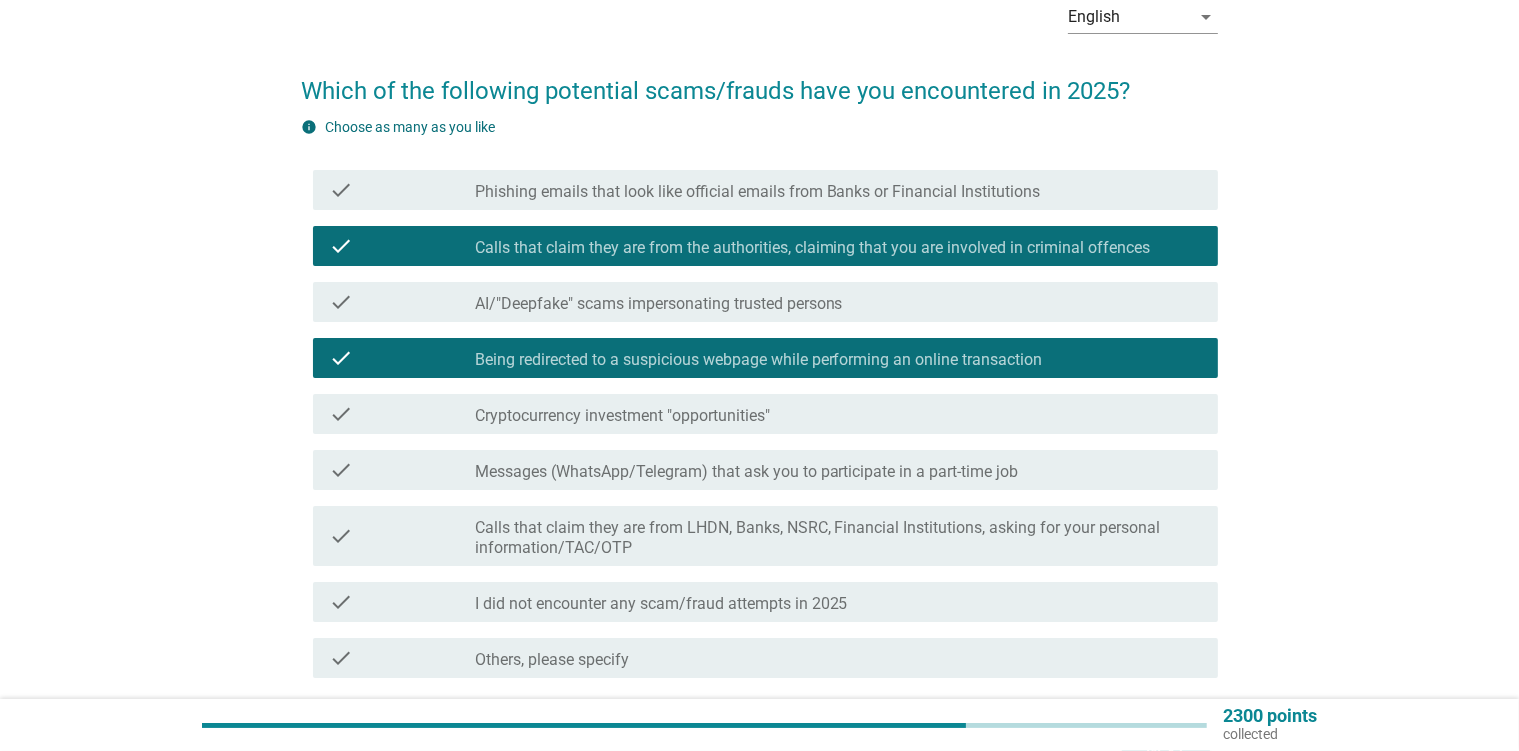 click on "Calls that claim they are from LHDN, Banks, NSRC, Financial Institutions, asking for your personal information/TAC/OTP" at bounding box center (838, 538) 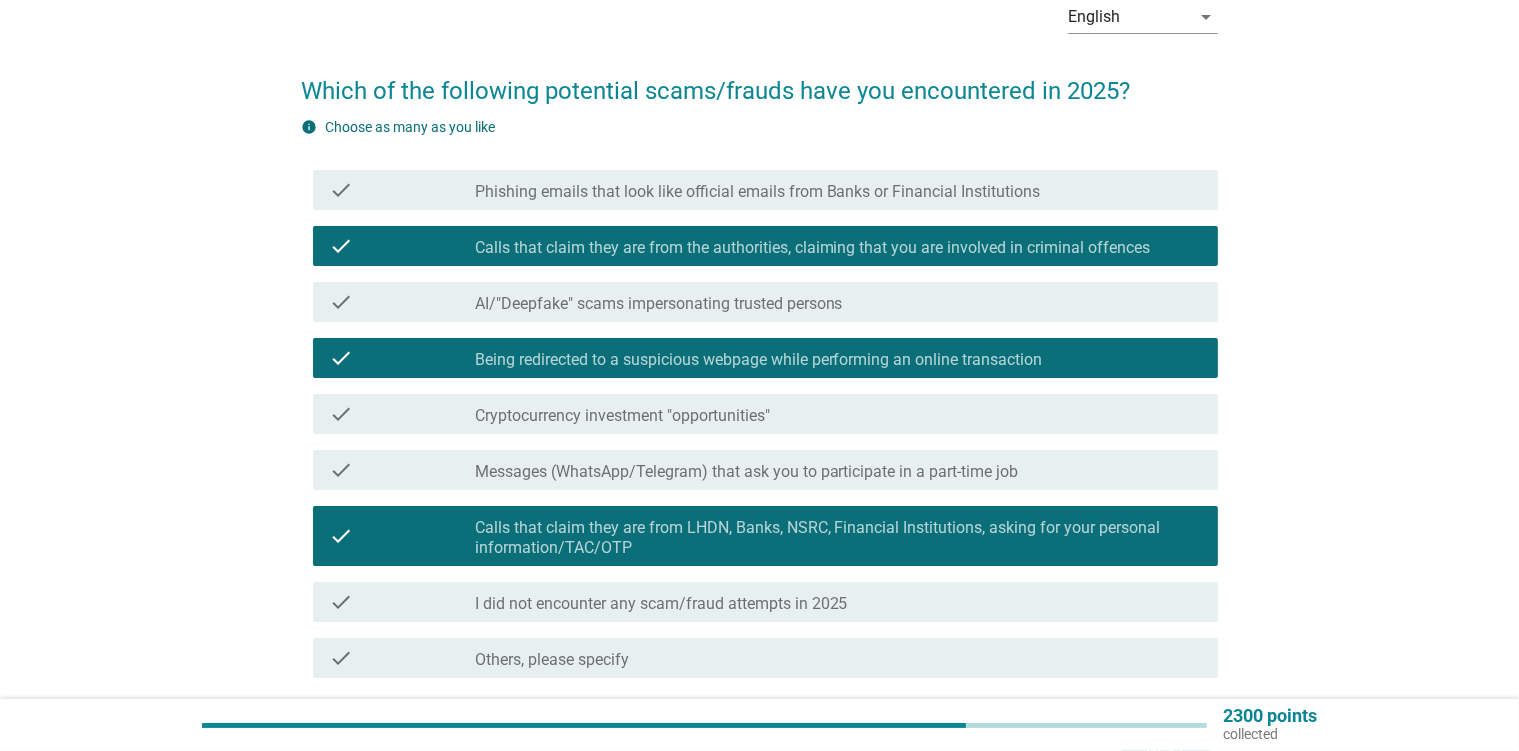 click on "check     check_box_outline_blank Phishing emails that look like official emails from Banks or Financial Institutions" at bounding box center [765, 190] 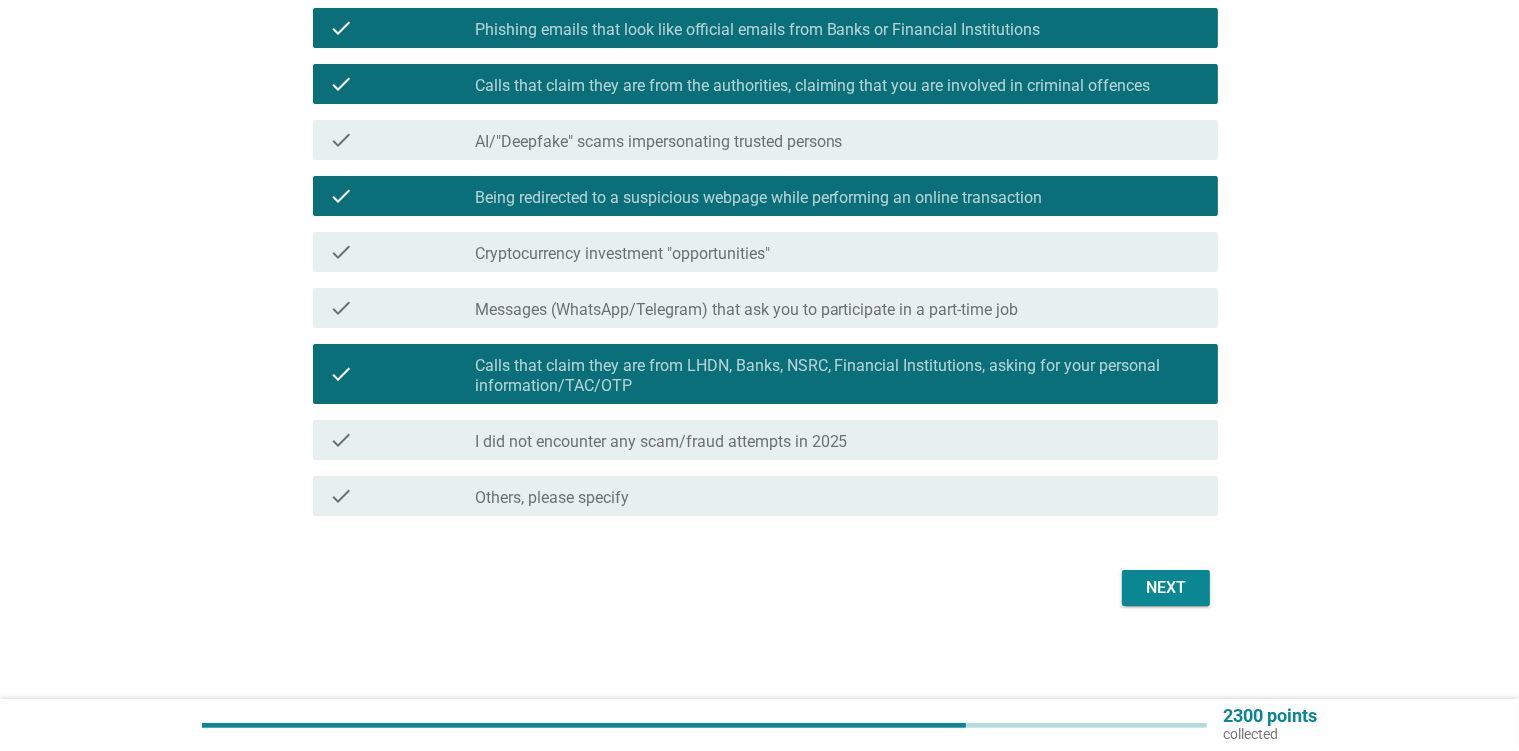 scroll, scrollTop: 269, scrollLeft: 0, axis: vertical 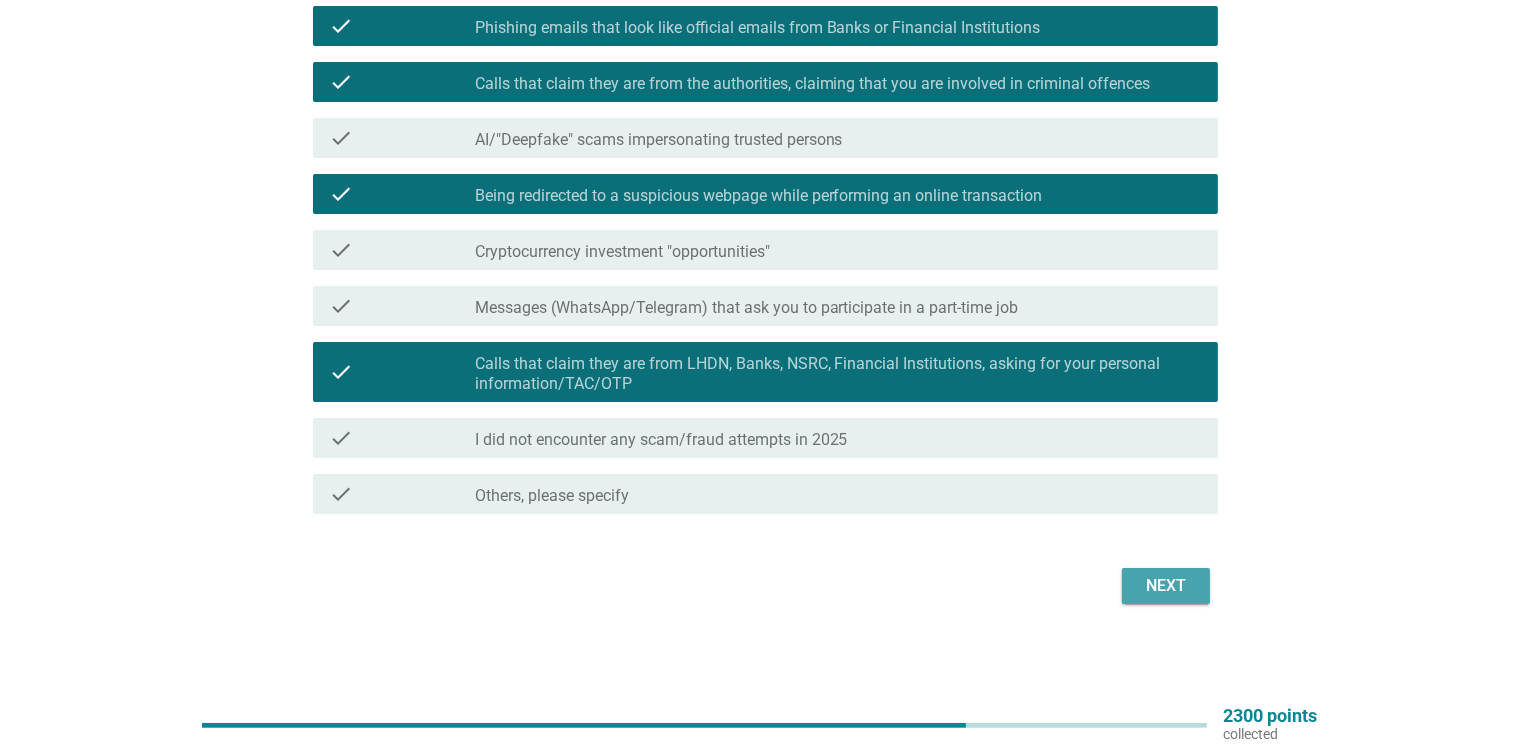 click on "Next" at bounding box center (1166, 586) 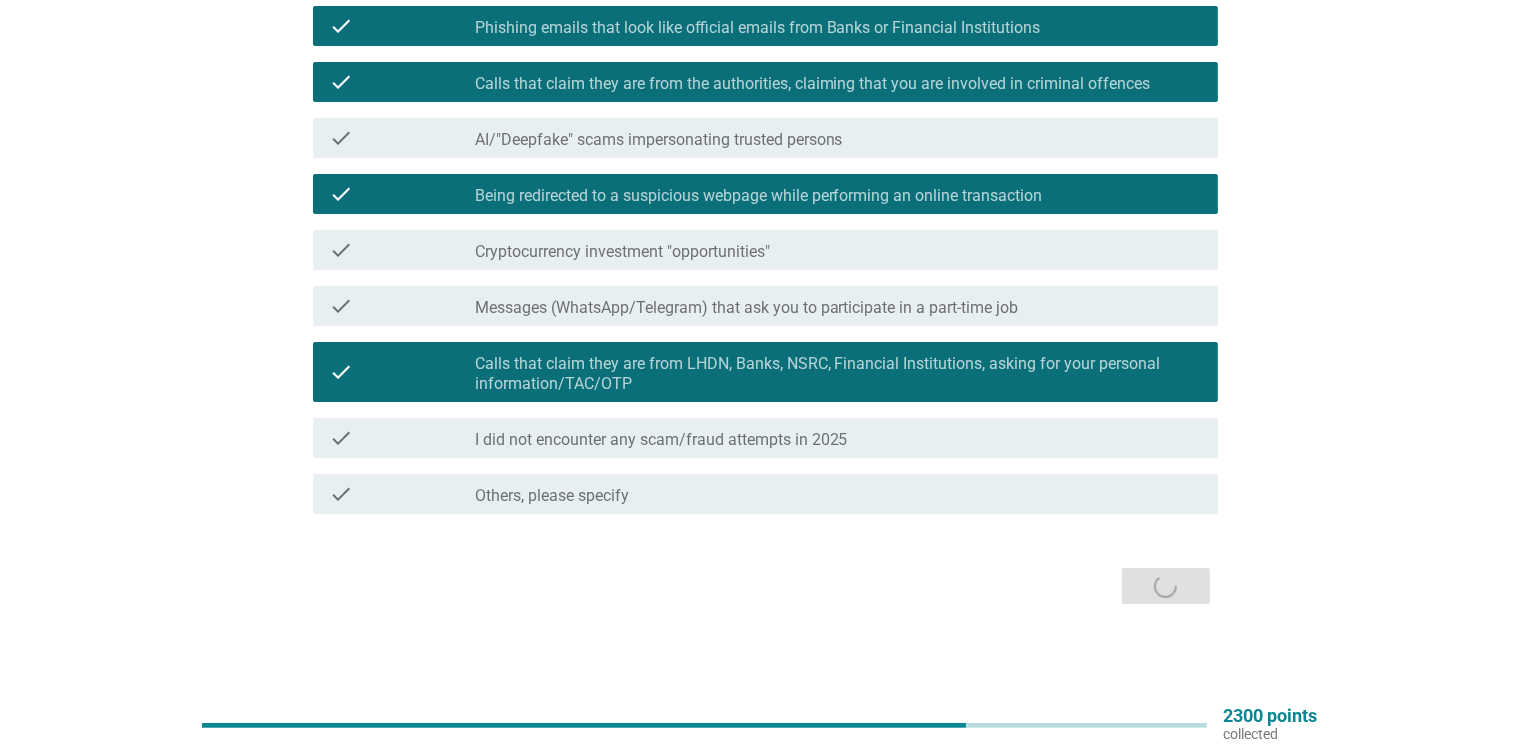 scroll, scrollTop: 0, scrollLeft: 0, axis: both 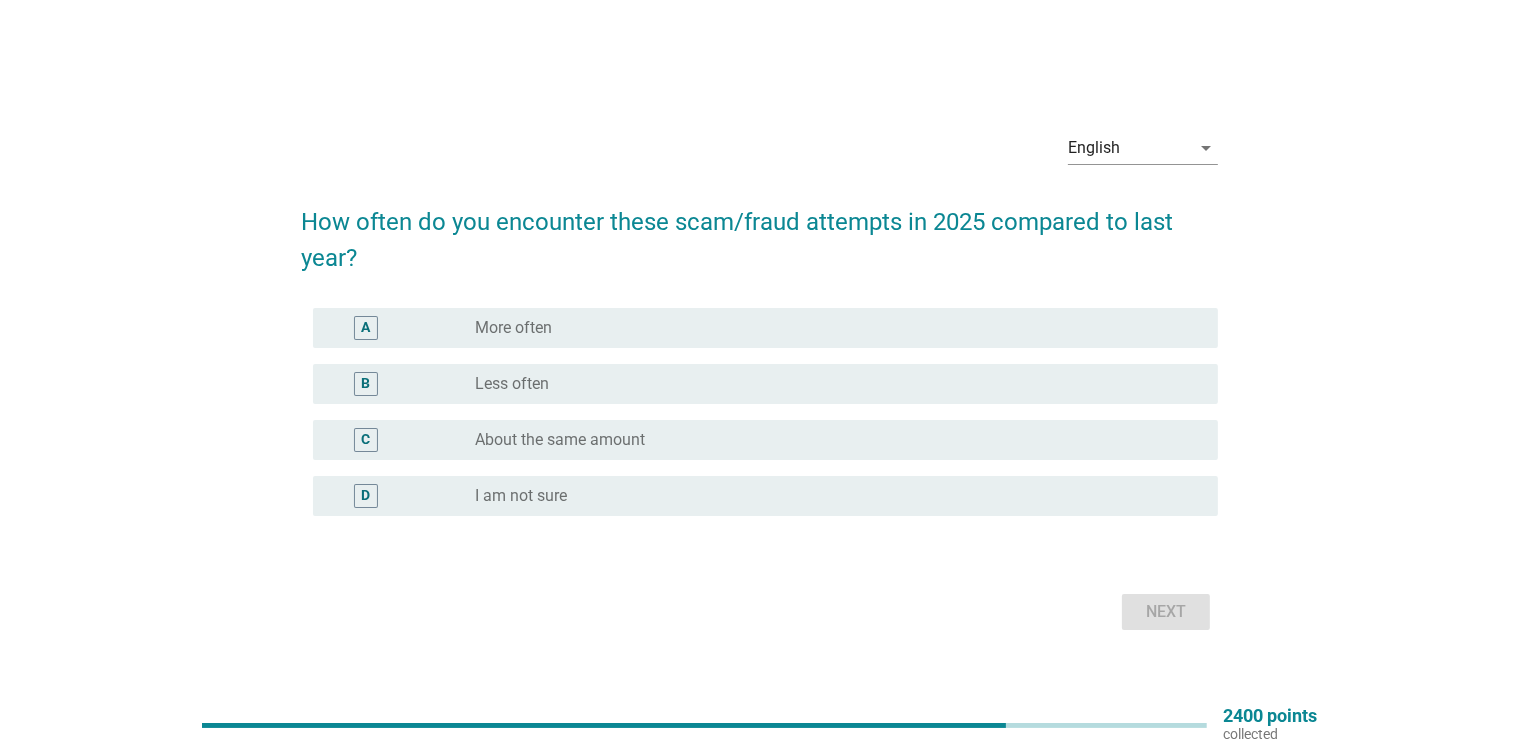 click on "radio_button_unchecked About the same amount" at bounding box center [838, 440] 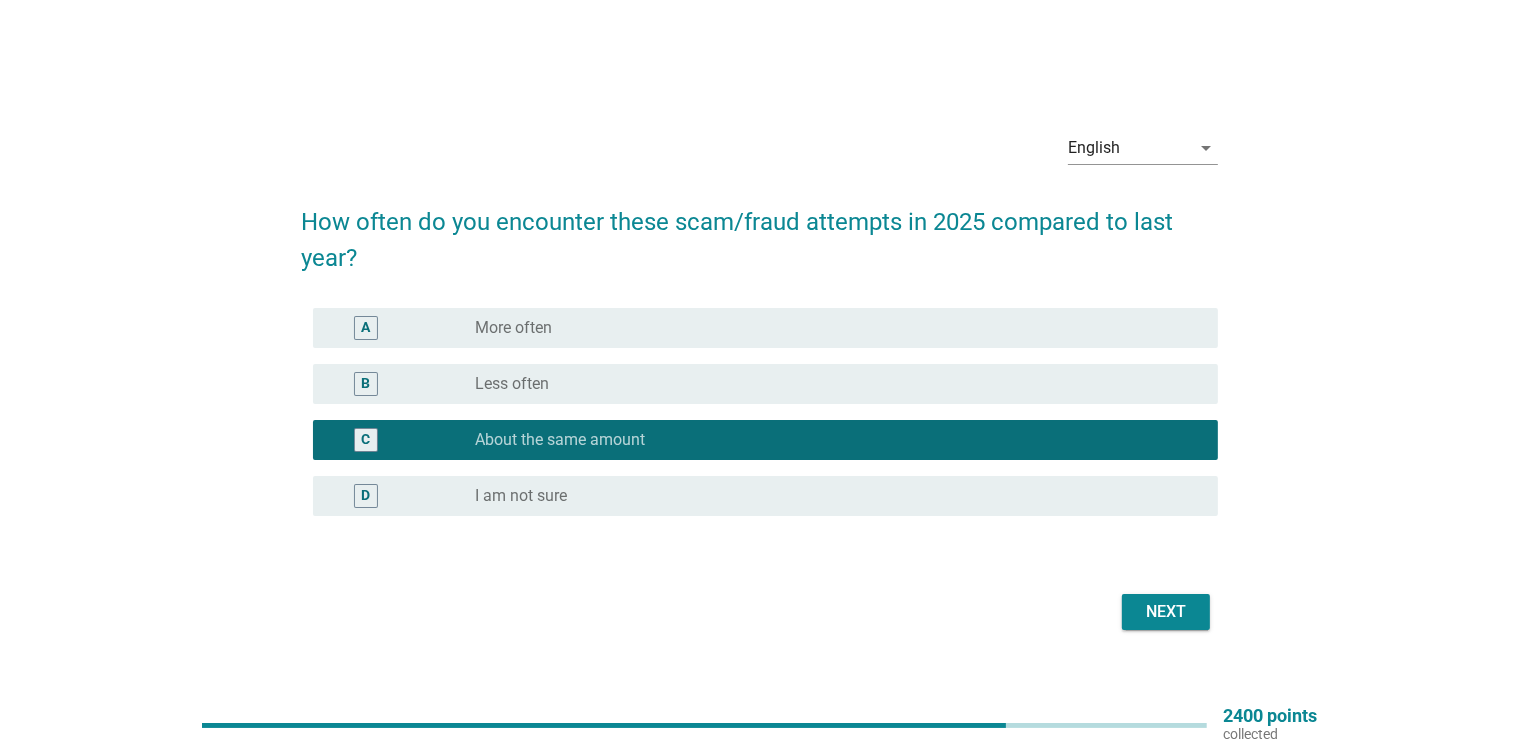 click on "Next" at bounding box center [1166, 612] 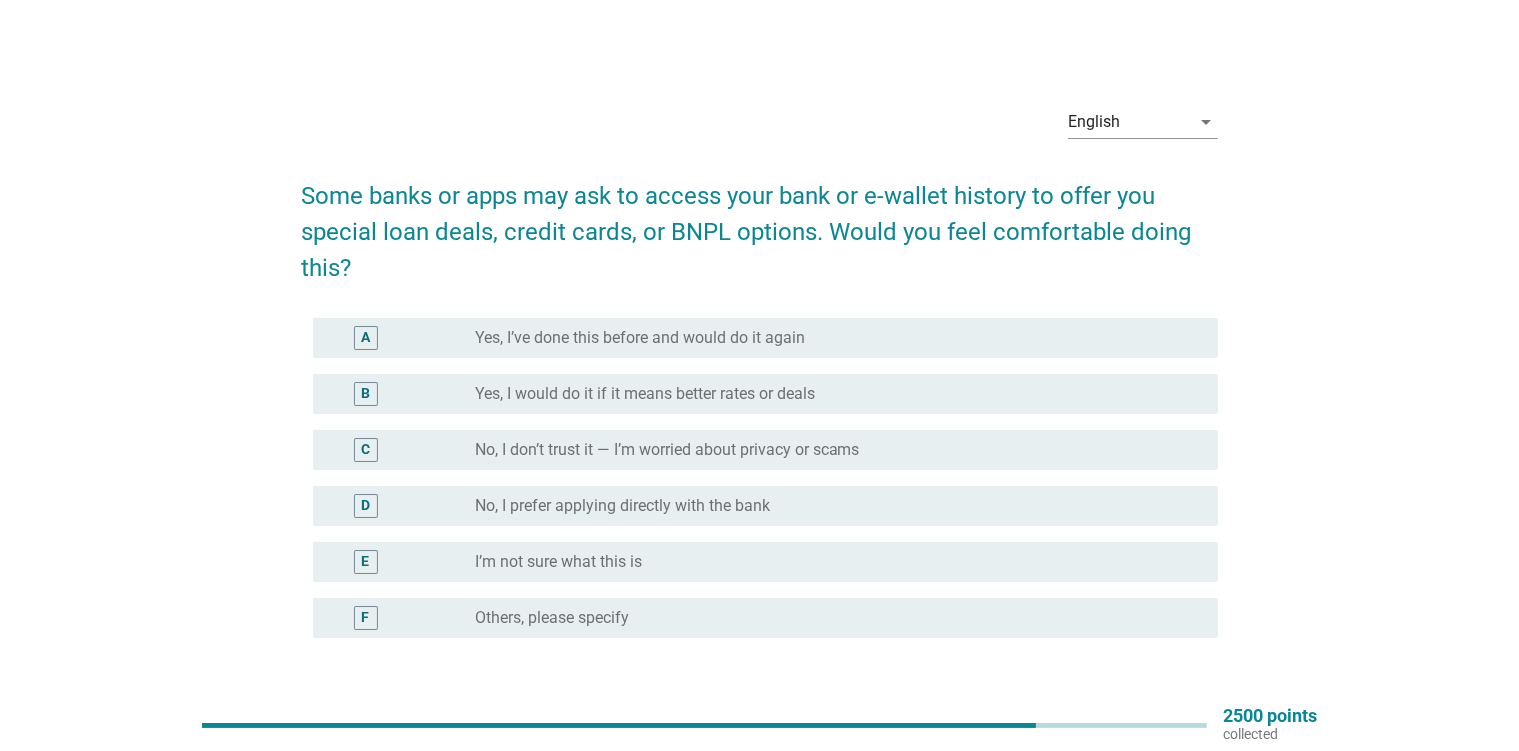 click on "B     radio_button_unchecked Yes, I would do it if it means better rates or deals" at bounding box center (765, 394) 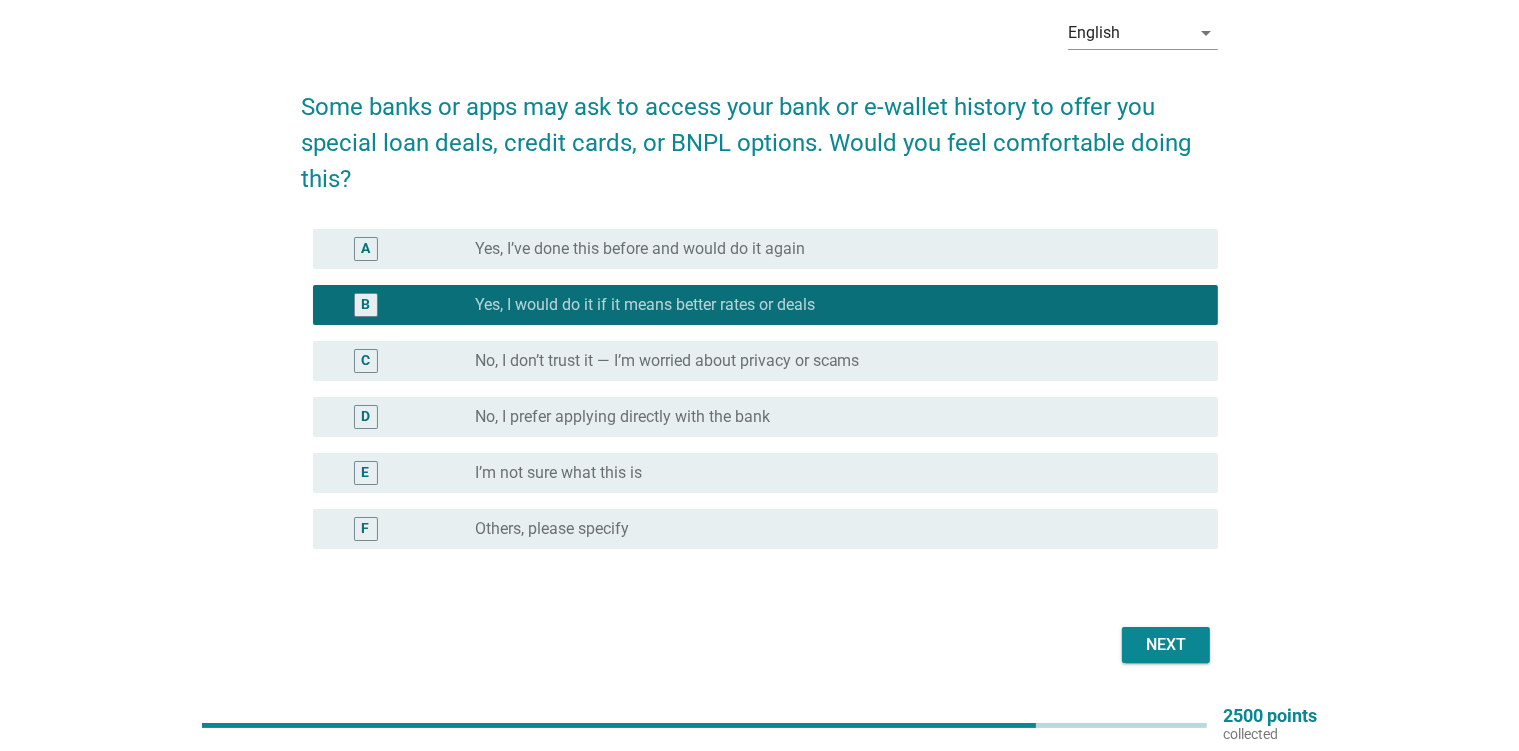scroll, scrollTop: 148, scrollLeft: 0, axis: vertical 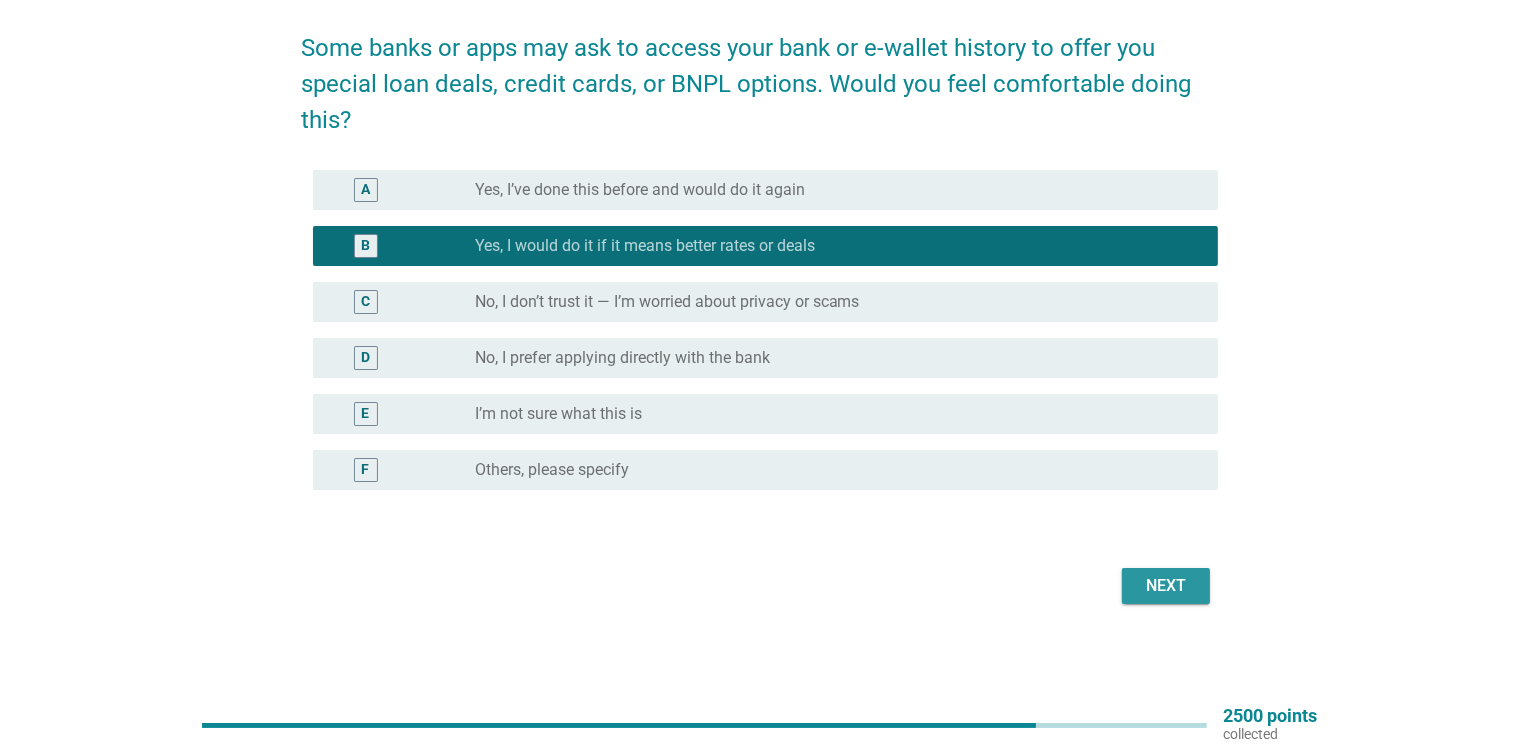 click on "Next" at bounding box center [1166, 586] 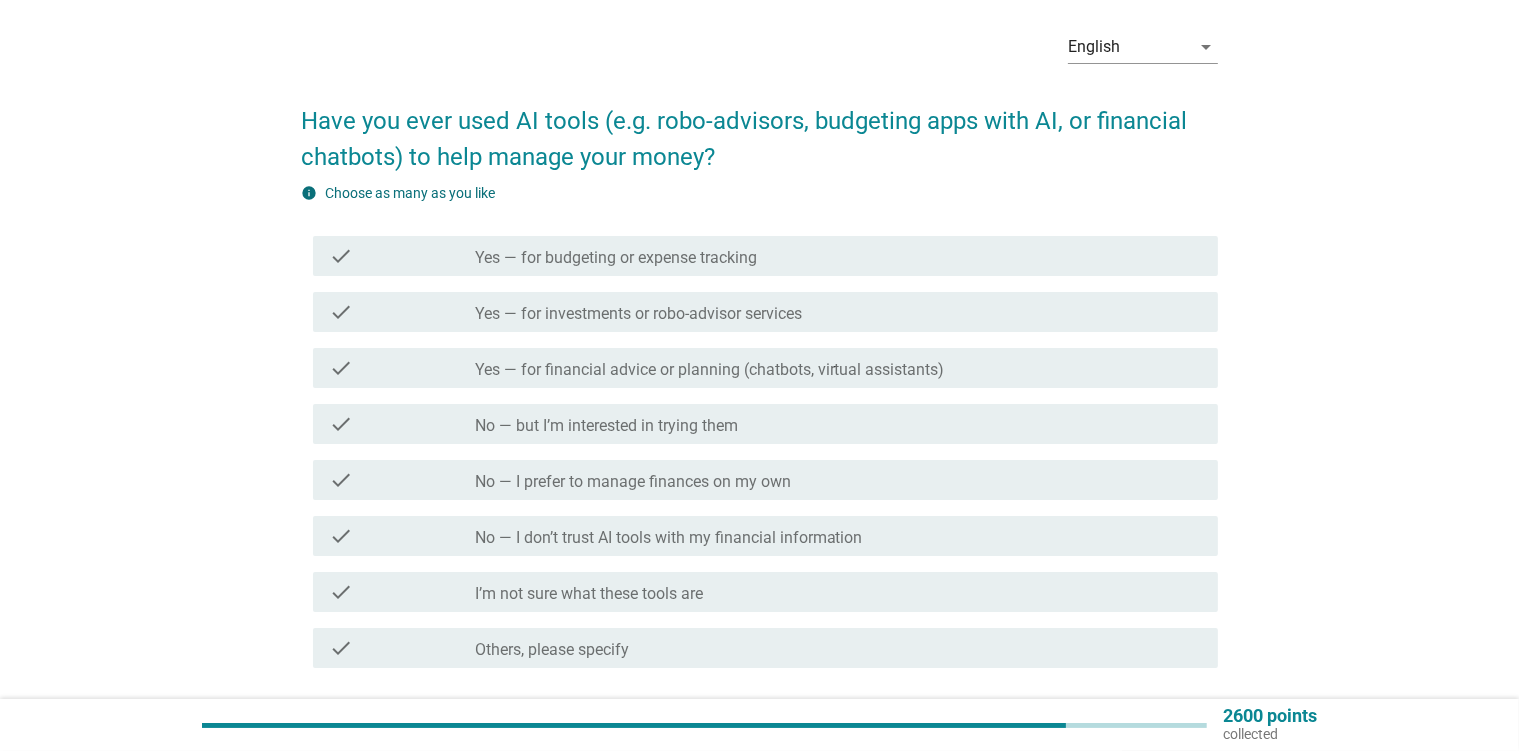scroll, scrollTop: 105, scrollLeft: 0, axis: vertical 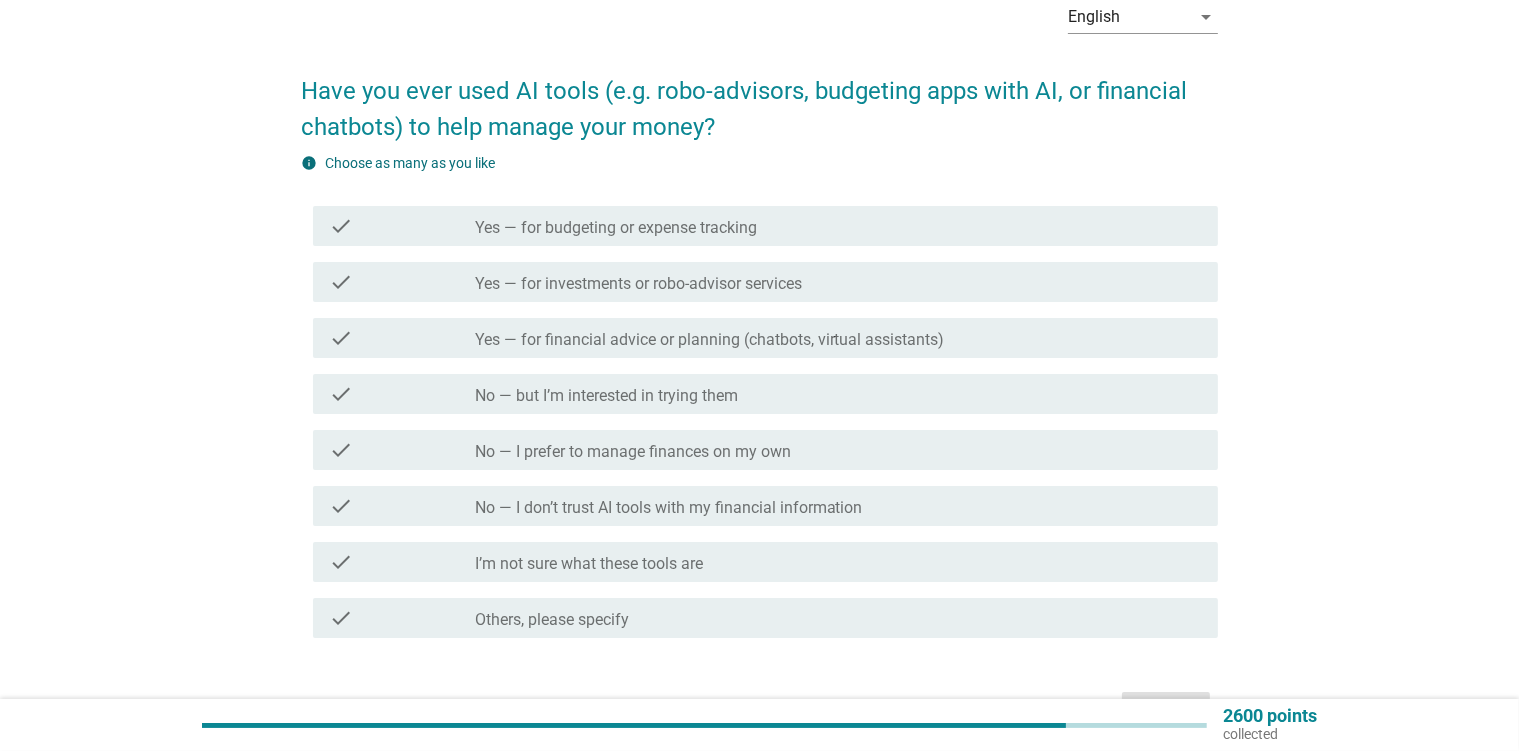 click on "Yes — for financial advice or planning (chatbots, virtual assistants)" at bounding box center [710, 340] 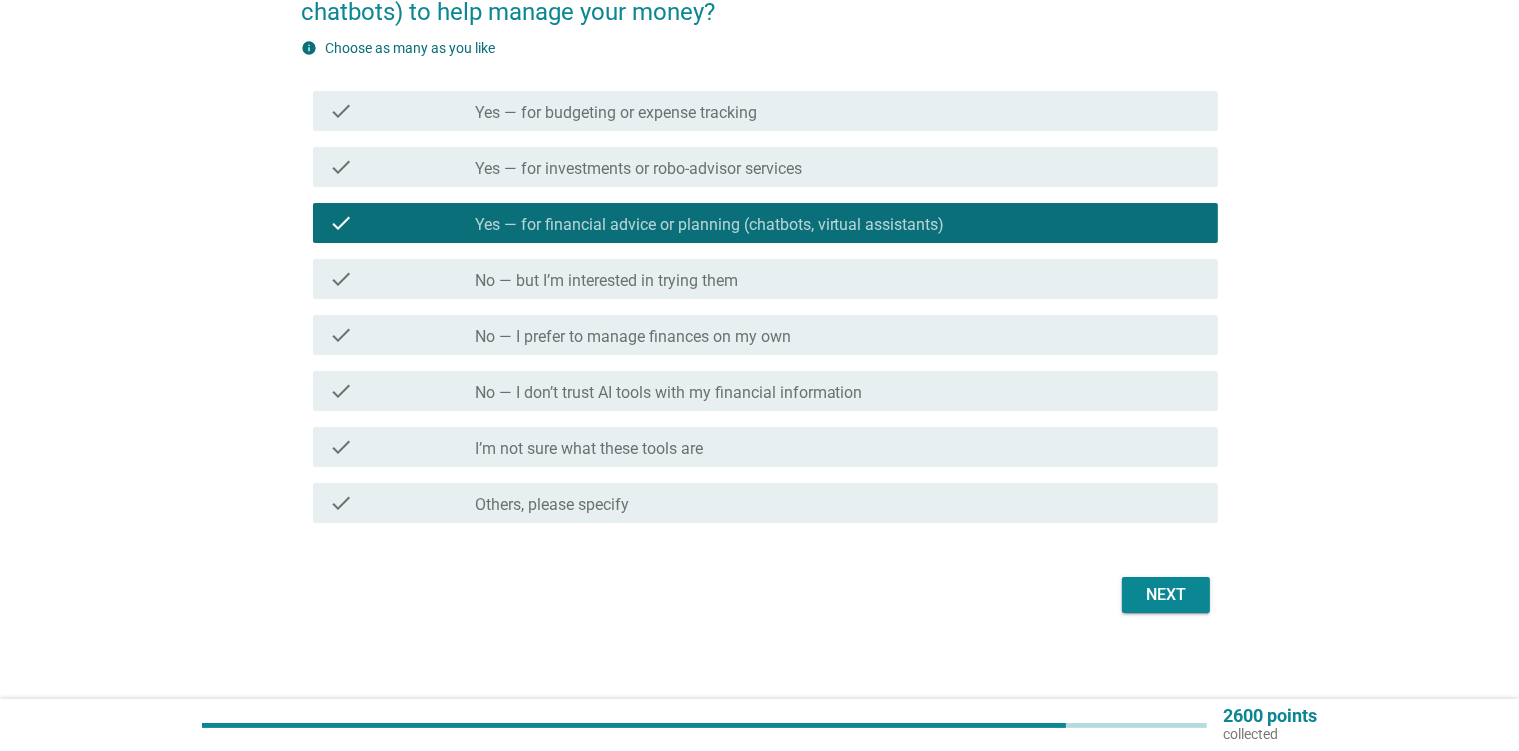 scroll, scrollTop: 229, scrollLeft: 0, axis: vertical 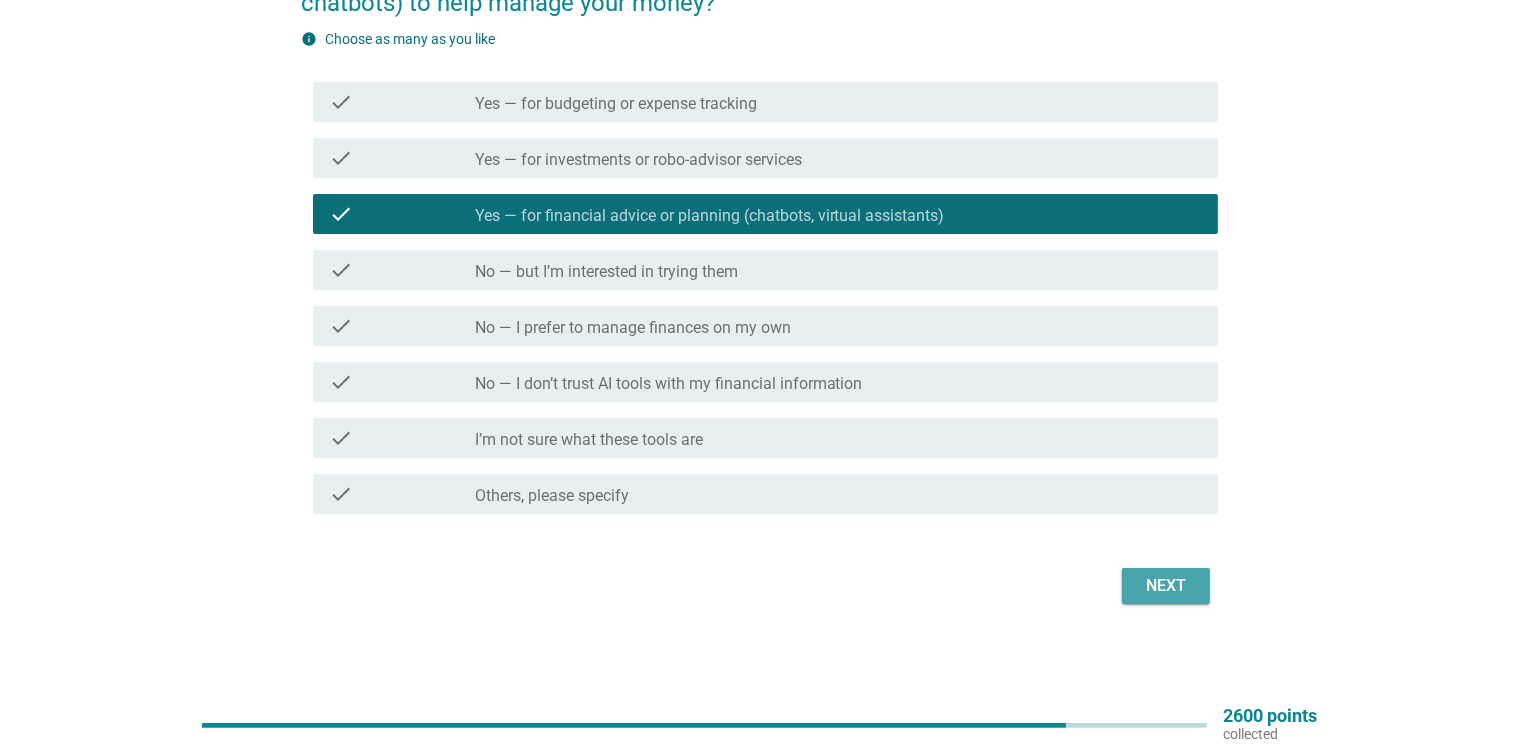 click on "Next" at bounding box center (1166, 586) 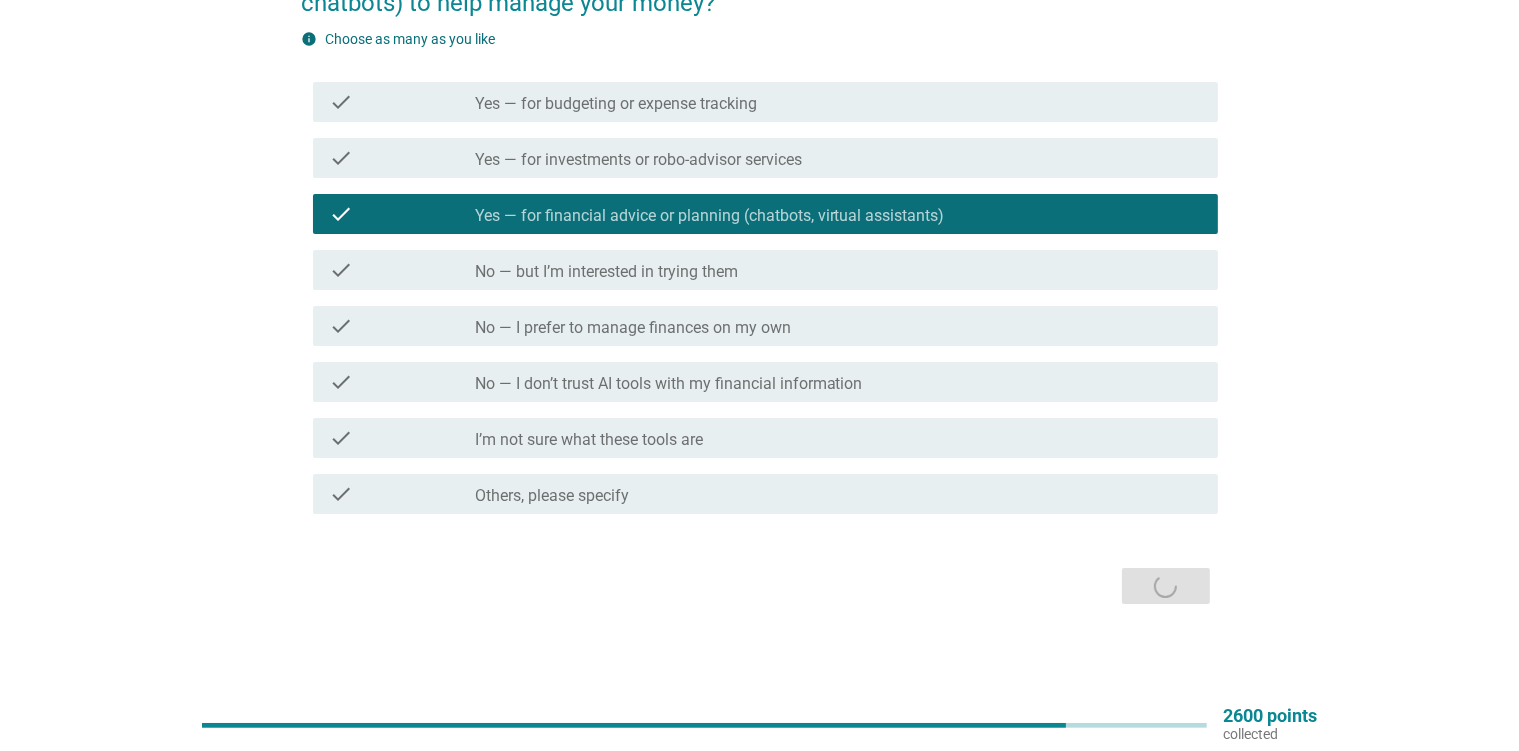 scroll, scrollTop: 0, scrollLeft: 0, axis: both 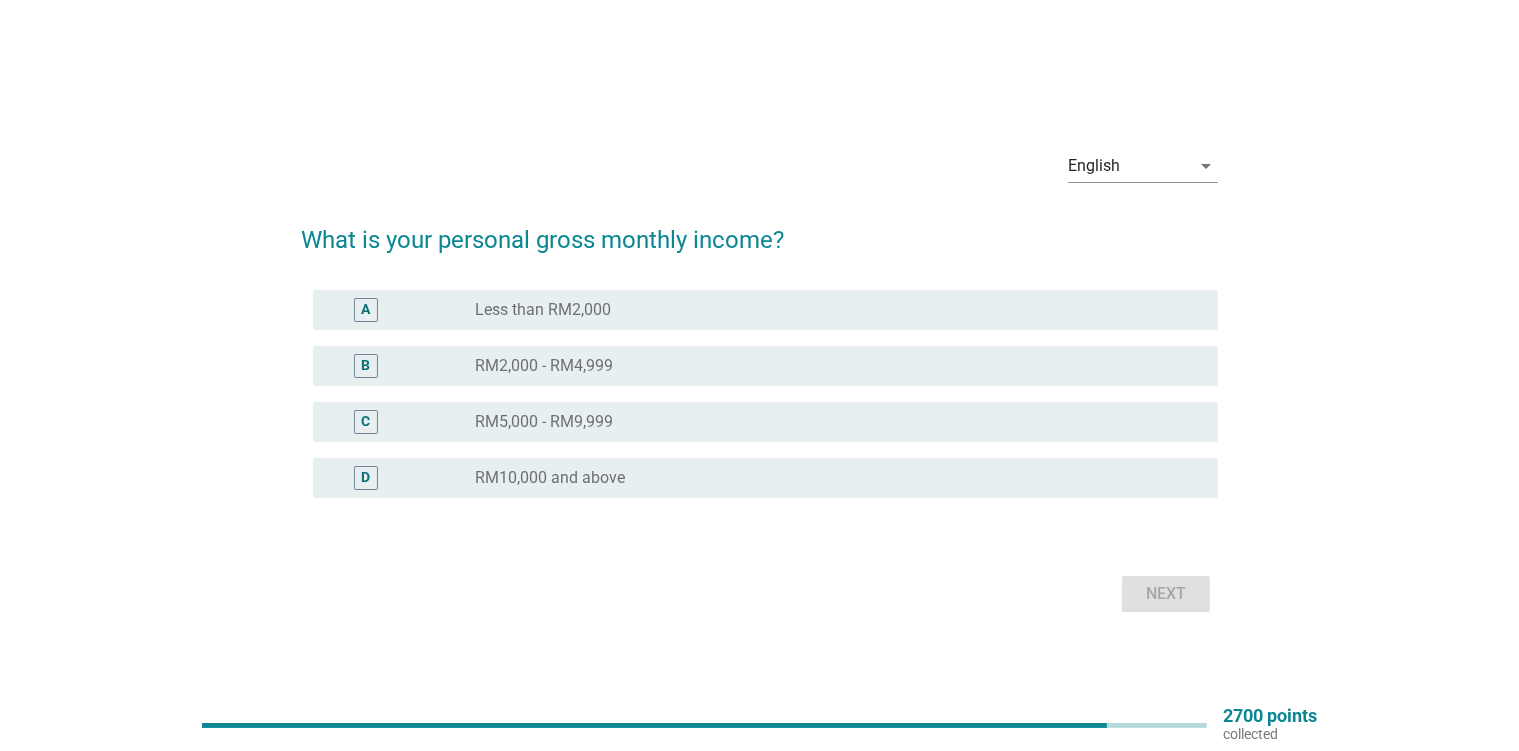 click on "RM2,000 - RM4,999" at bounding box center [544, 366] 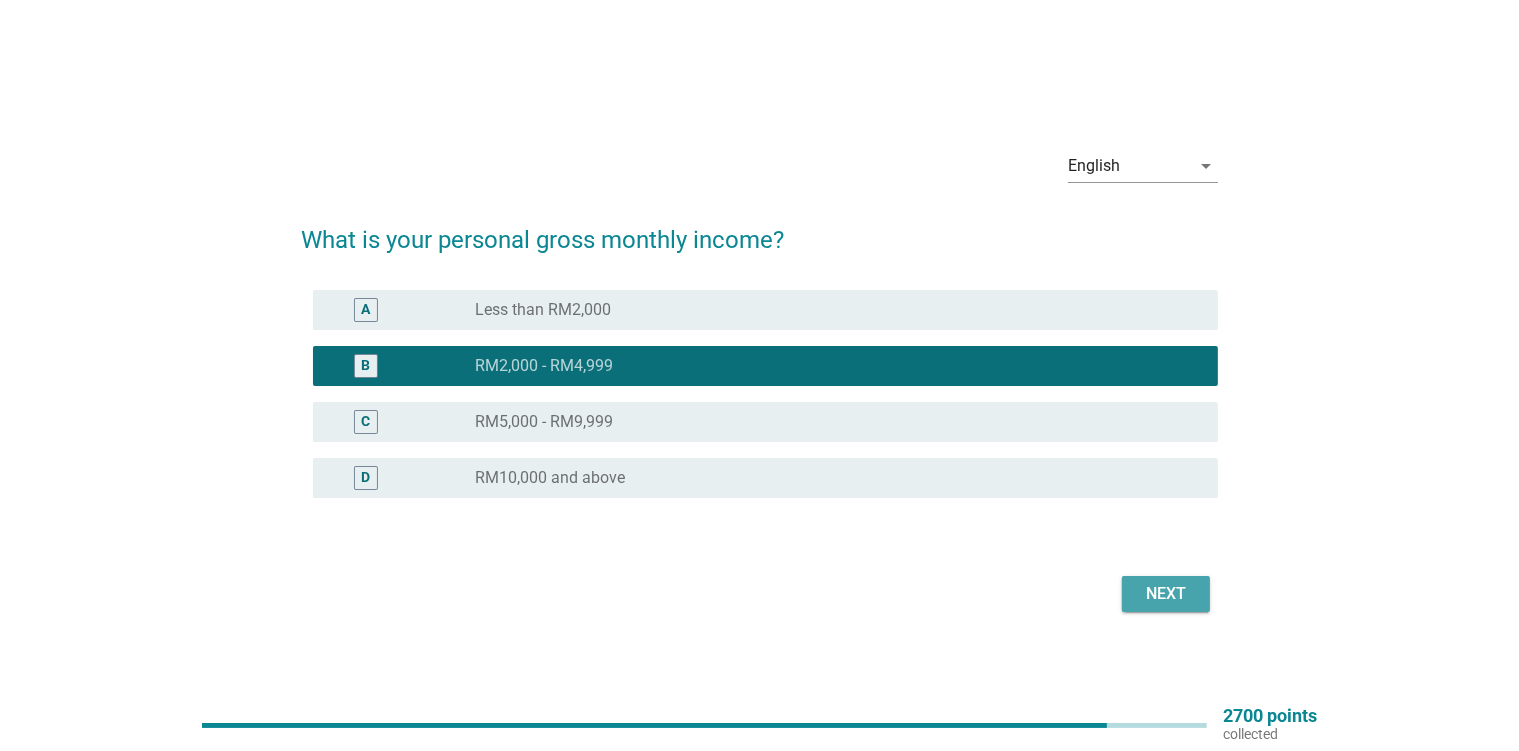 click on "Next" at bounding box center (1166, 594) 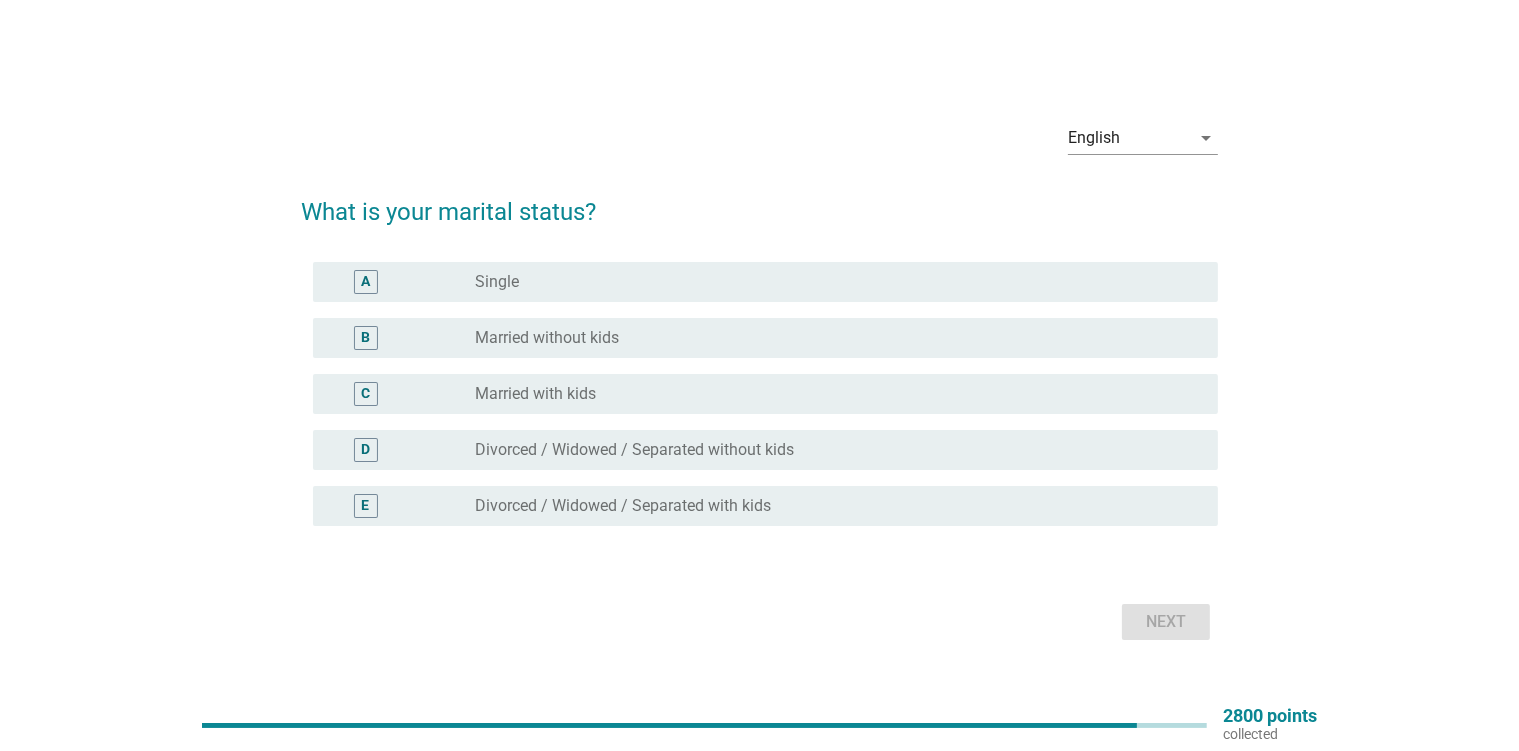 click on "A     radio_button_unchecked Single" at bounding box center [765, 282] 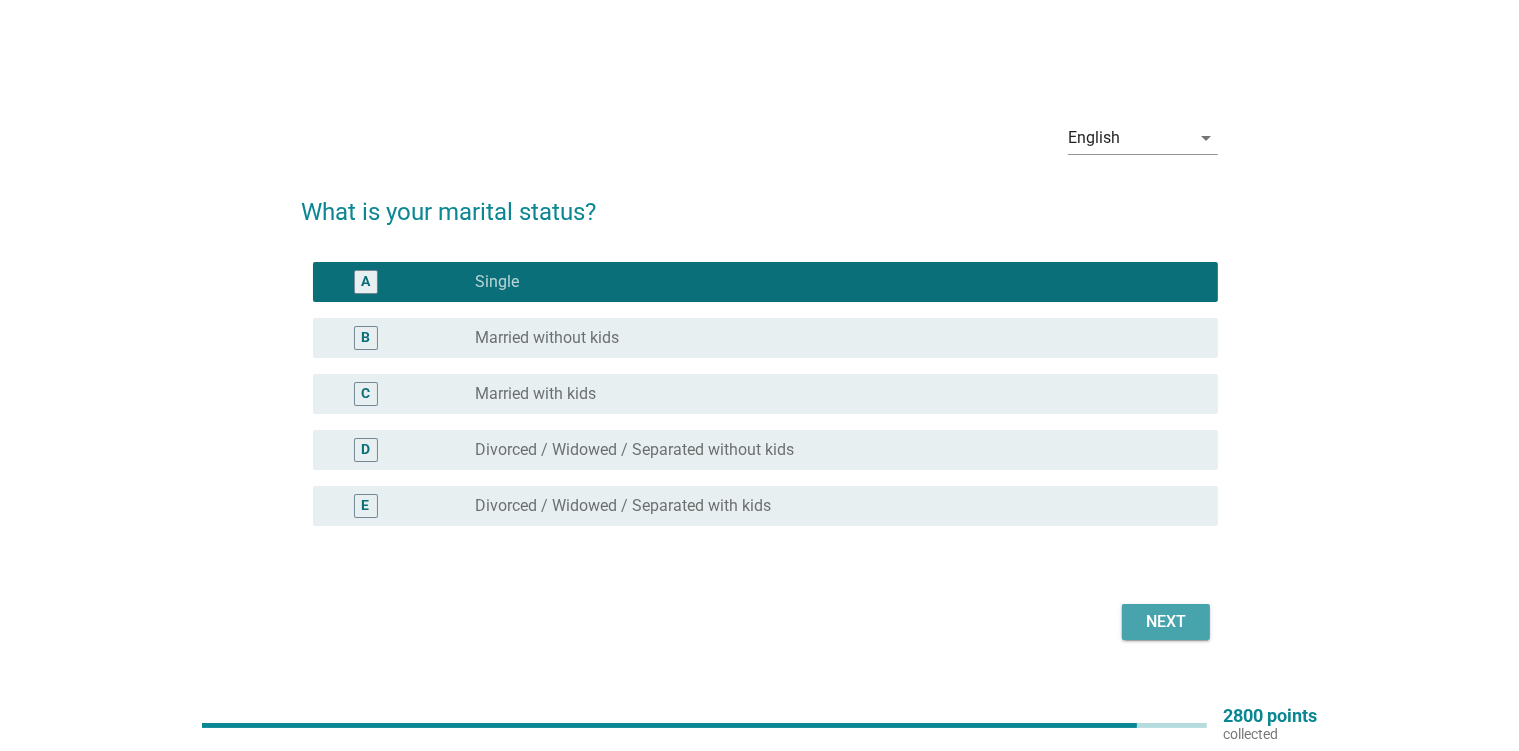 click on "Next" at bounding box center (1166, 622) 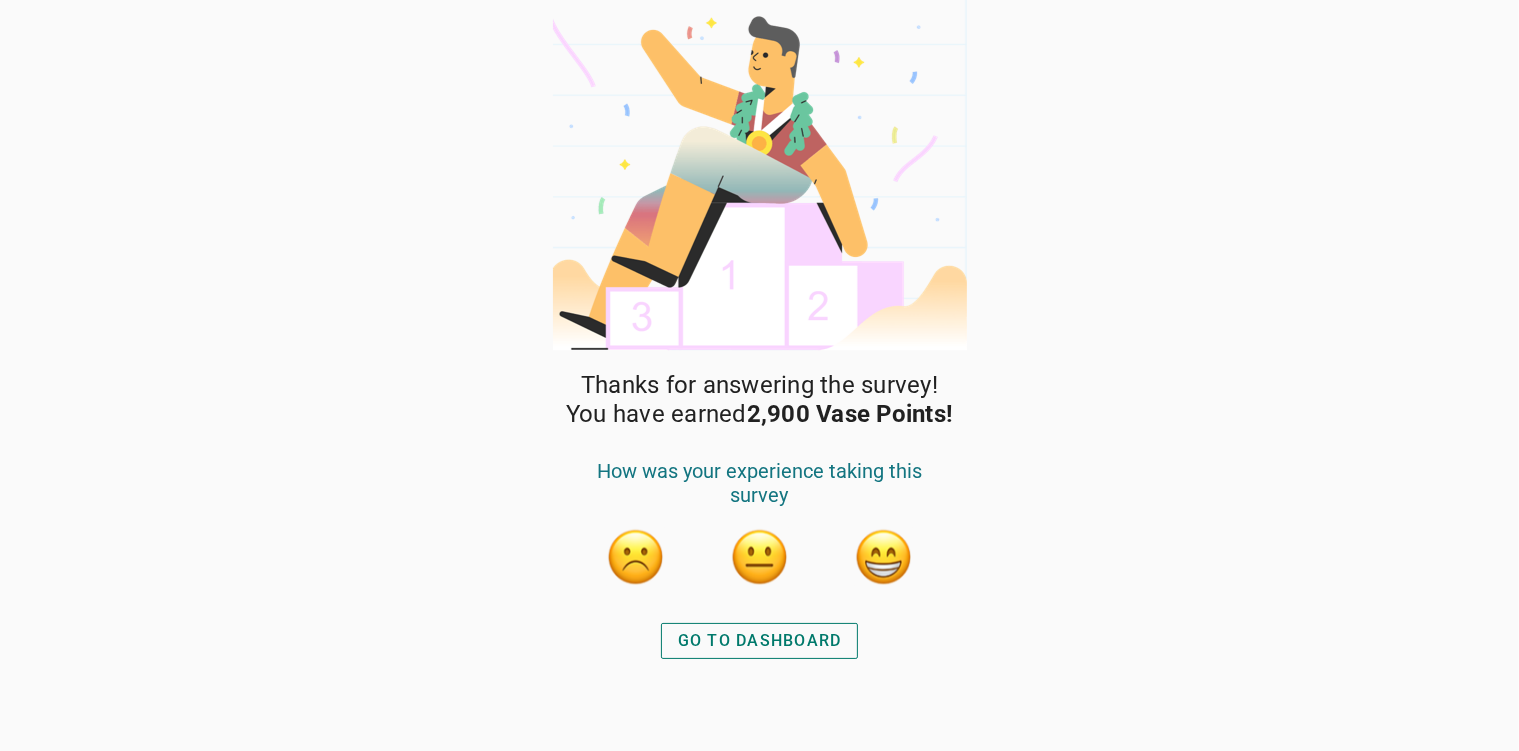 click on "GO TO DASHBOARD" at bounding box center (760, 641) 